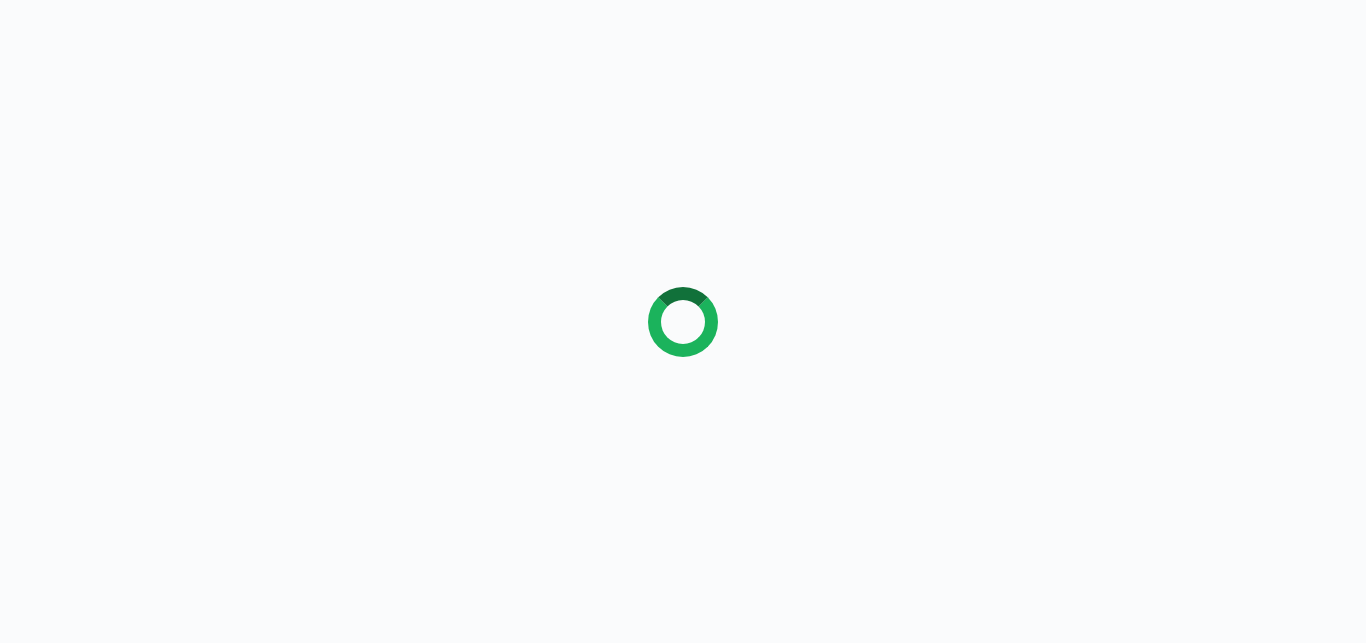 scroll, scrollTop: 0, scrollLeft: 0, axis: both 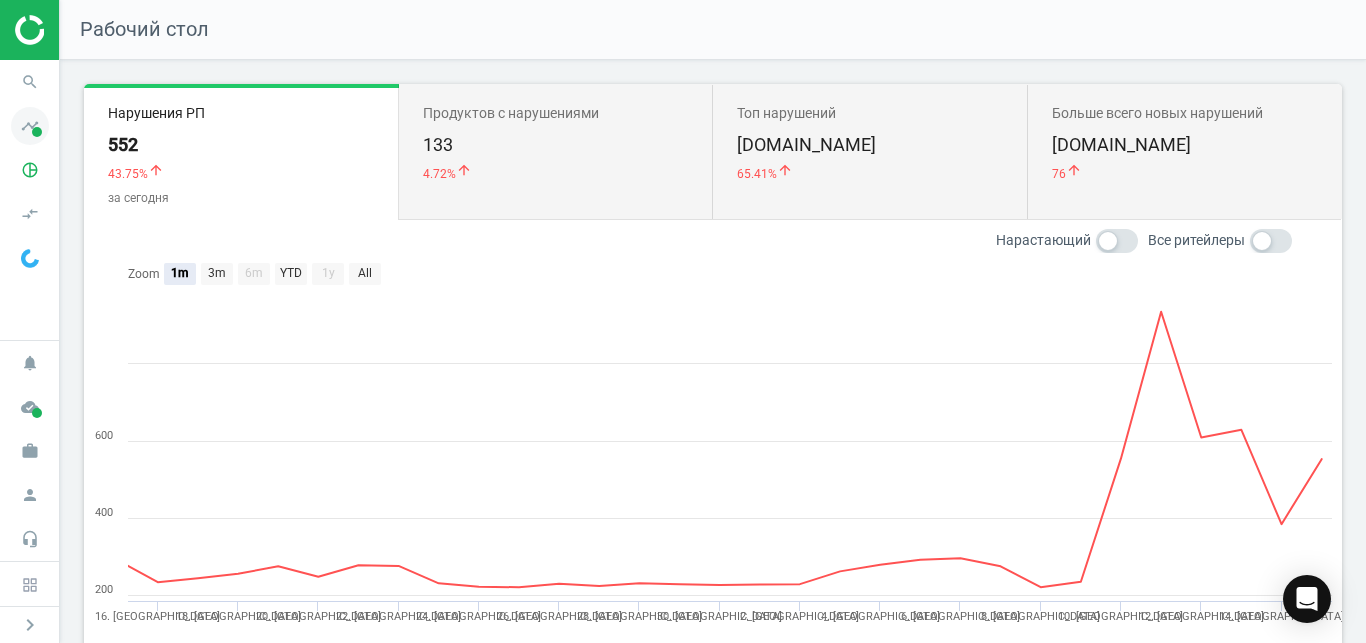 click on "timeline" at bounding box center (30, 126) 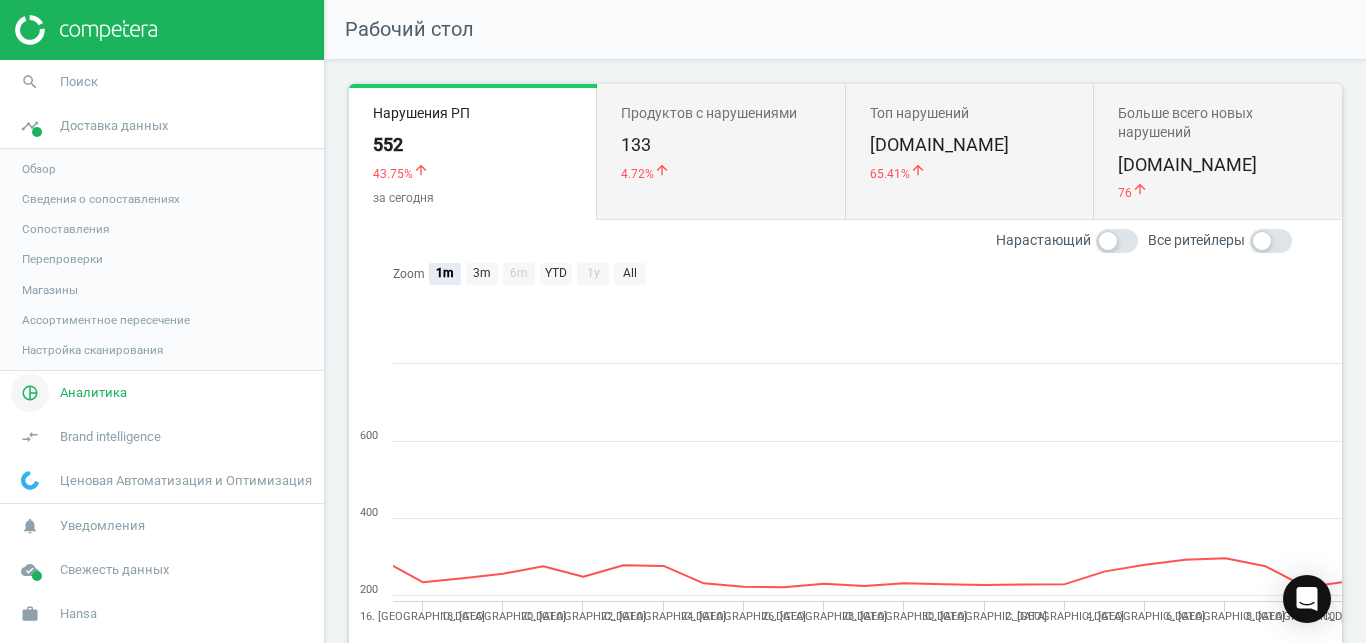 click on "pie_chart_outlined Аналитика" at bounding box center [162, 393] 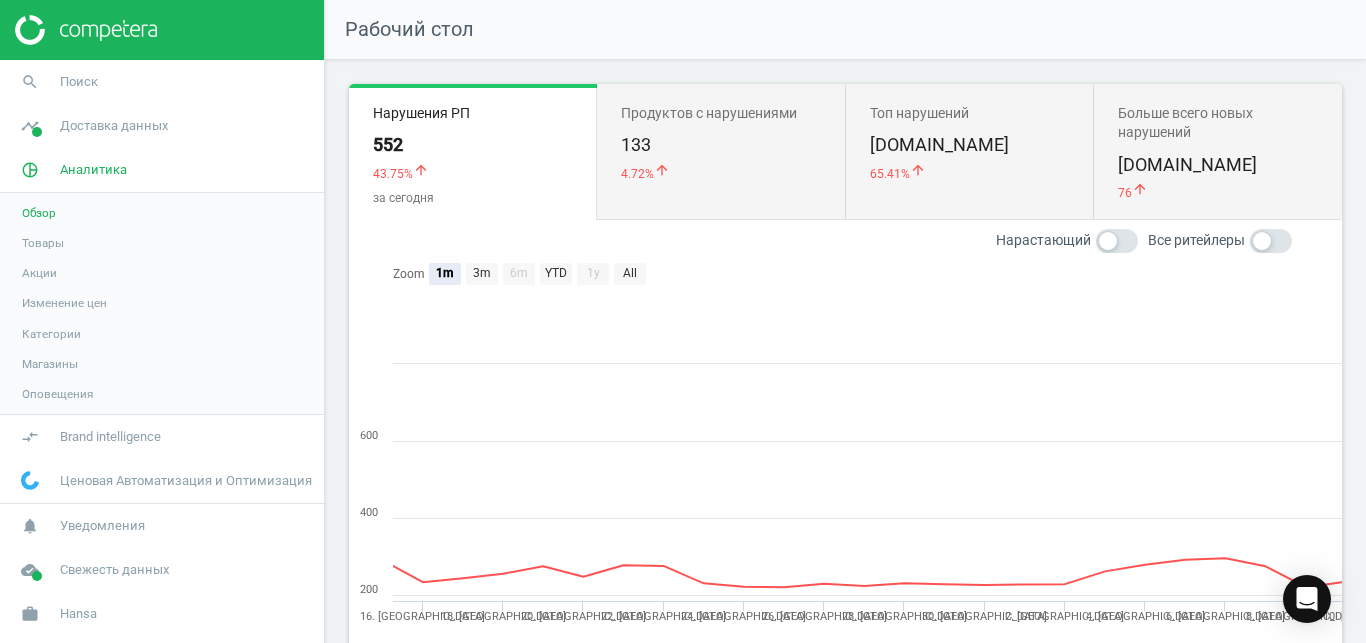 click on "Товары" at bounding box center (43, 243) 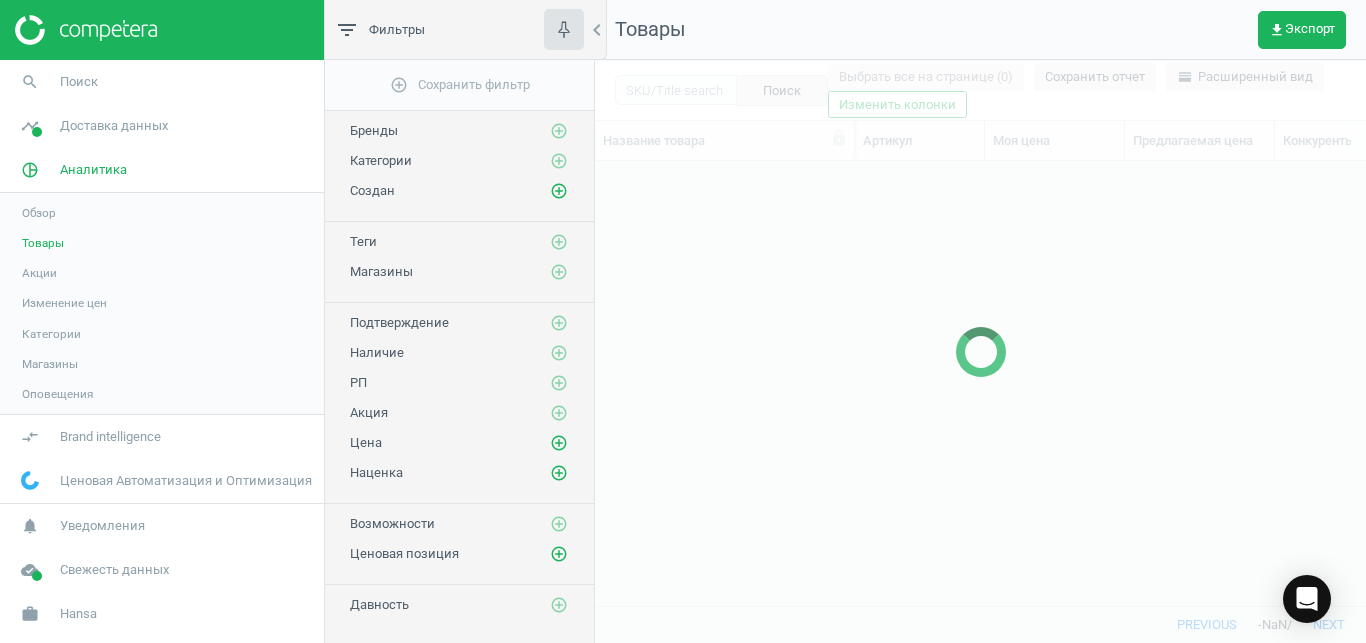 scroll, scrollTop: 18, scrollLeft: 18, axis: both 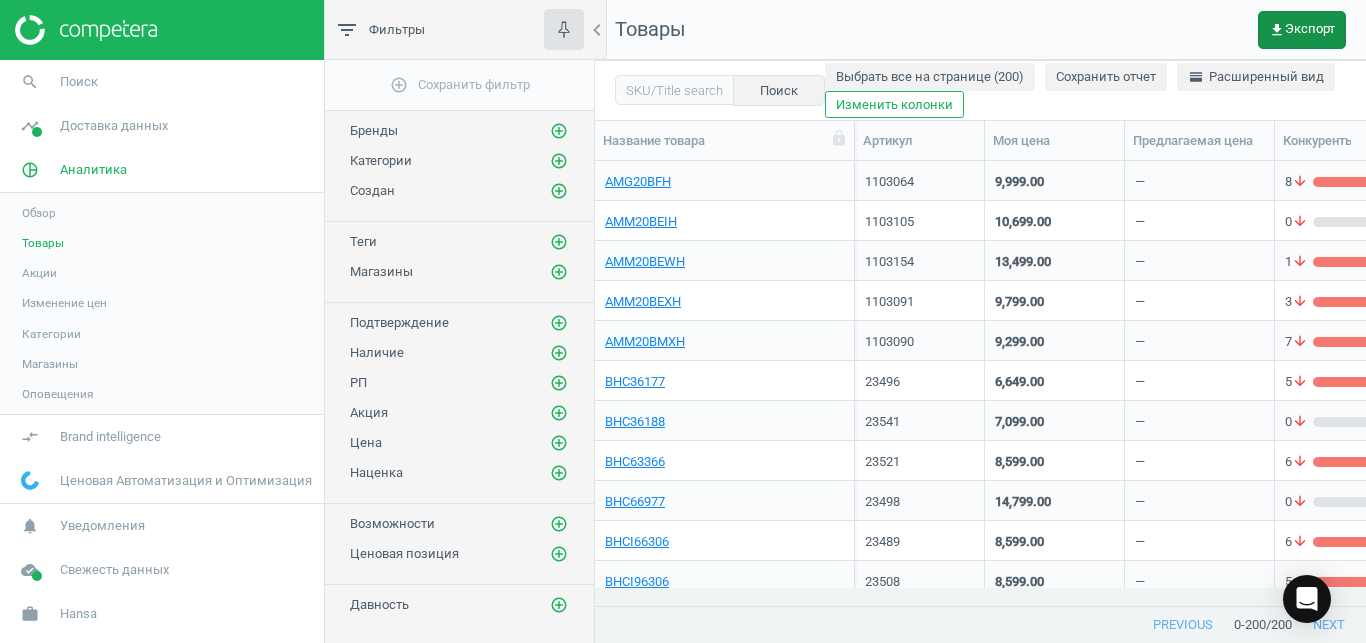 click on "get_app Экспорт" at bounding box center (1302, 30) 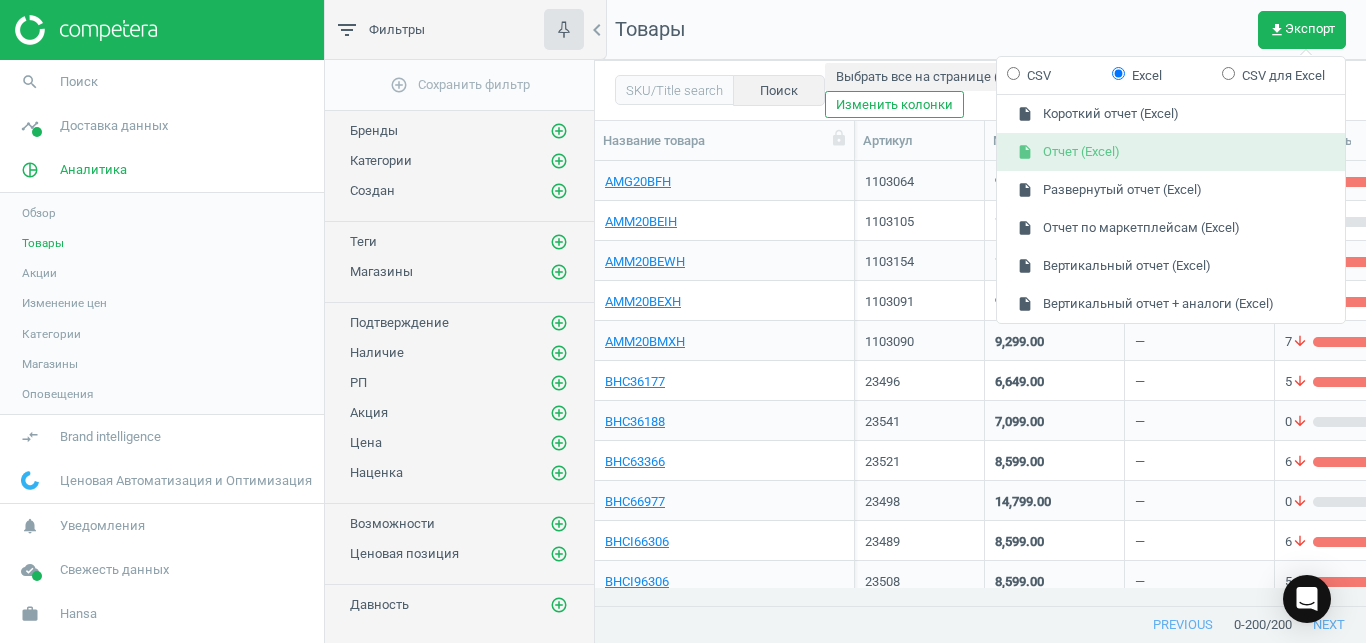 click on "insert_drive_file Отчет (Excel)" at bounding box center (1171, 152) 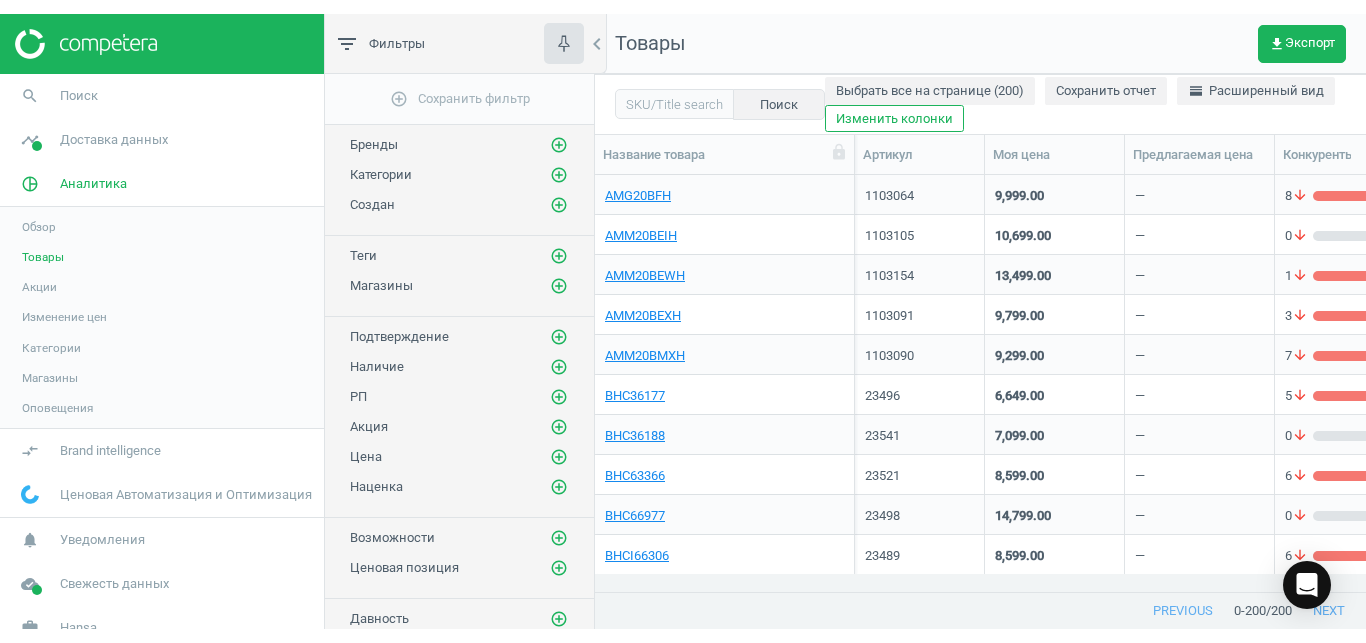 scroll, scrollTop: 382, scrollLeft: 754, axis: both 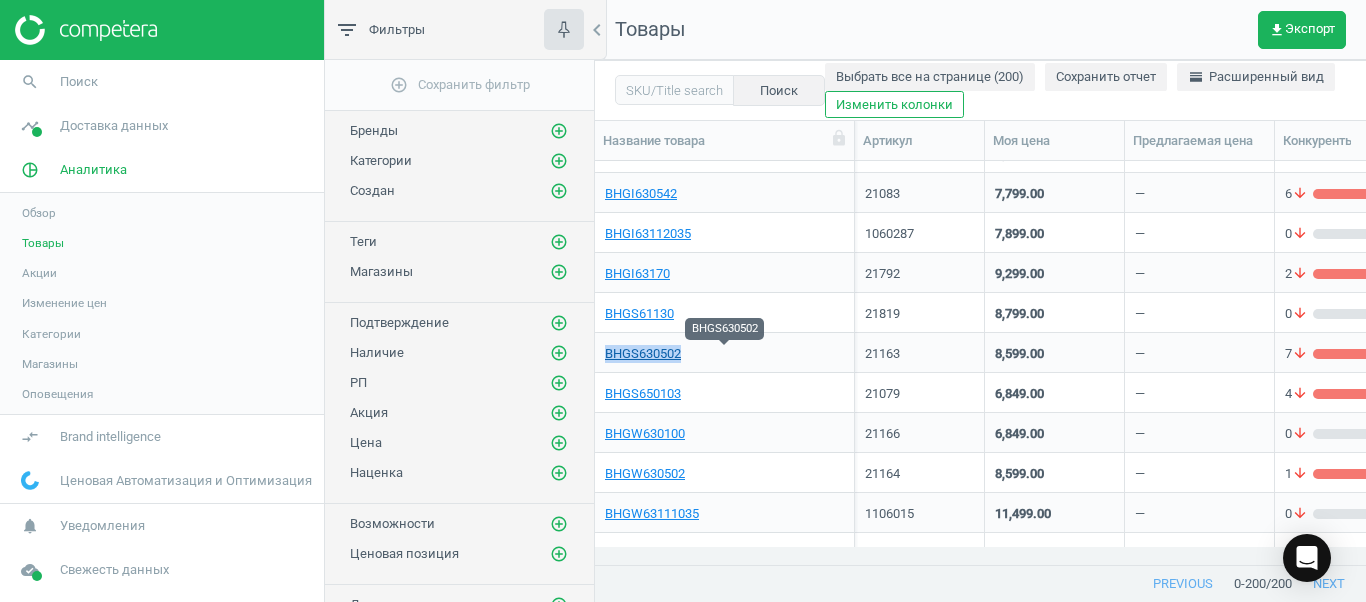 click on "BHGS630502" at bounding box center (643, 354) 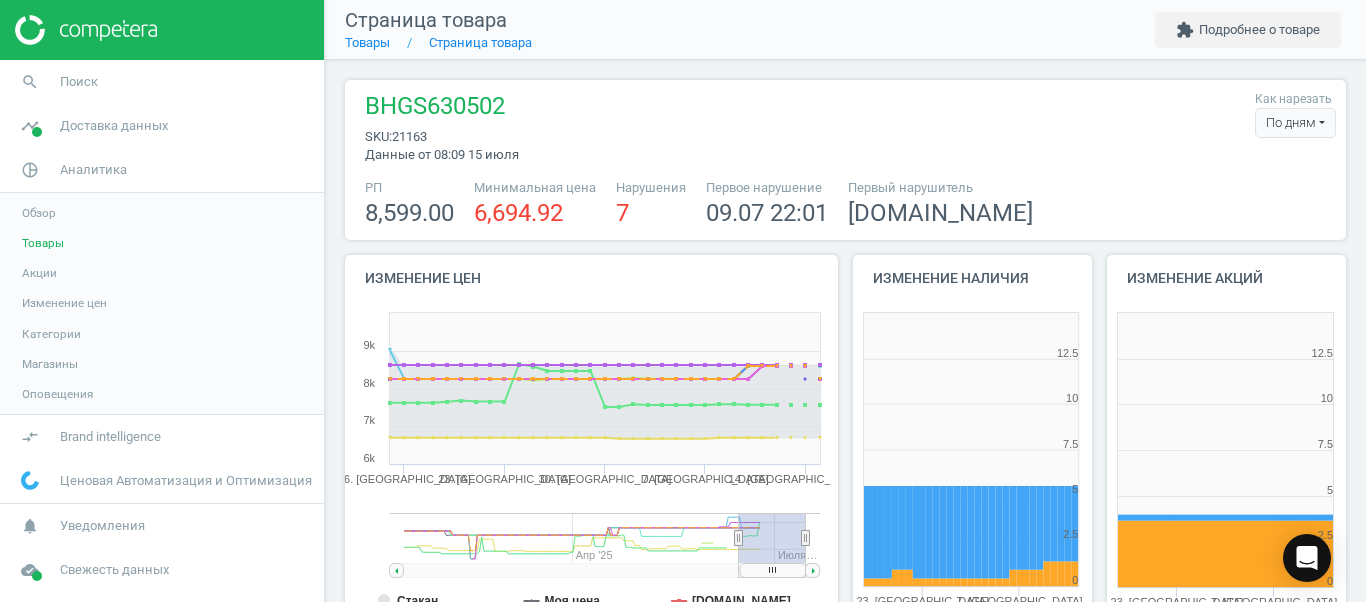 click on "По дням" at bounding box center (1295, 123) 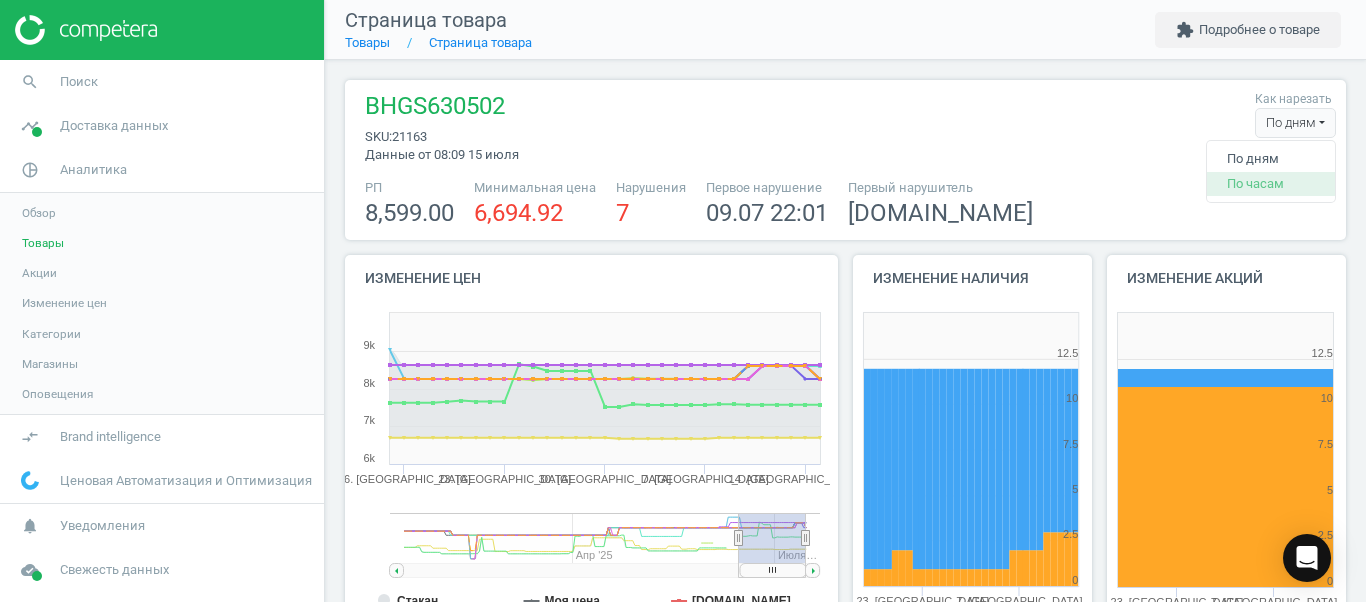 click on "По часам" at bounding box center [1271, 184] 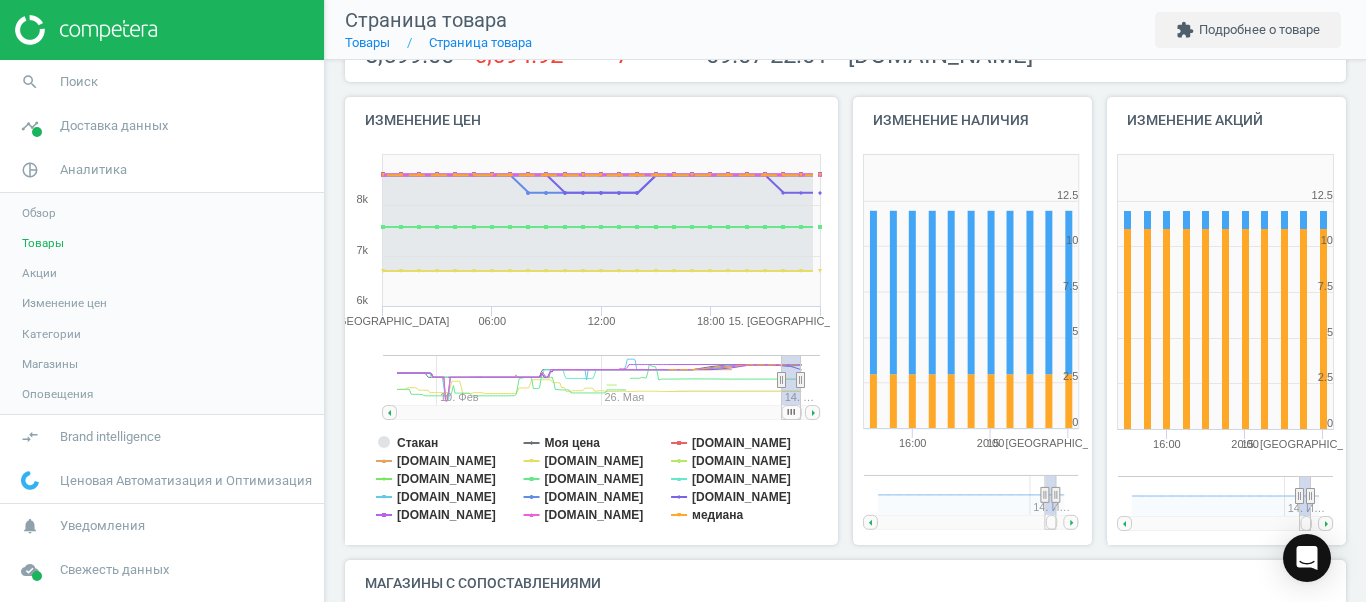 scroll, scrollTop: 253, scrollLeft: 0, axis: vertical 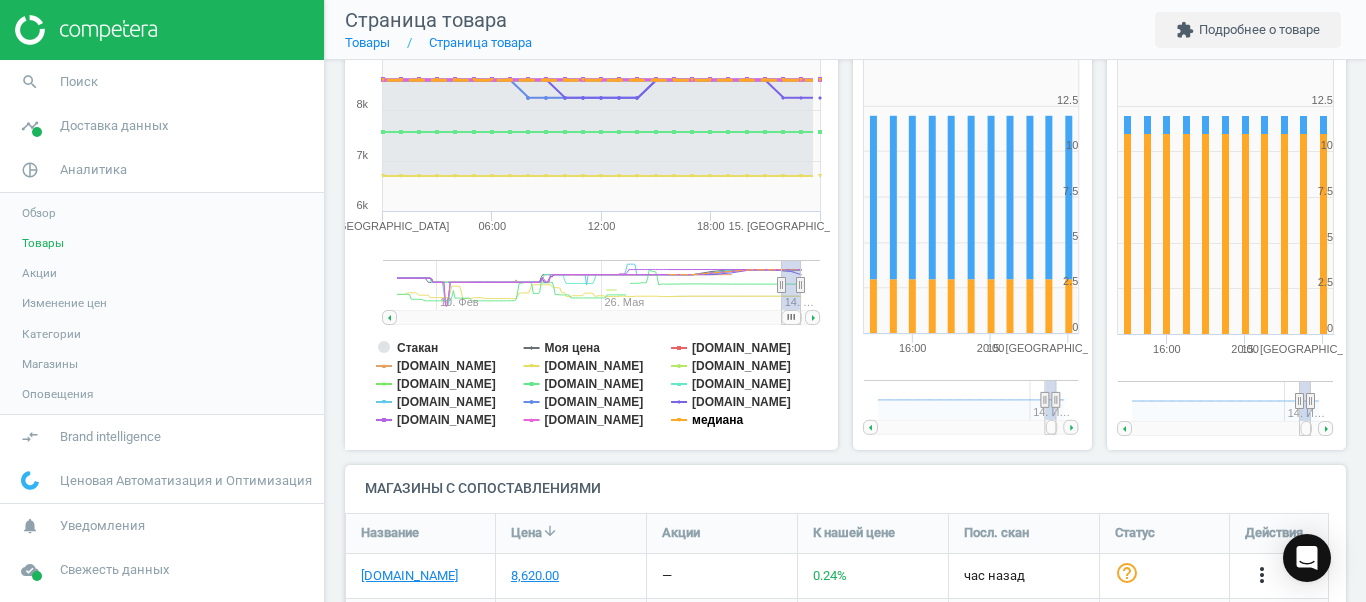 click on "медиана" 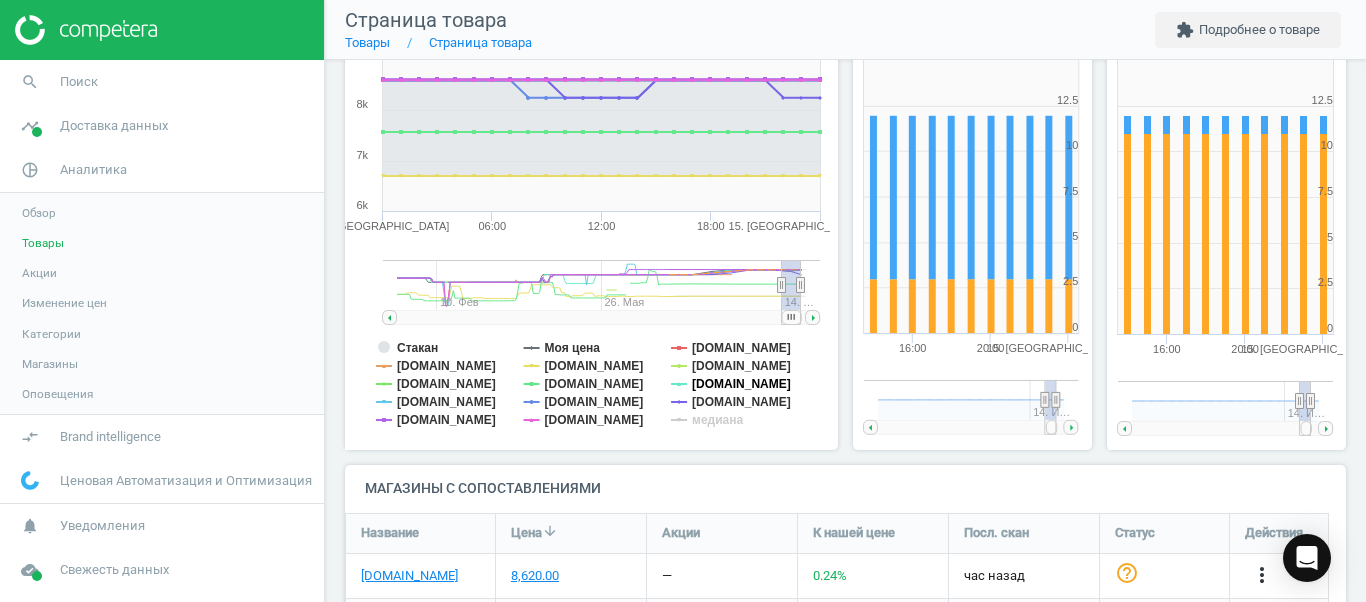 click on "[DOMAIN_NAME]" 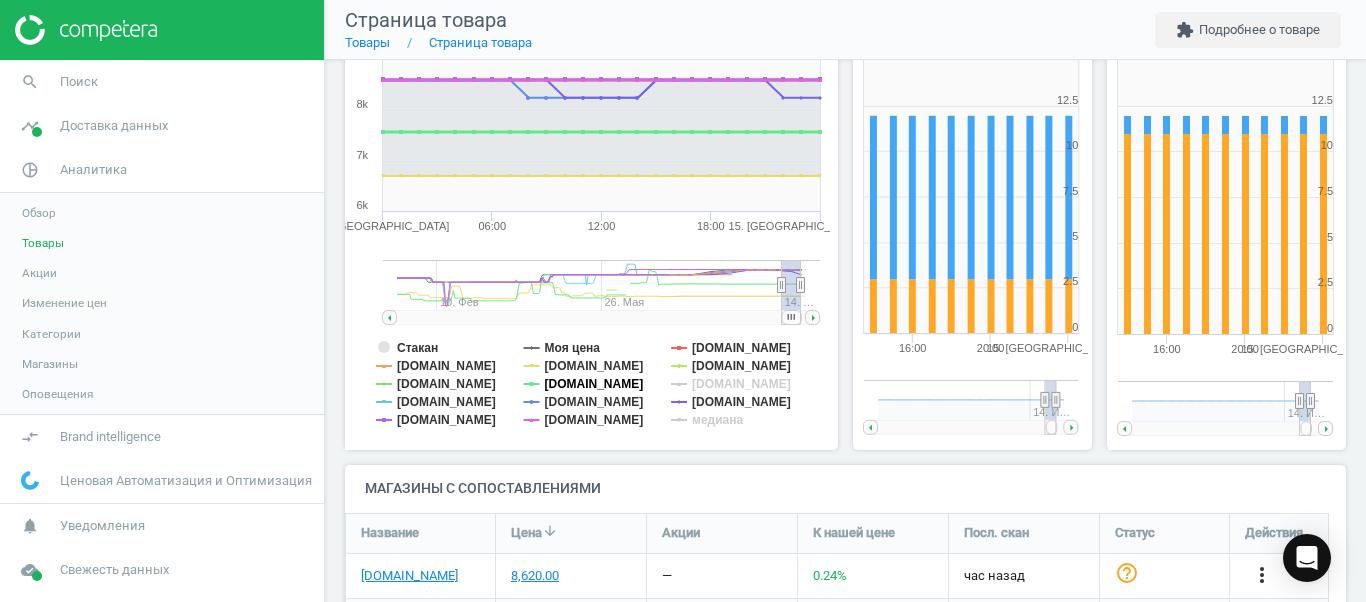 click on "[DOMAIN_NAME]" 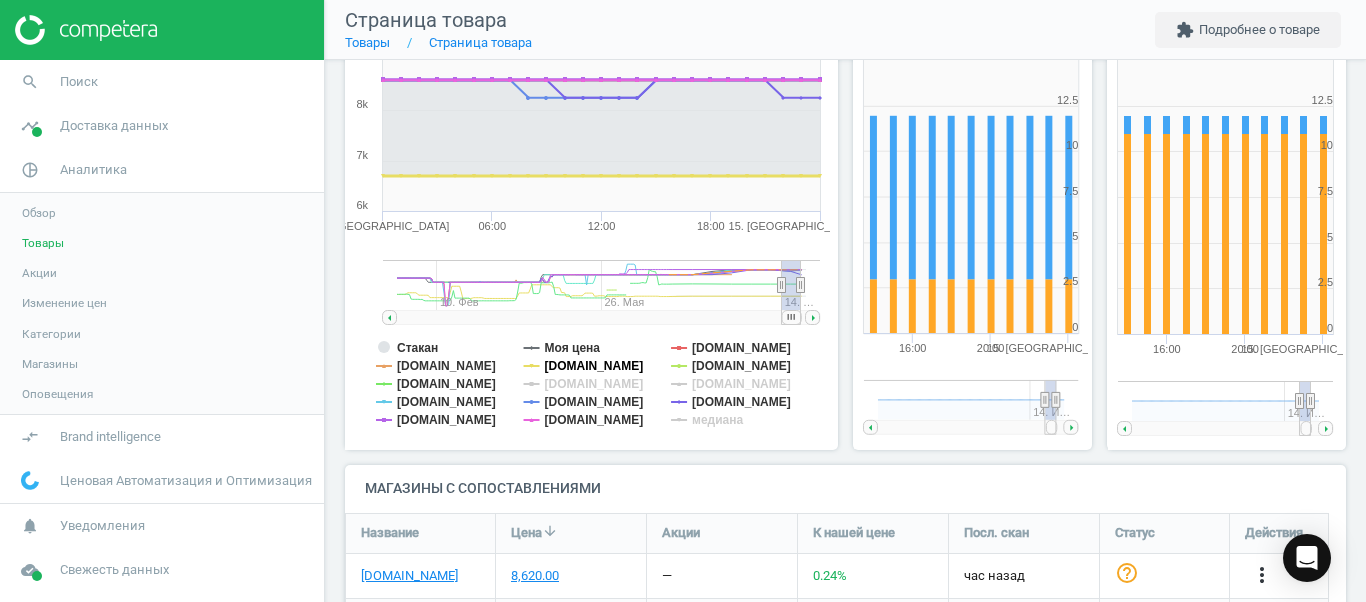 click on "[DOMAIN_NAME]" 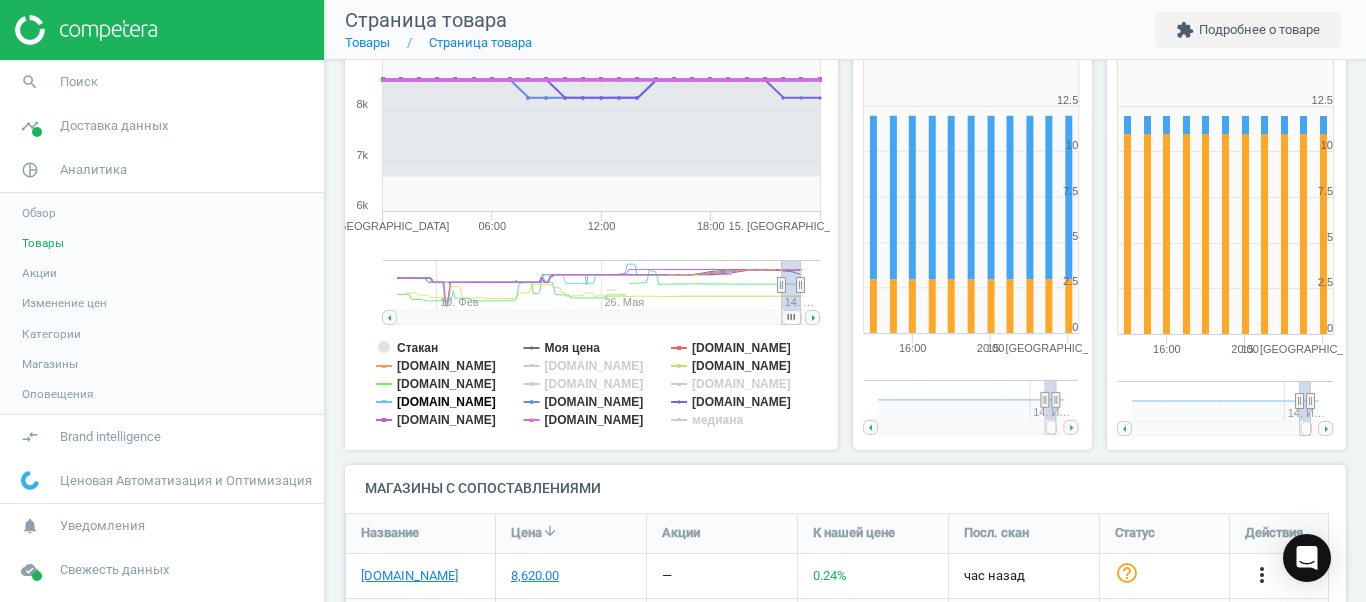 click on "[DOMAIN_NAME]" 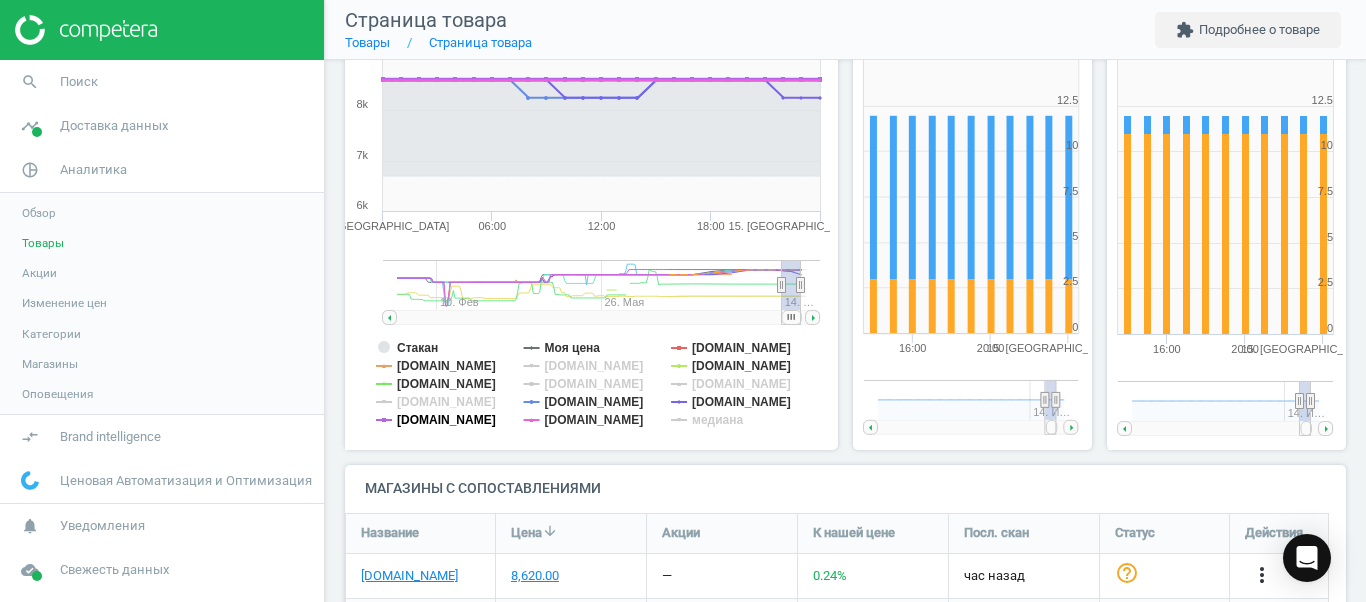 click on "[DOMAIN_NAME]" 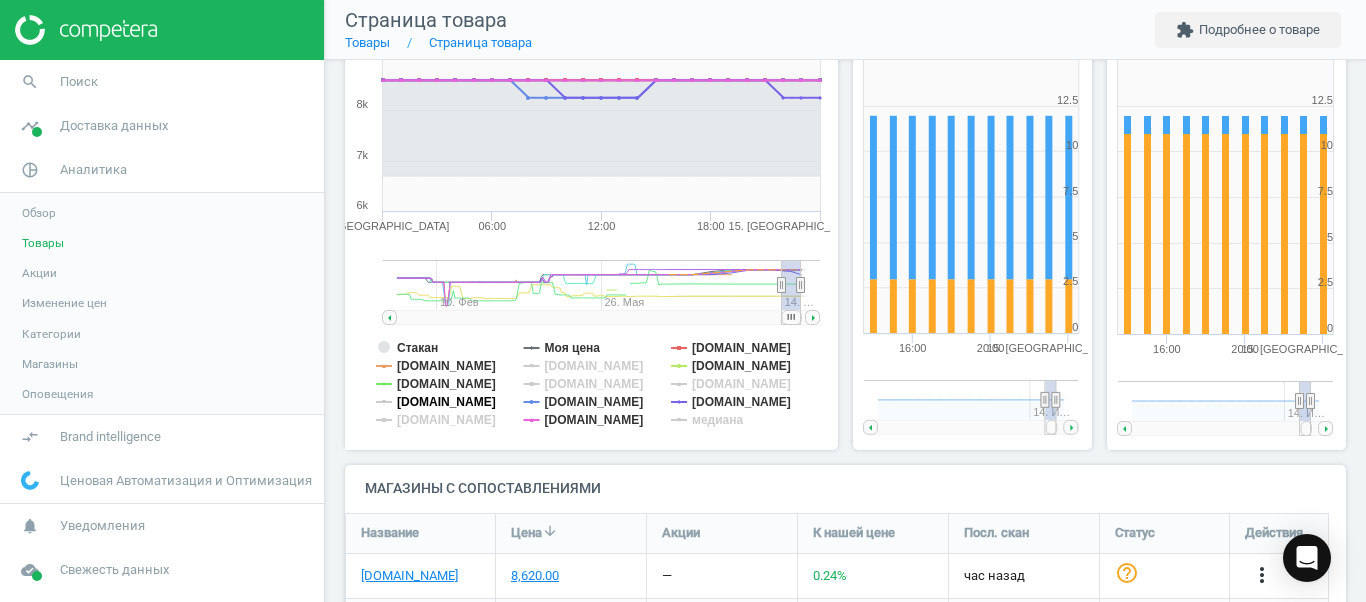 click on "[DOMAIN_NAME]" 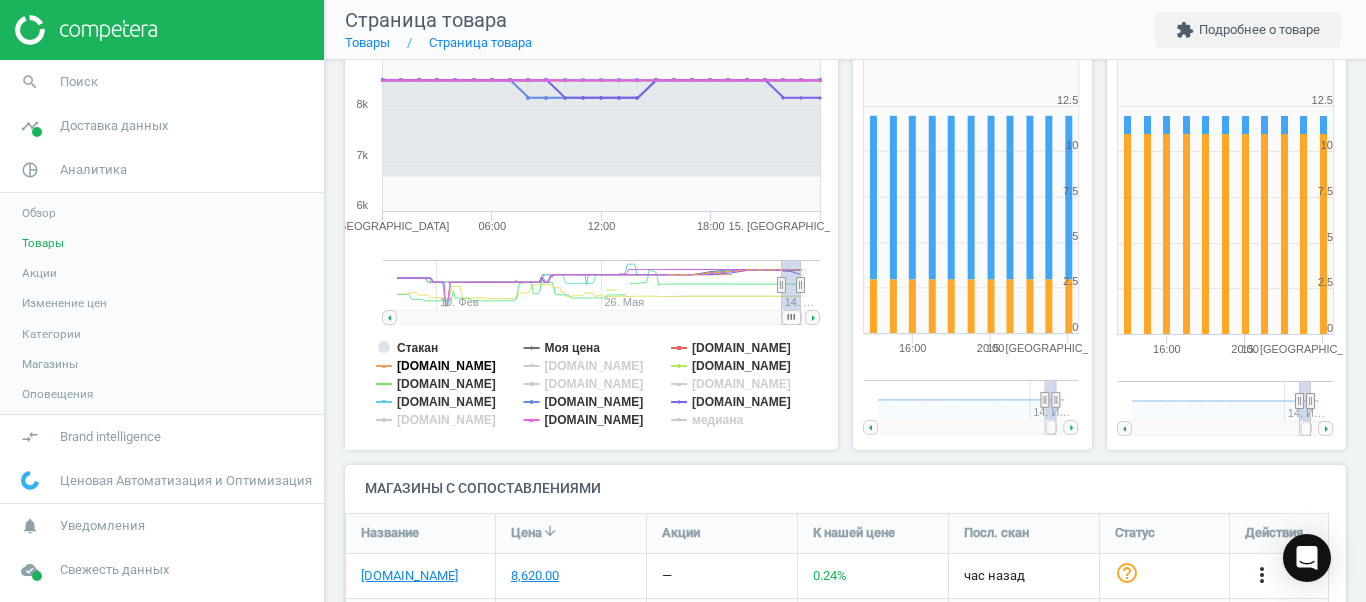 click on "[DOMAIN_NAME]" 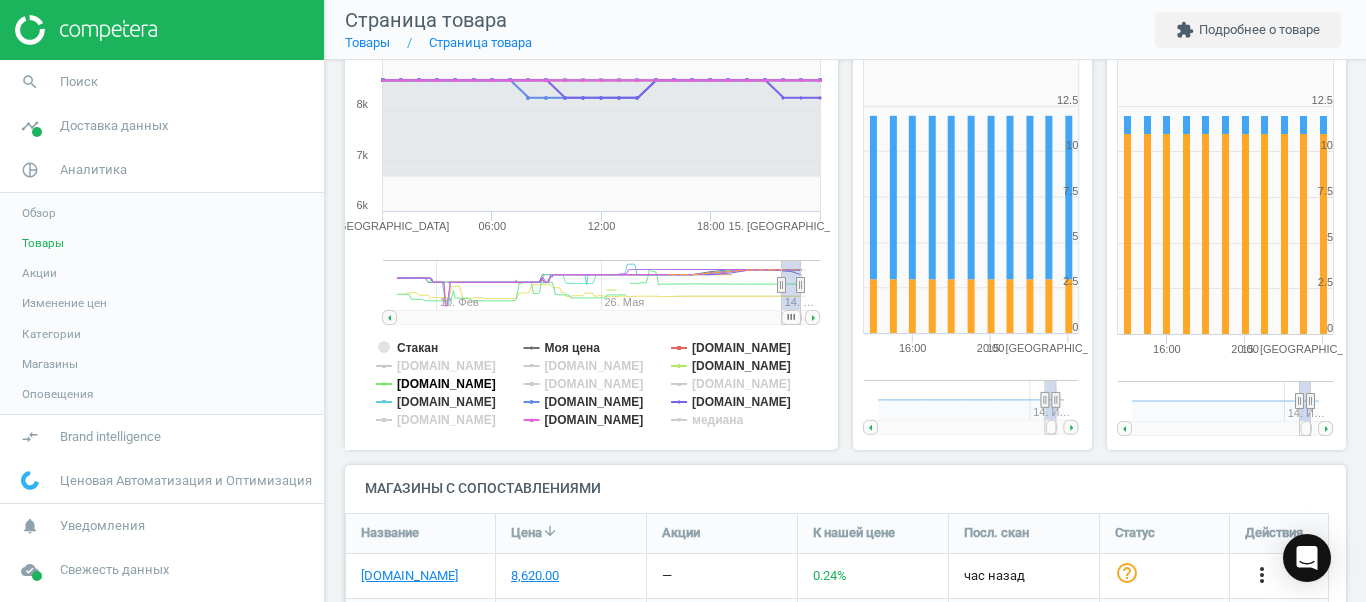 click on "[DOMAIN_NAME]" 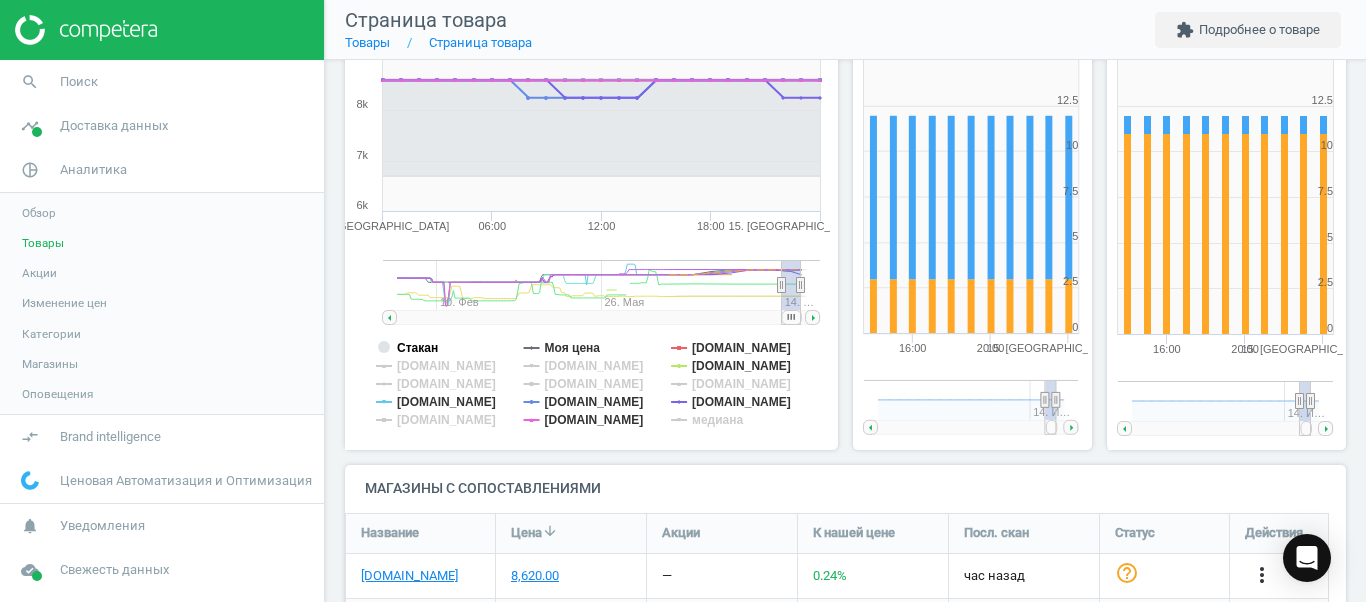 click on "Стакан" 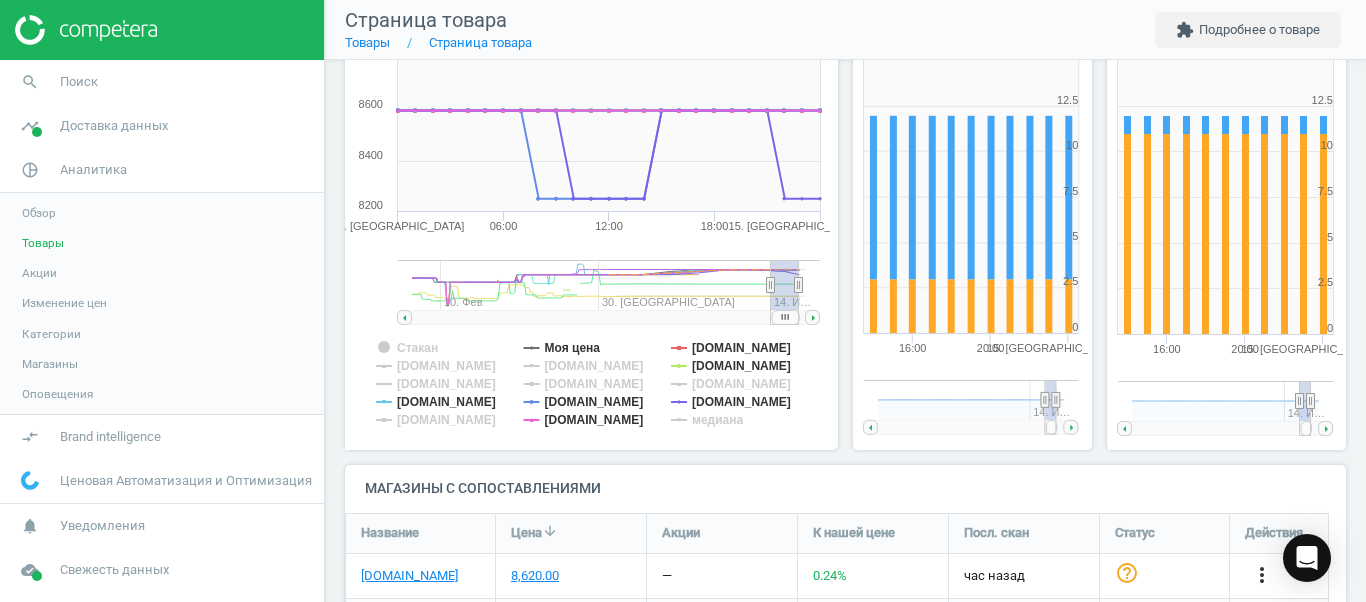 drag, startPoint x: 782, startPoint y: 325, endPoint x: 798, endPoint y: 323, distance: 16.124516 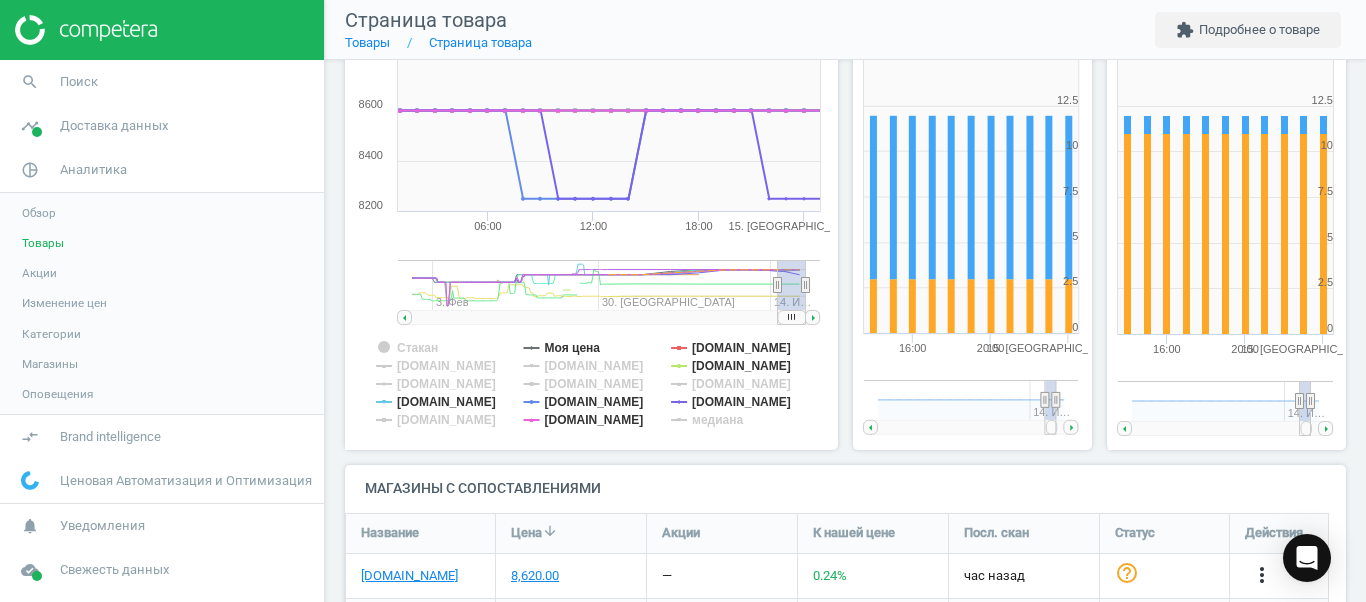 drag, startPoint x: 784, startPoint y: 322, endPoint x: 813, endPoint y: 321, distance: 29.017237 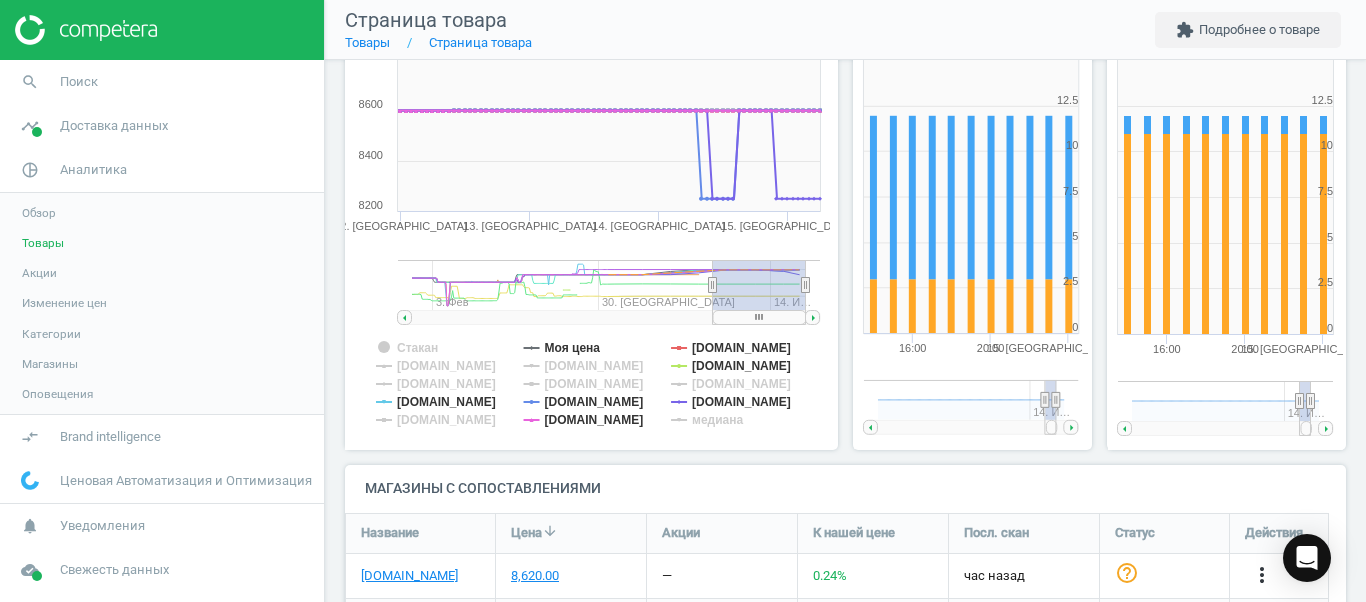 drag, startPoint x: 780, startPoint y: 287, endPoint x: 712, endPoint y: 287, distance: 68 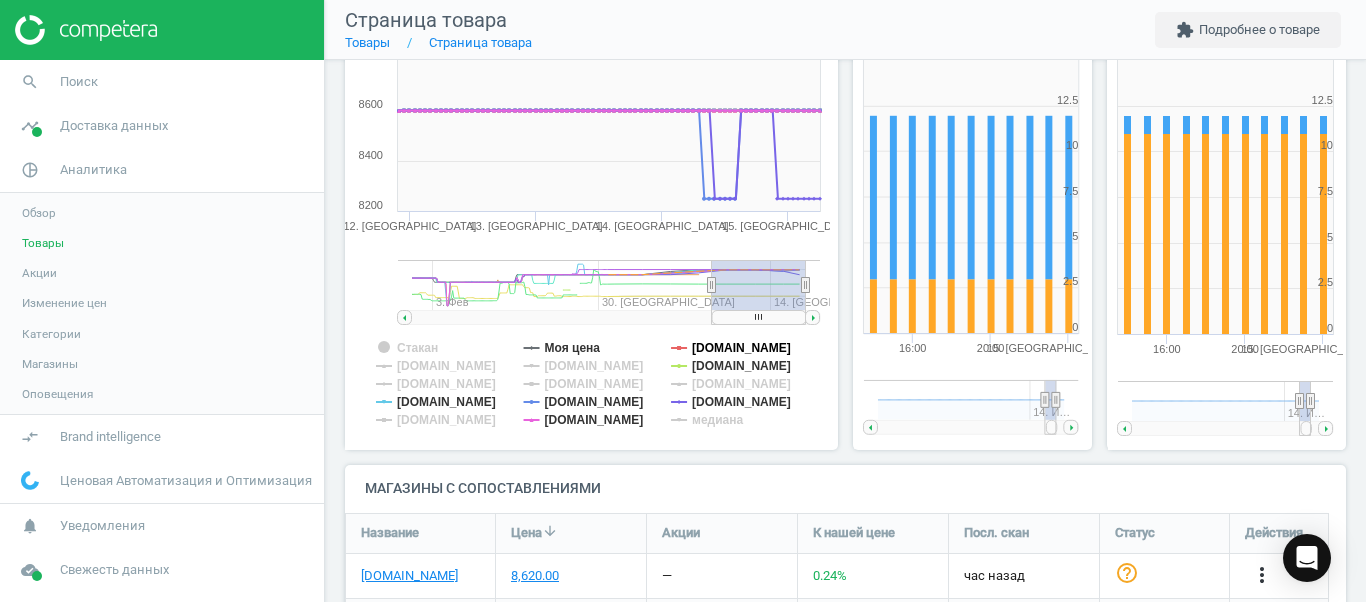 click on "[DOMAIN_NAME]" 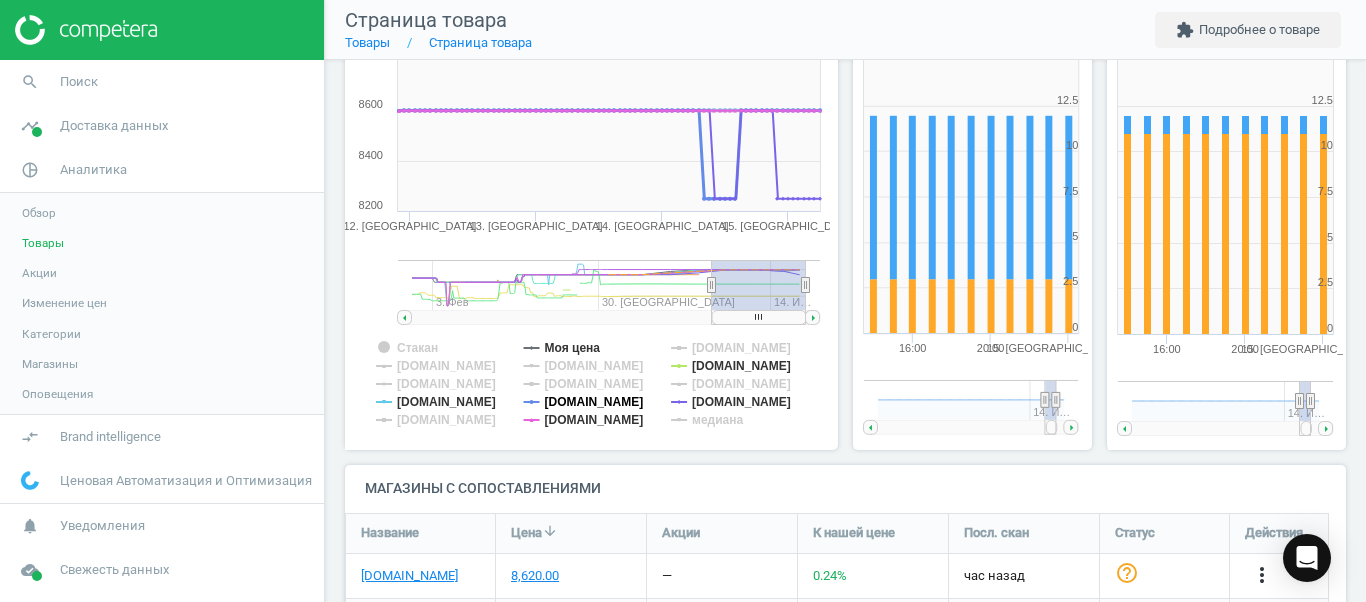click on "[DOMAIN_NAME]" 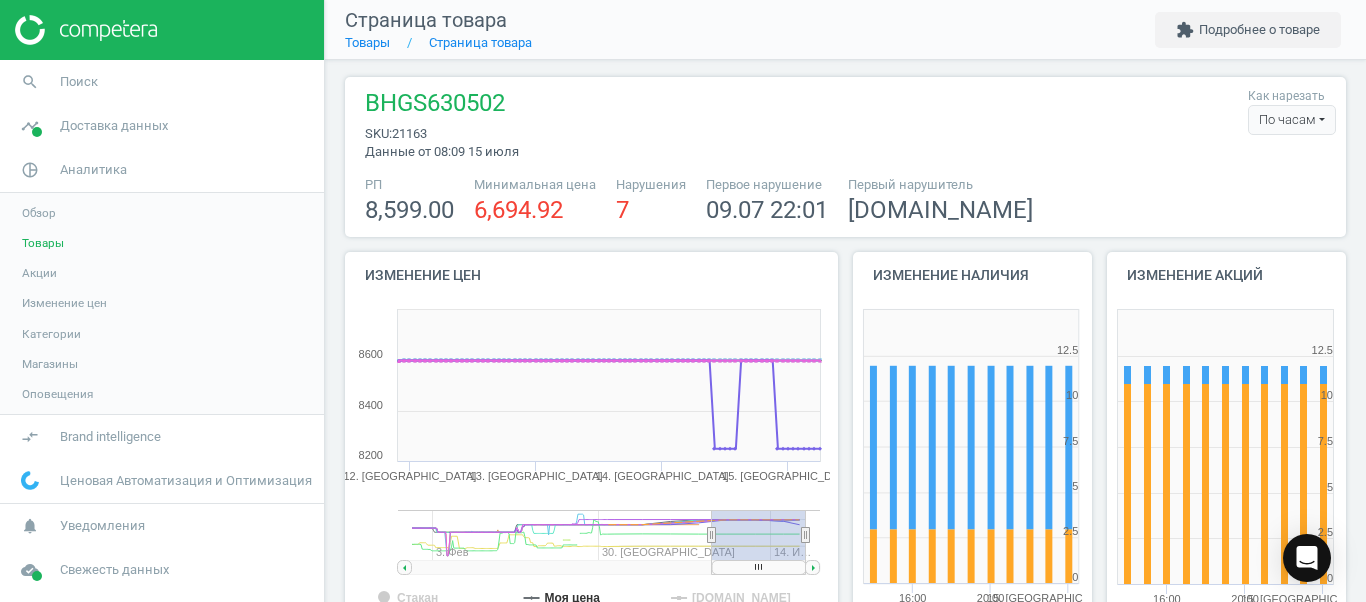 scroll, scrollTop: 0, scrollLeft: 0, axis: both 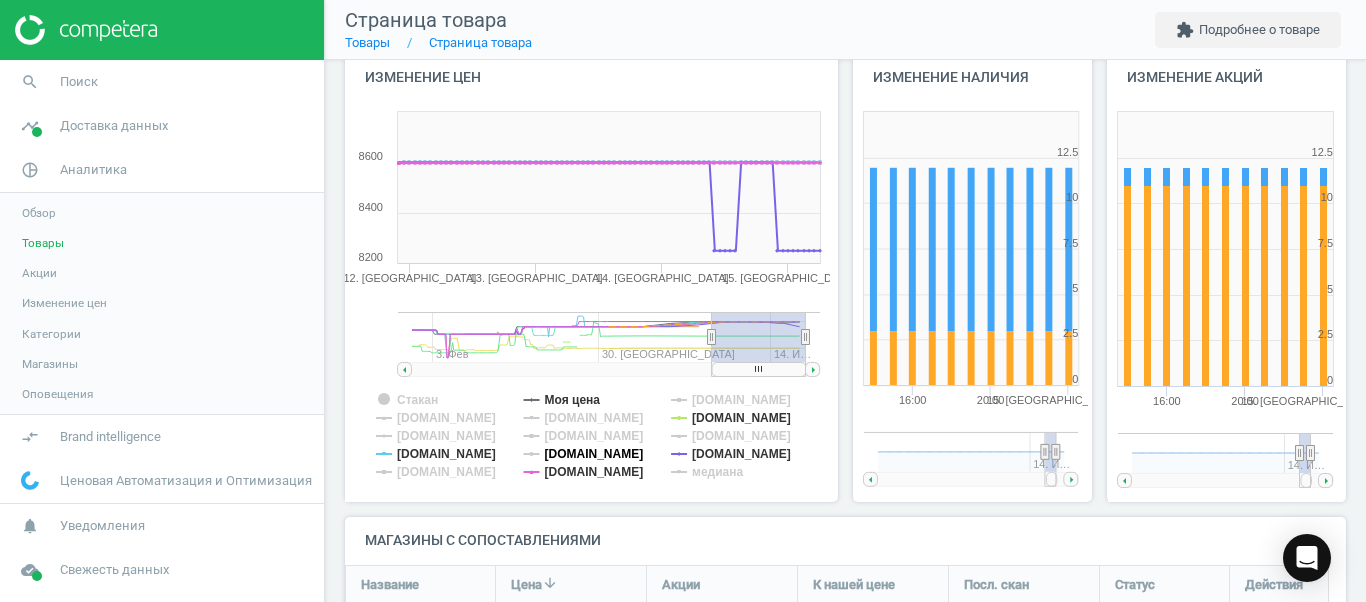 click on "[DOMAIN_NAME]" 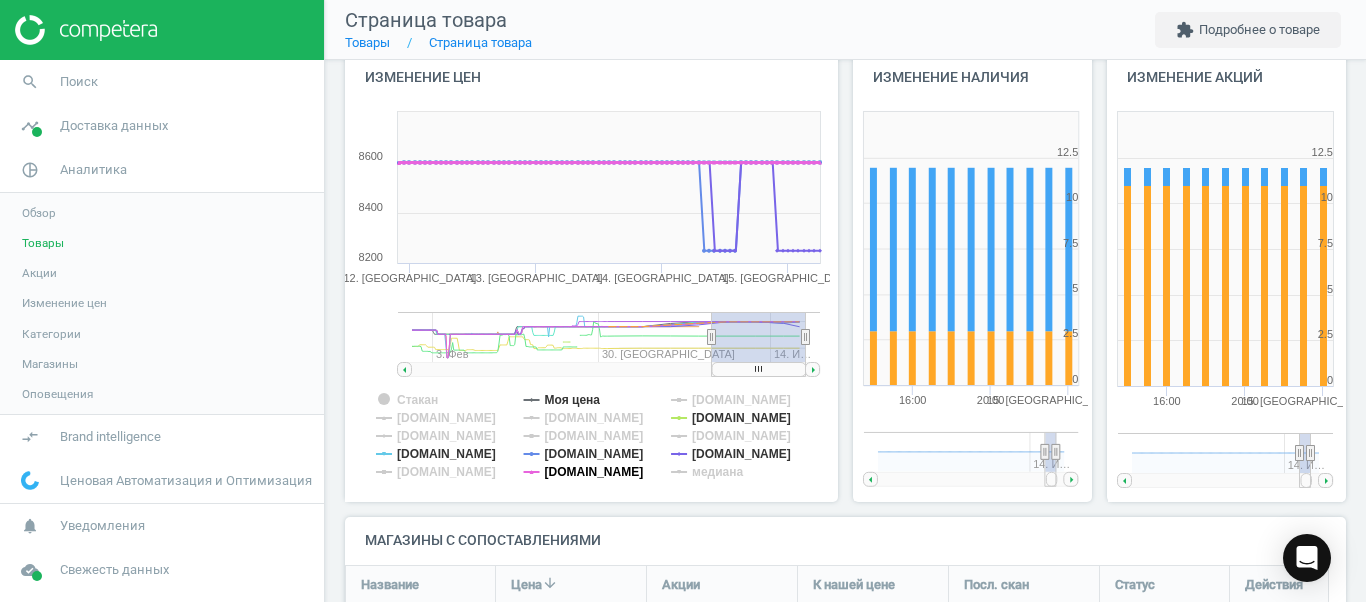 click on "[DOMAIN_NAME]" 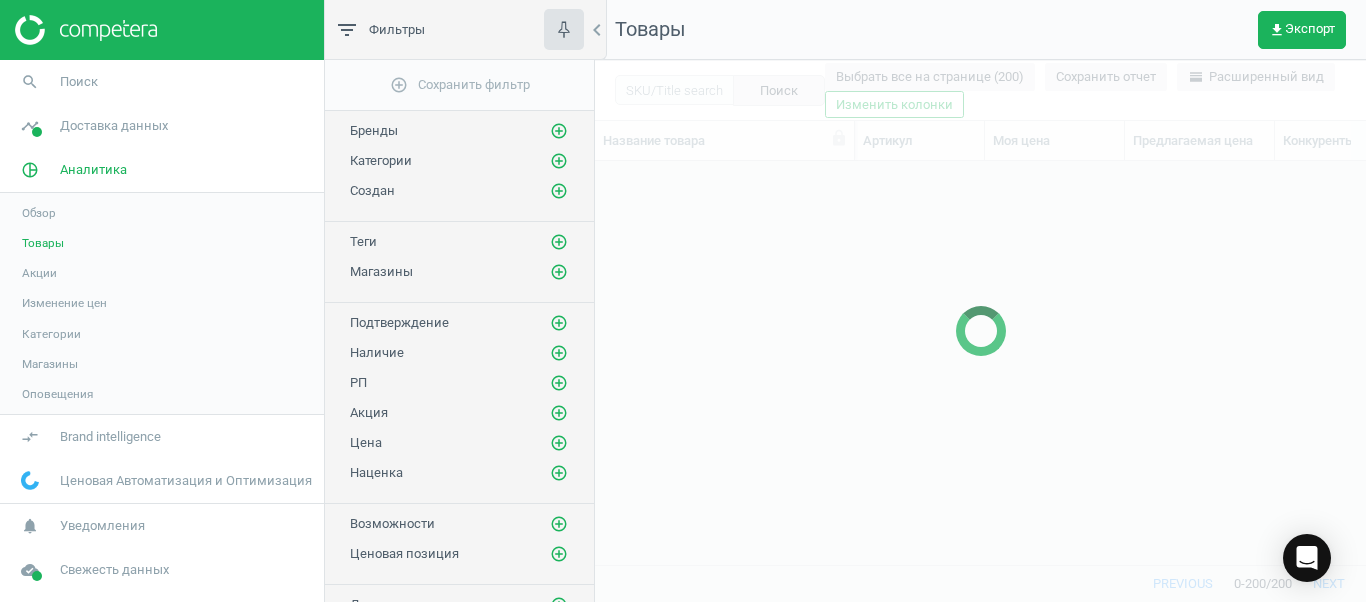 scroll, scrollTop: 18, scrollLeft: 18, axis: both 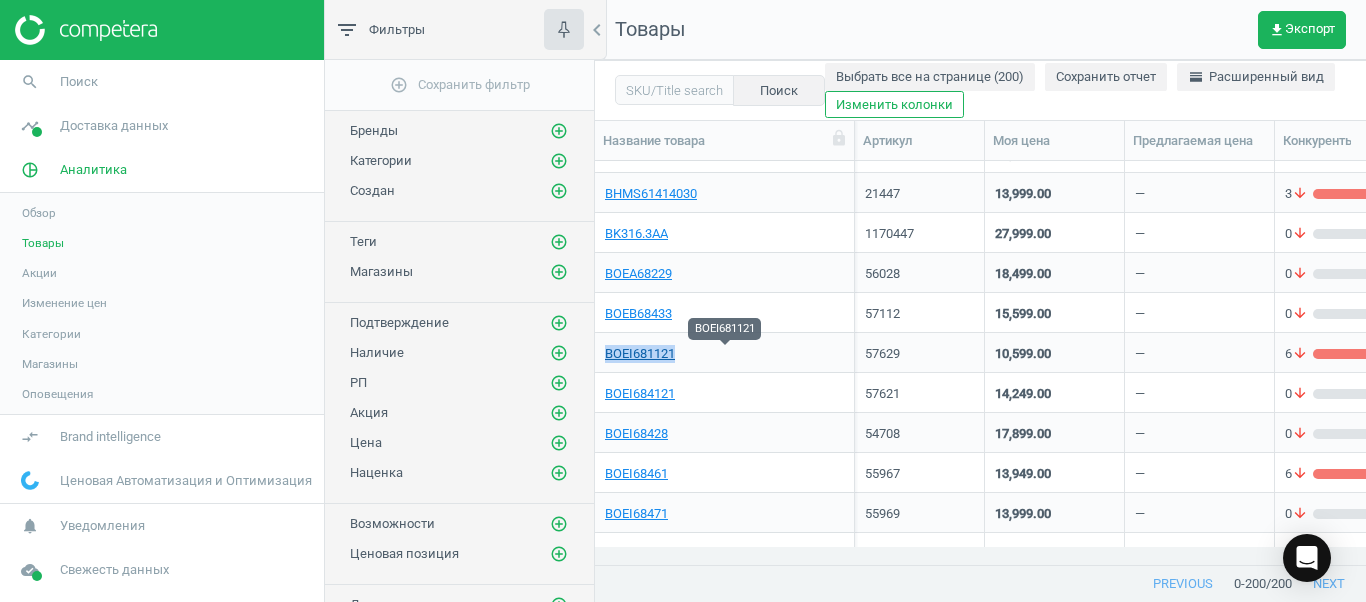 click on "BOEI681121" at bounding box center [640, 354] 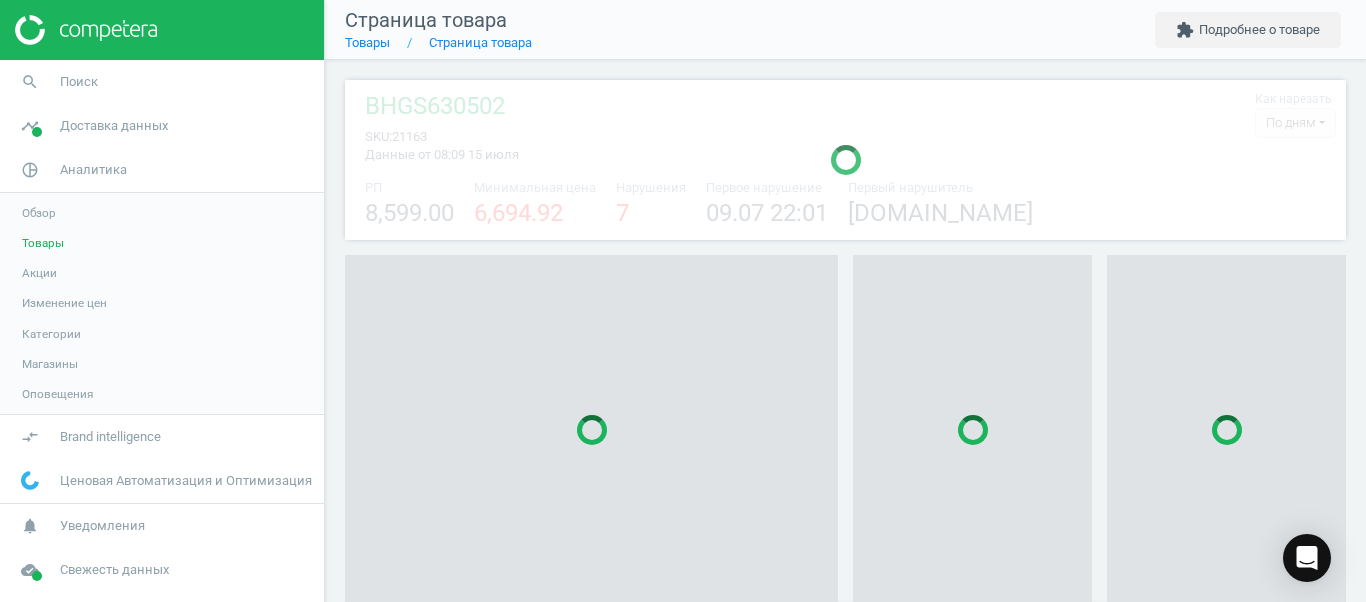 scroll, scrollTop: 27, scrollLeft: 27, axis: both 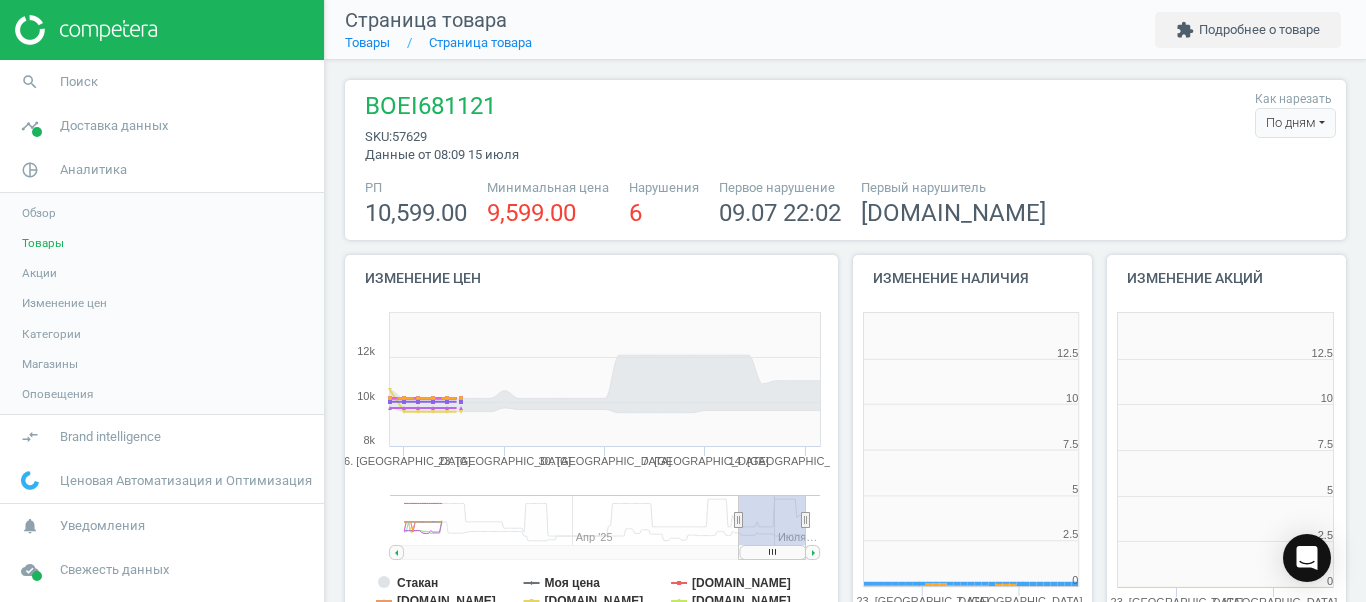 click on "По дням" at bounding box center [1295, 123] 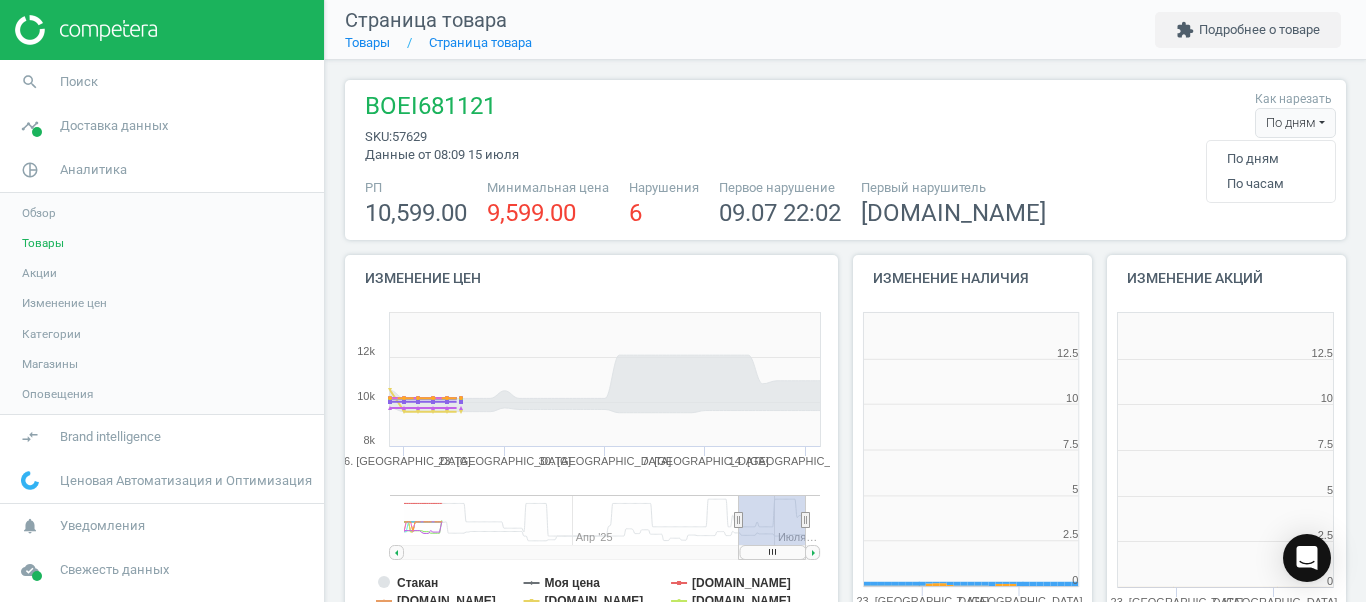 scroll, scrollTop: 27, scrollLeft: 27, axis: both 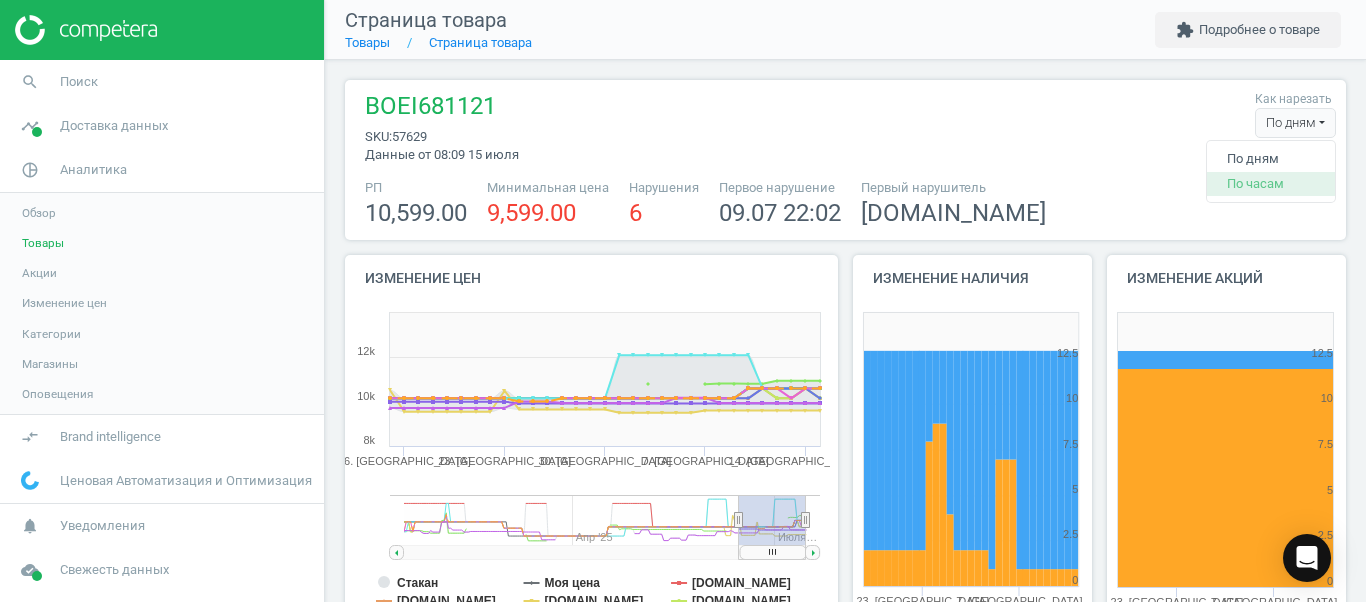 click on "По часам" at bounding box center (1271, 184) 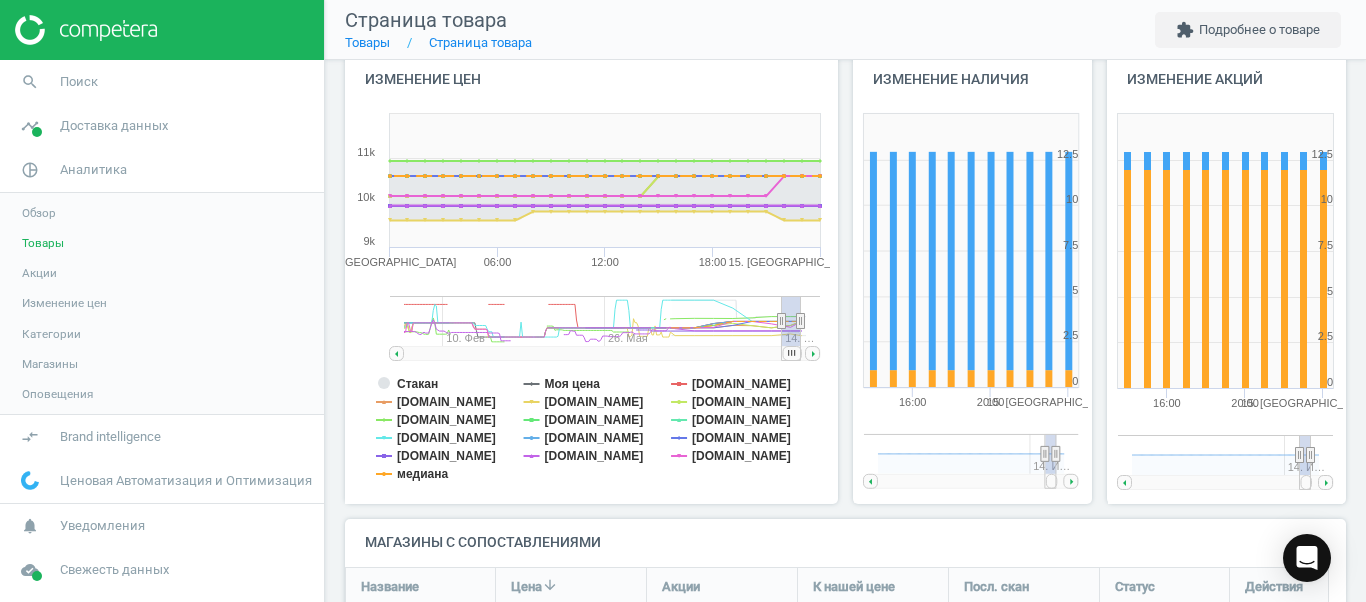 scroll, scrollTop: 321, scrollLeft: 0, axis: vertical 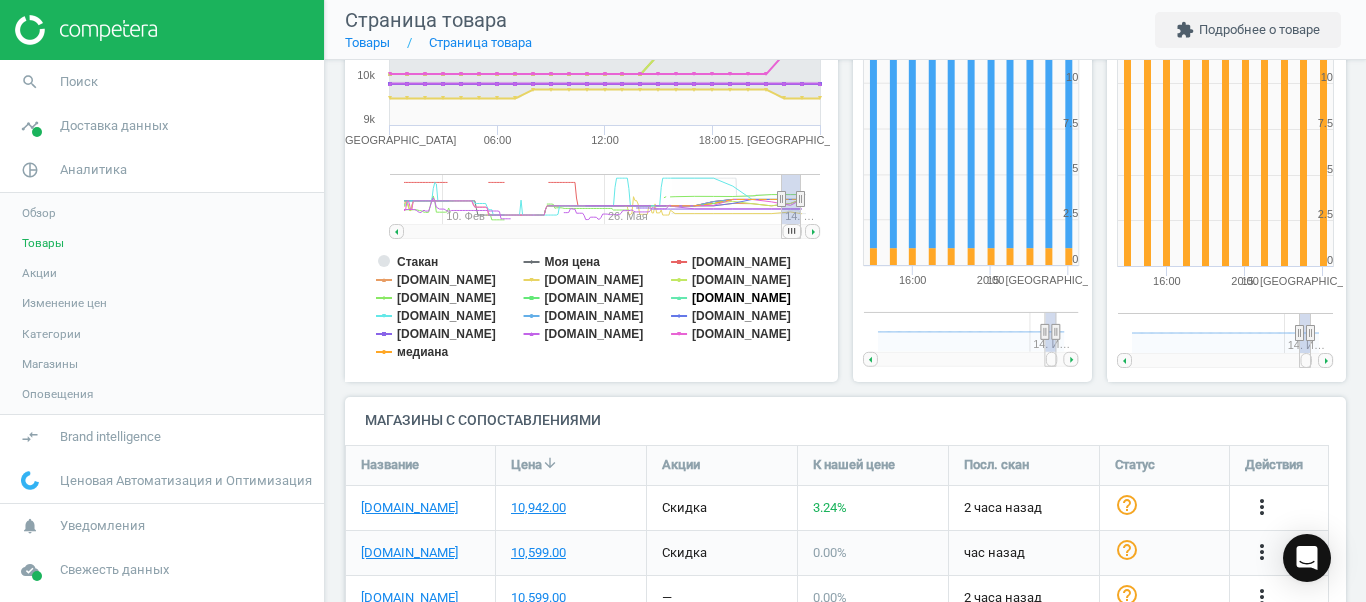 click on "[DOMAIN_NAME]" 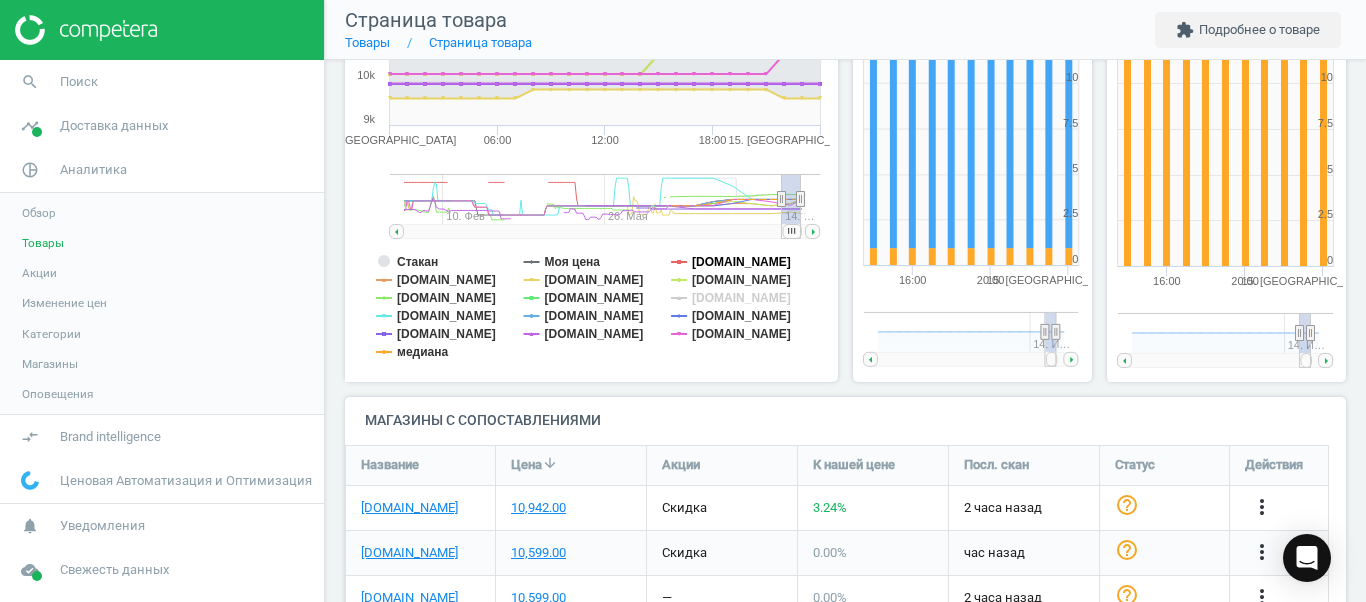 click on "[DOMAIN_NAME]" 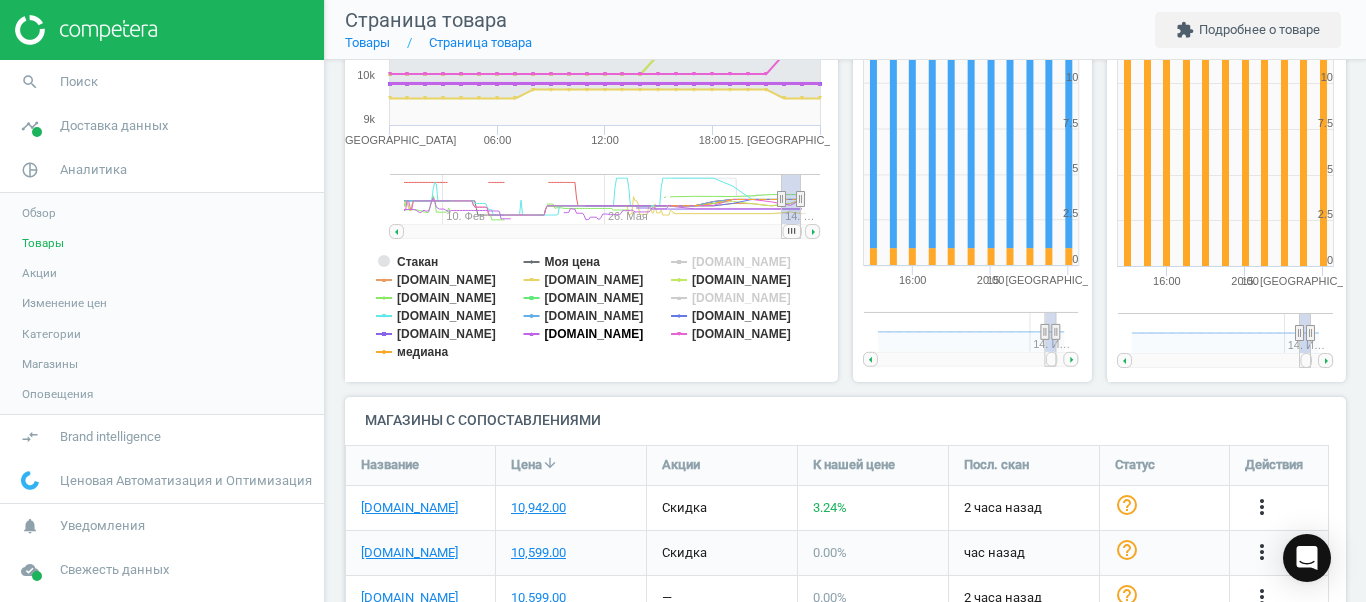 click on "[DOMAIN_NAME]" 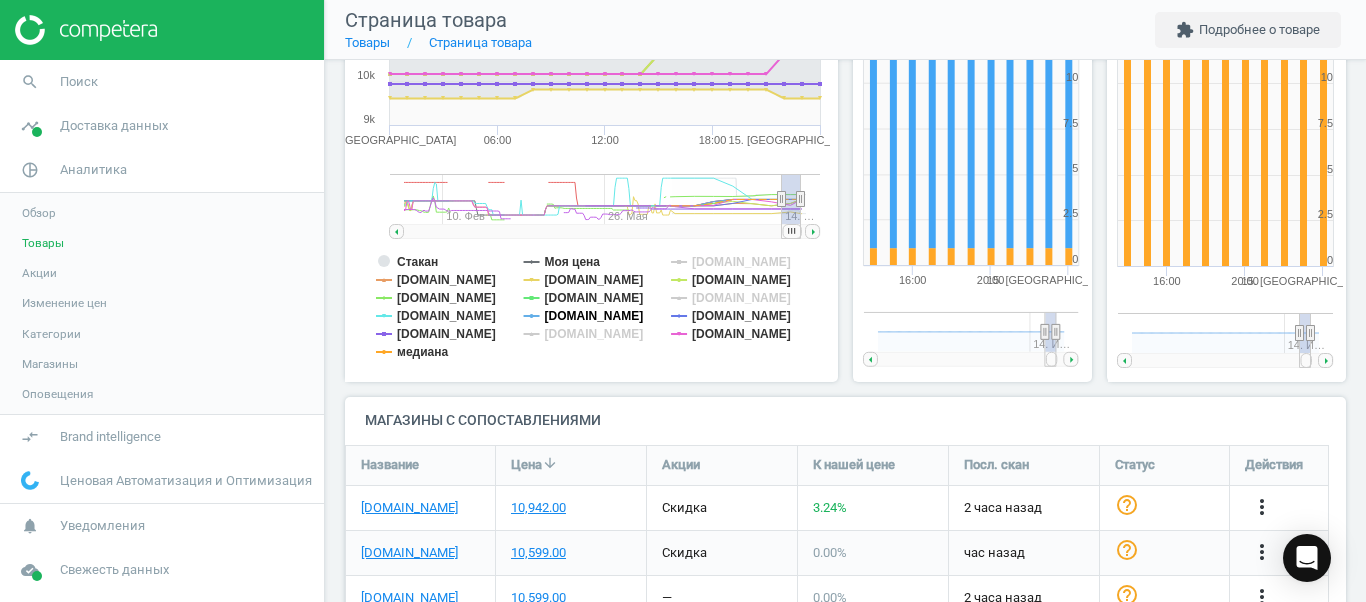 click on "[DOMAIN_NAME]" 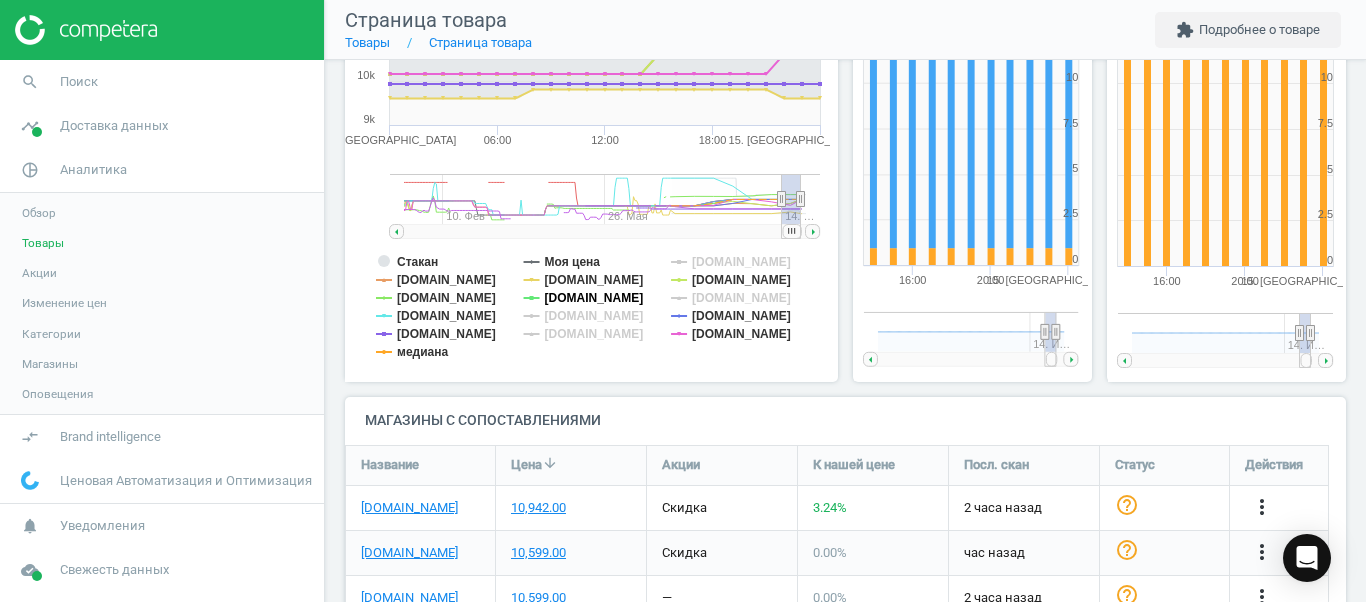 click on "[DOMAIN_NAME]" 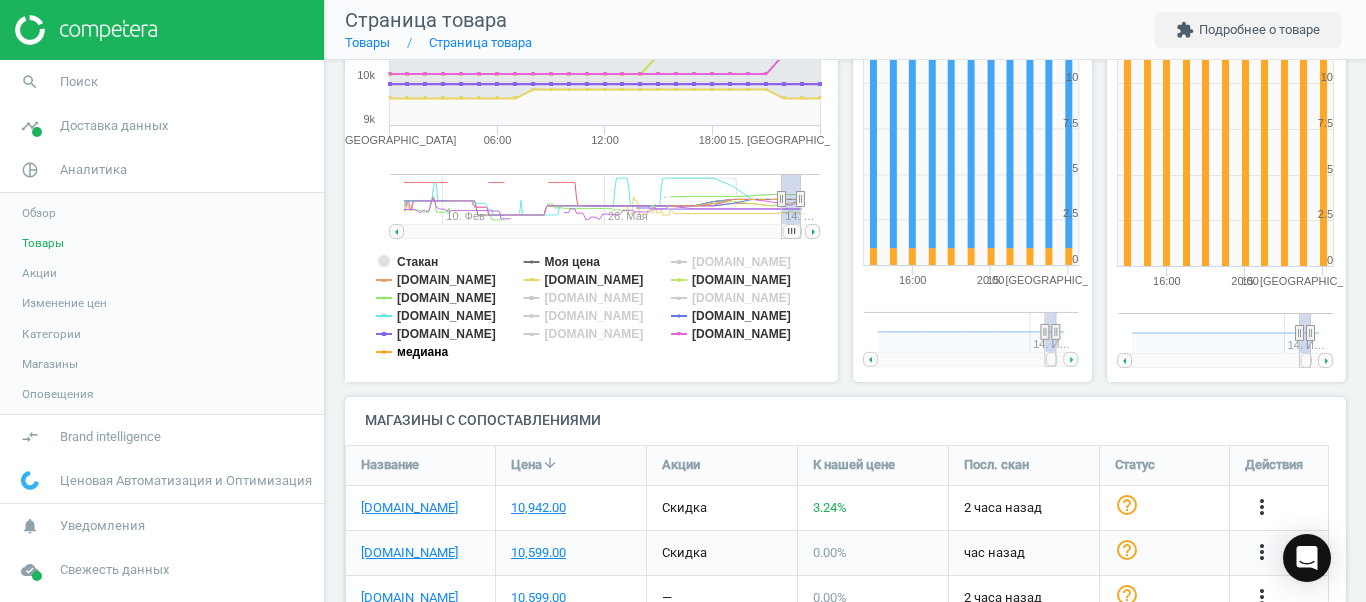 click on "медиана" 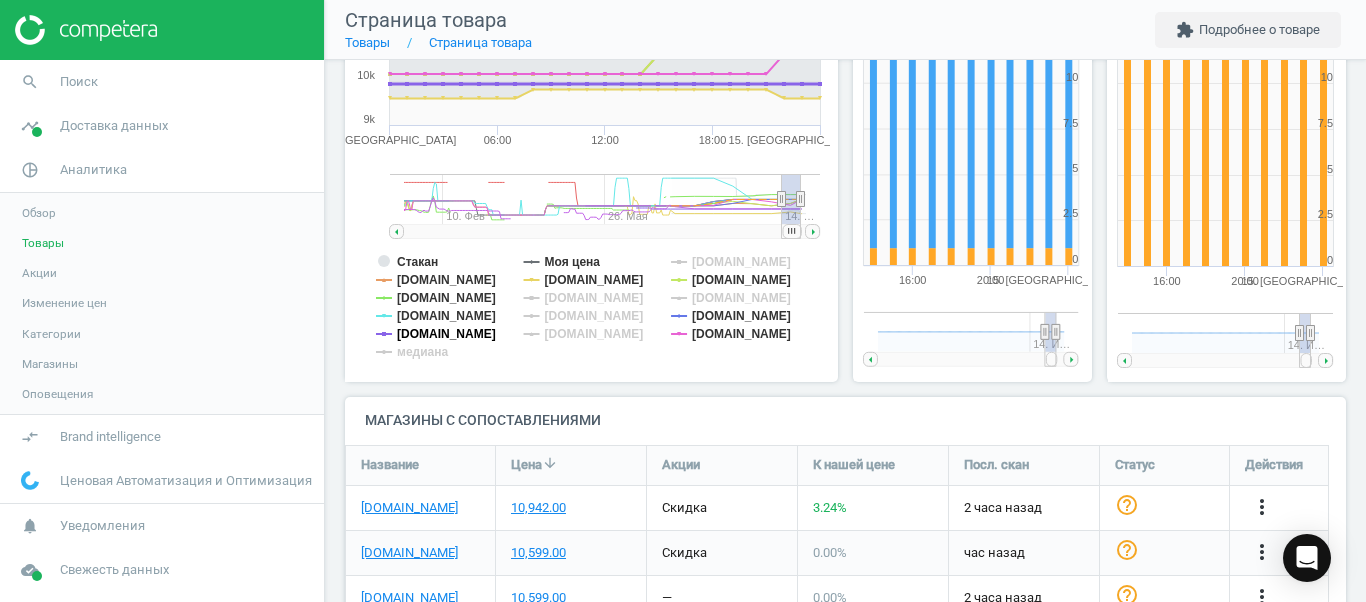 drag, startPoint x: 448, startPoint y: 334, endPoint x: 419, endPoint y: 313, distance: 35.805027 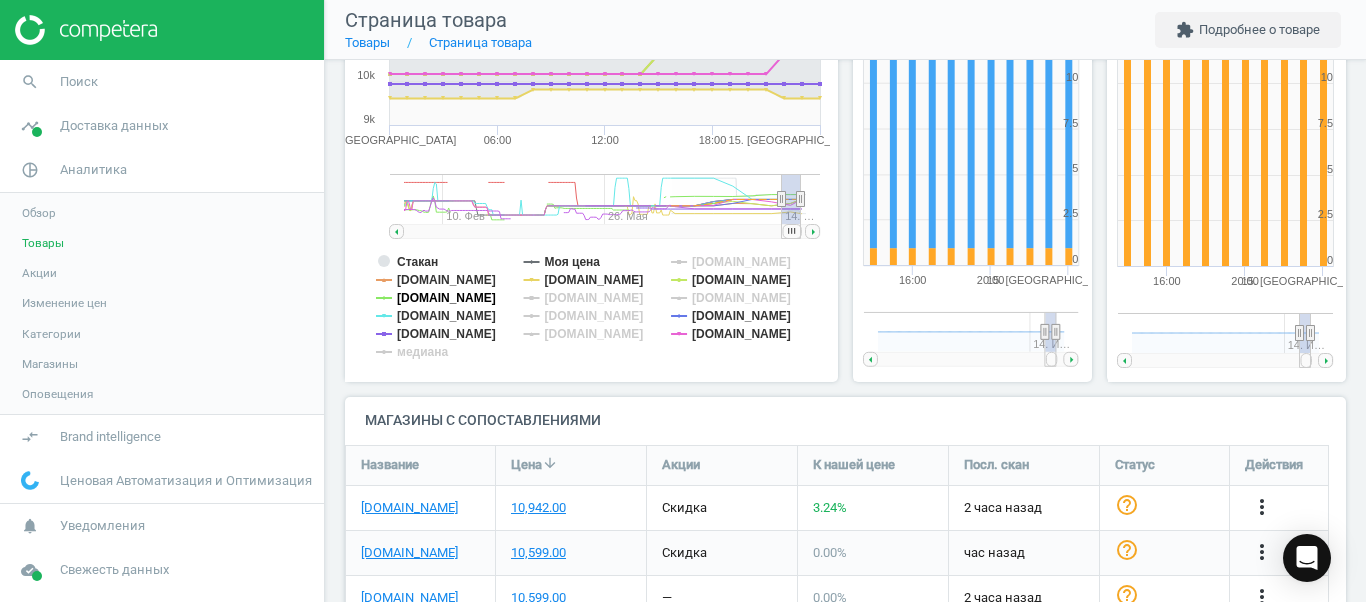 drag, startPoint x: 419, startPoint y: 313, endPoint x: 431, endPoint y: 296, distance: 20.808653 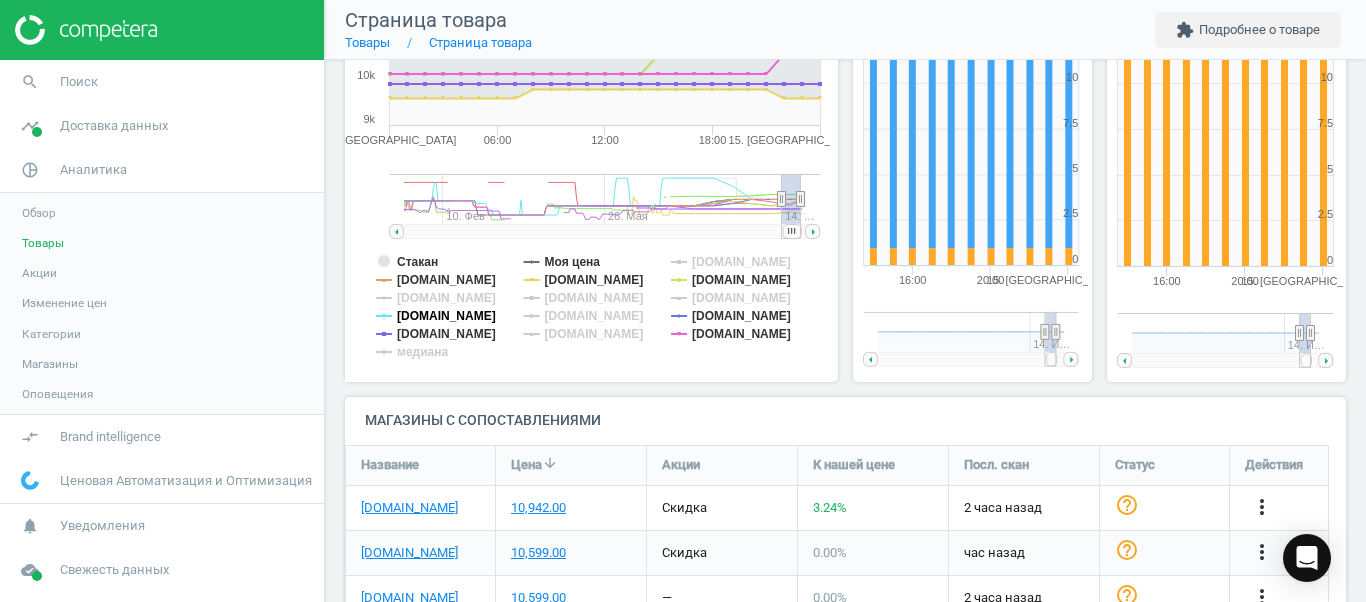 click on "[DOMAIN_NAME]" 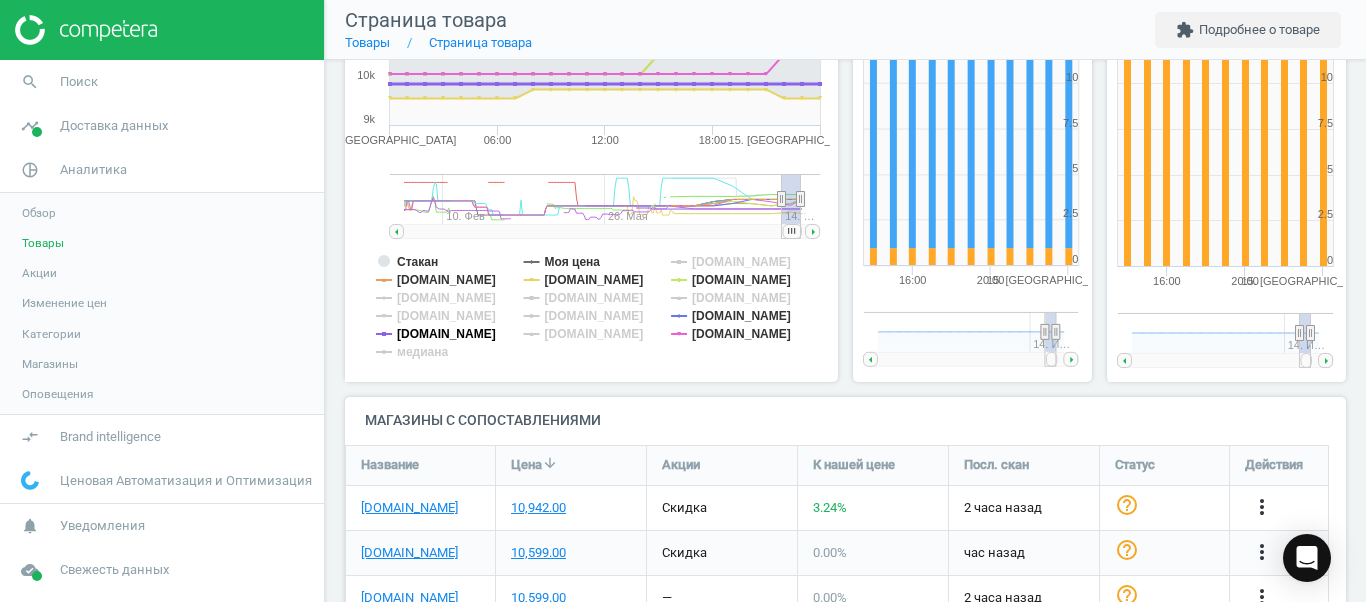 click on "[DOMAIN_NAME]" 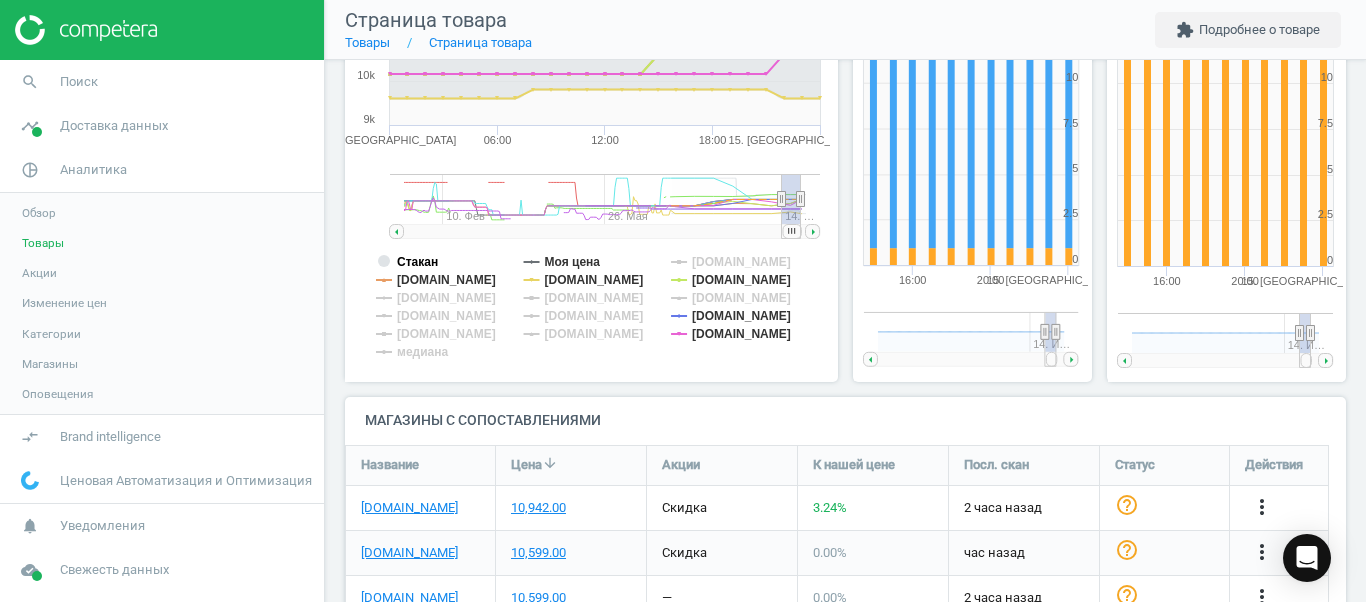 click on "Стакан" 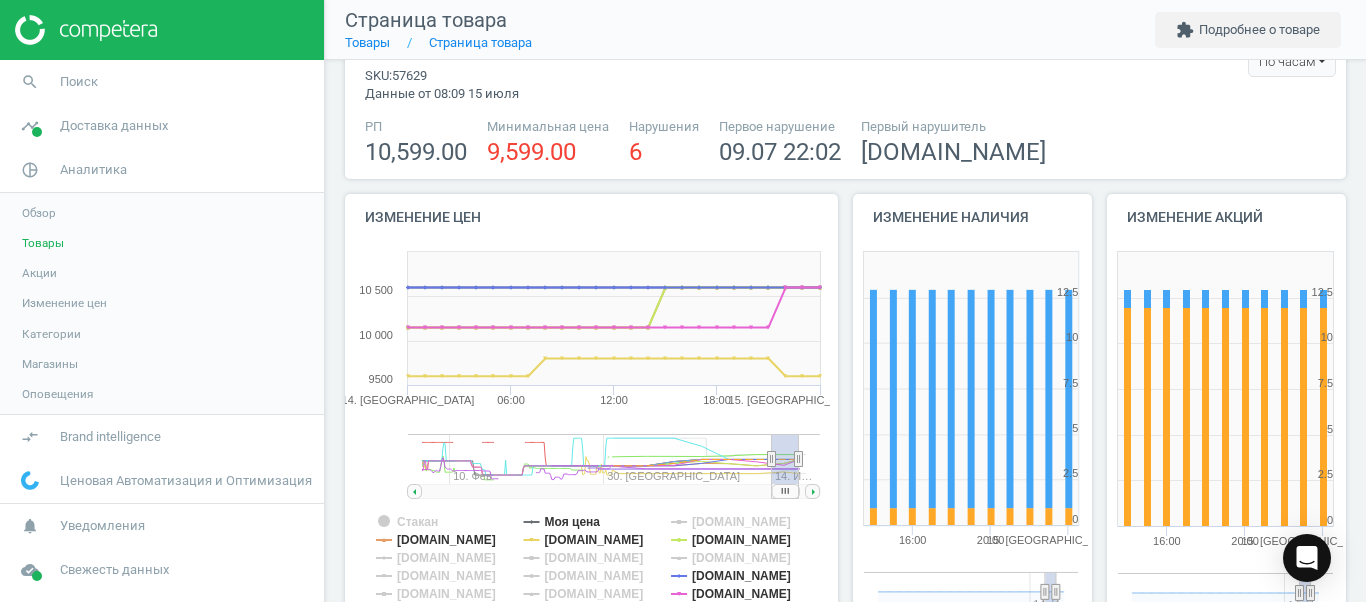 scroll, scrollTop: 64, scrollLeft: 0, axis: vertical 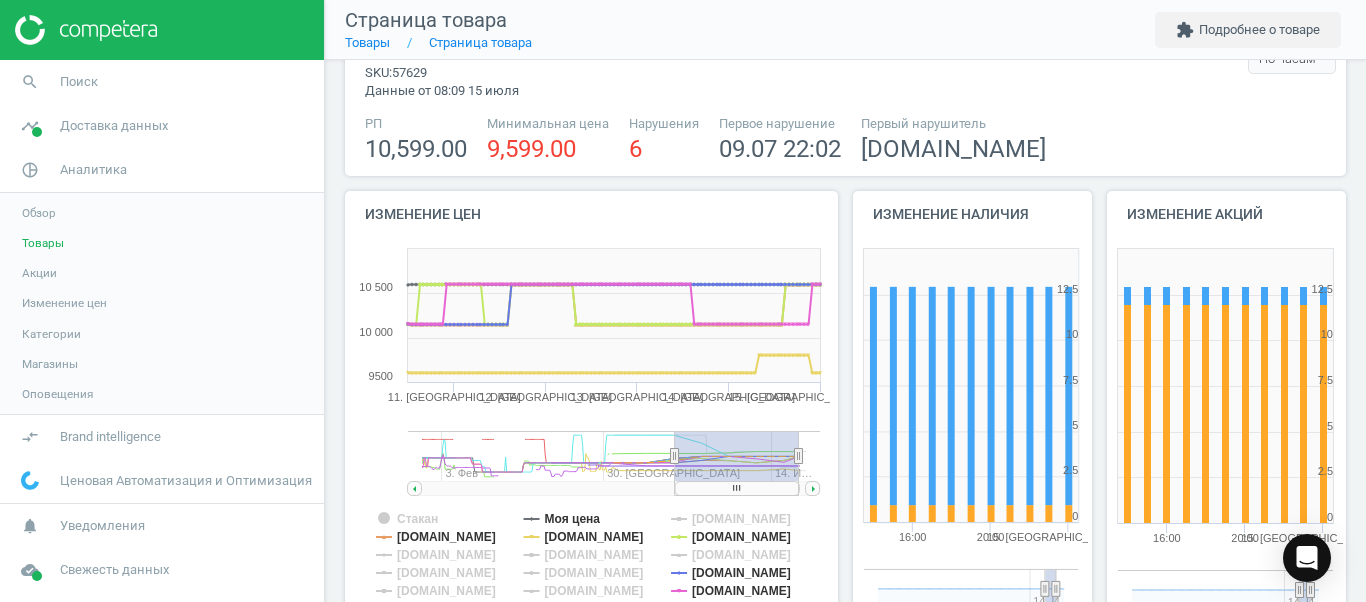 drag, startPoint x: 772, startPoint y: 454, endPoint x: 675, endPoint y: 479, distance: 100.16985 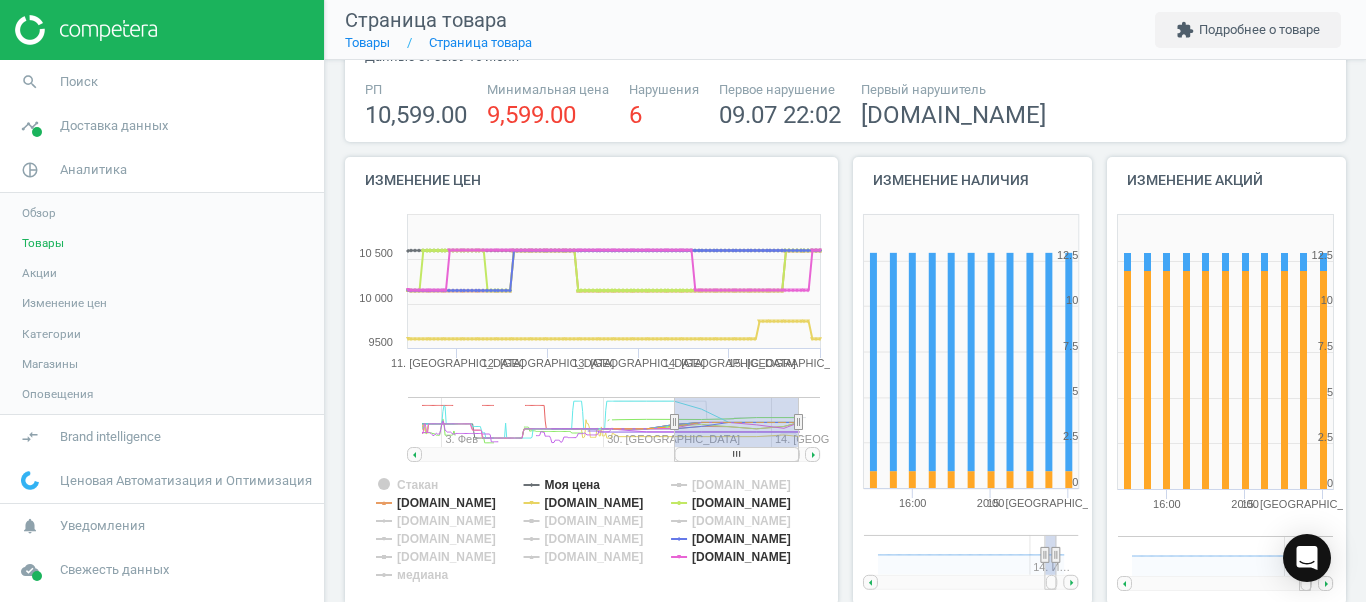 scroll, scrollTop: 135, scrollLeft: 0, axis: vertical 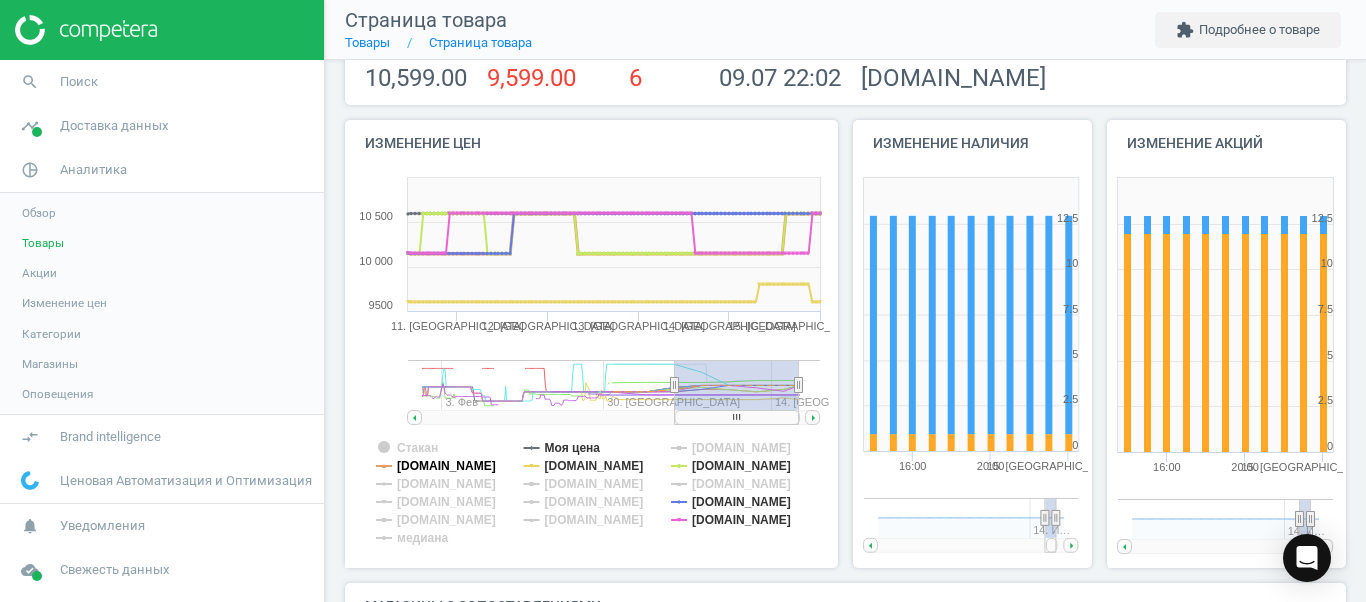 click on "[DOMAIN_NAME]" 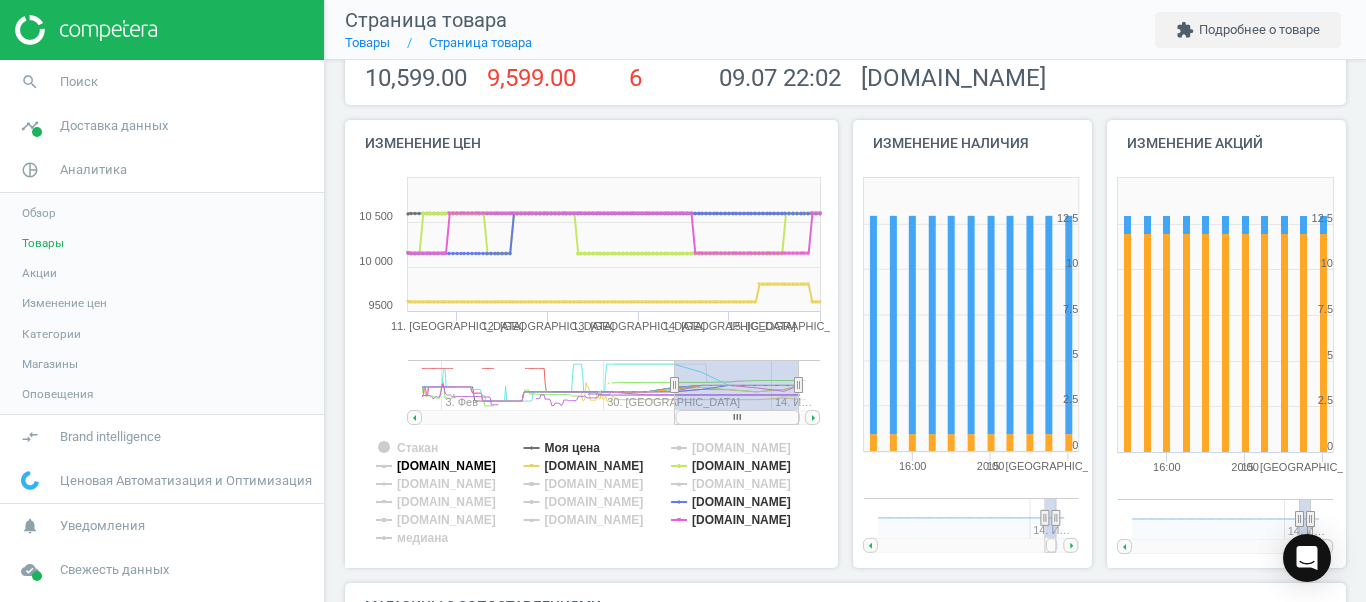 click on "[DOMAIN_NAME]" 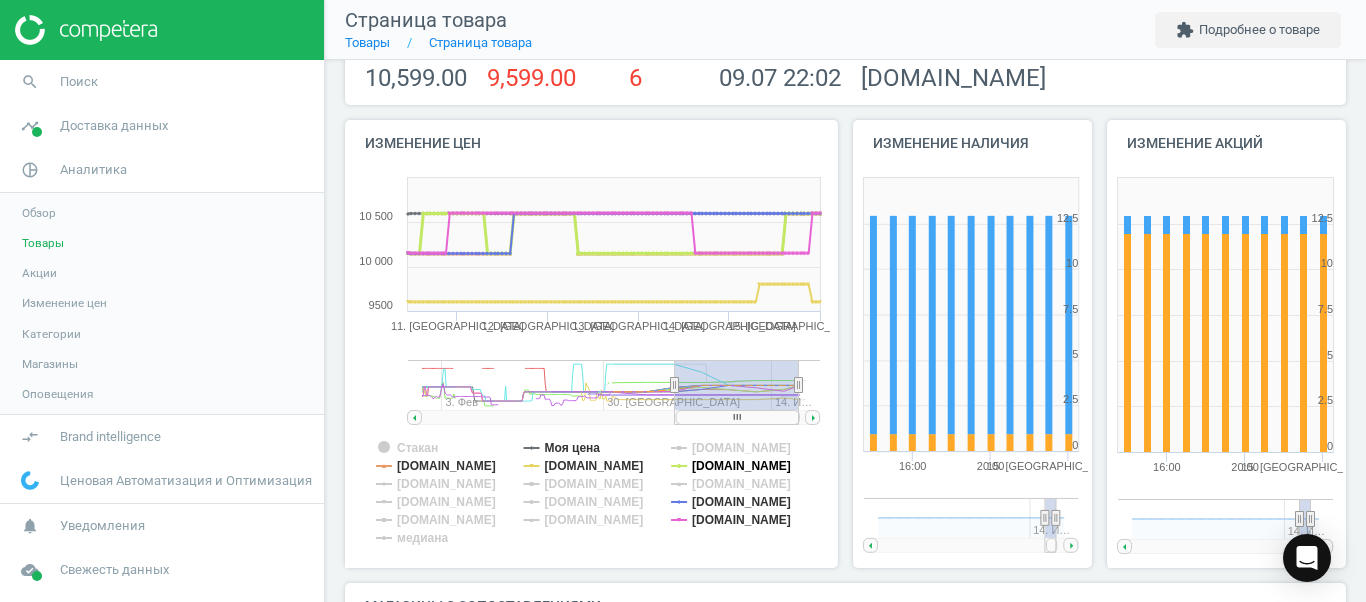 click on "[DOMAIN_NAME]" 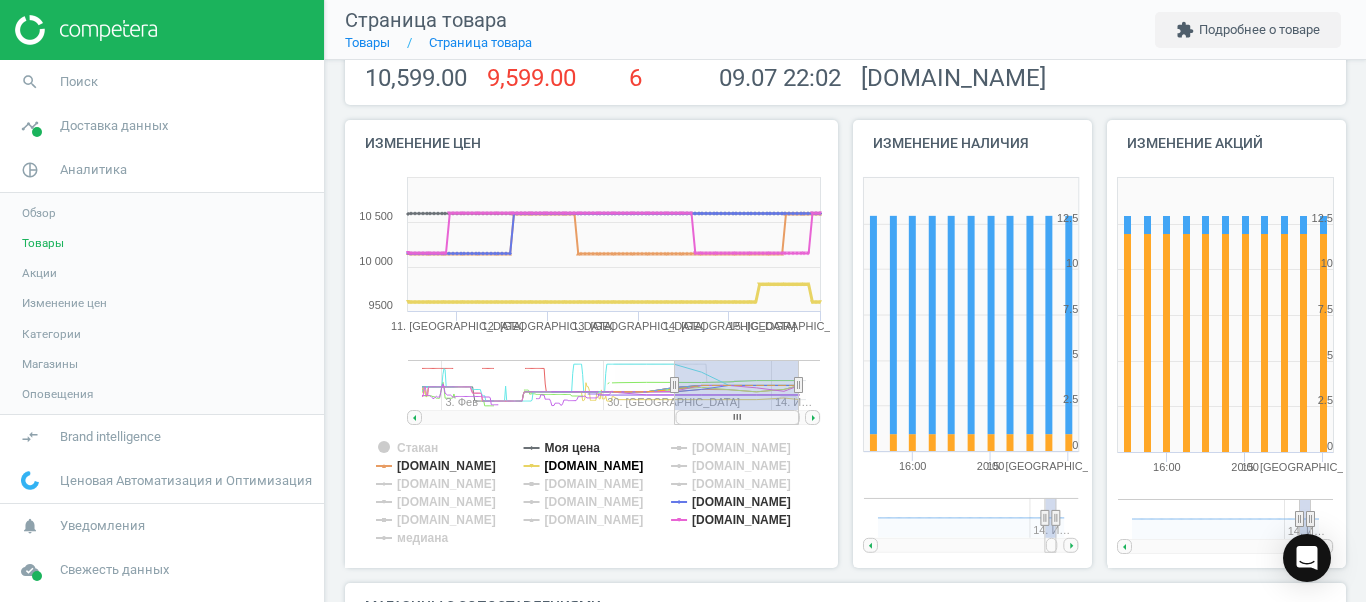 click on "[DOMAIN_NAME]" 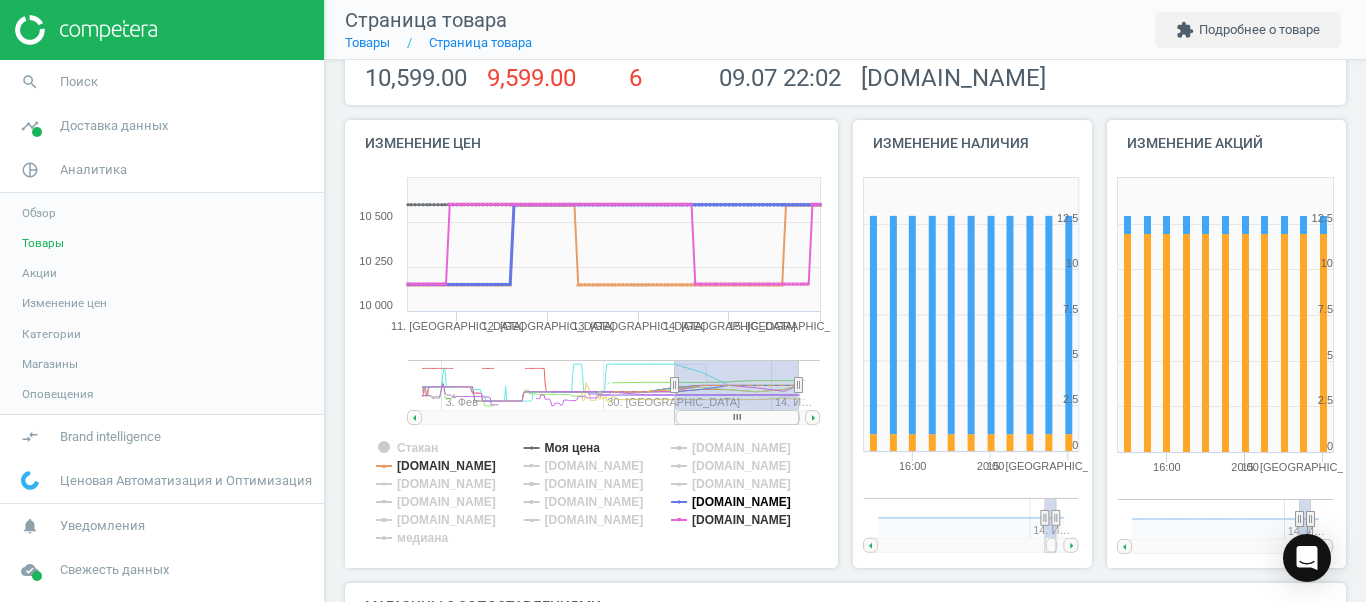 click on "[DOMAIN_NAME]" 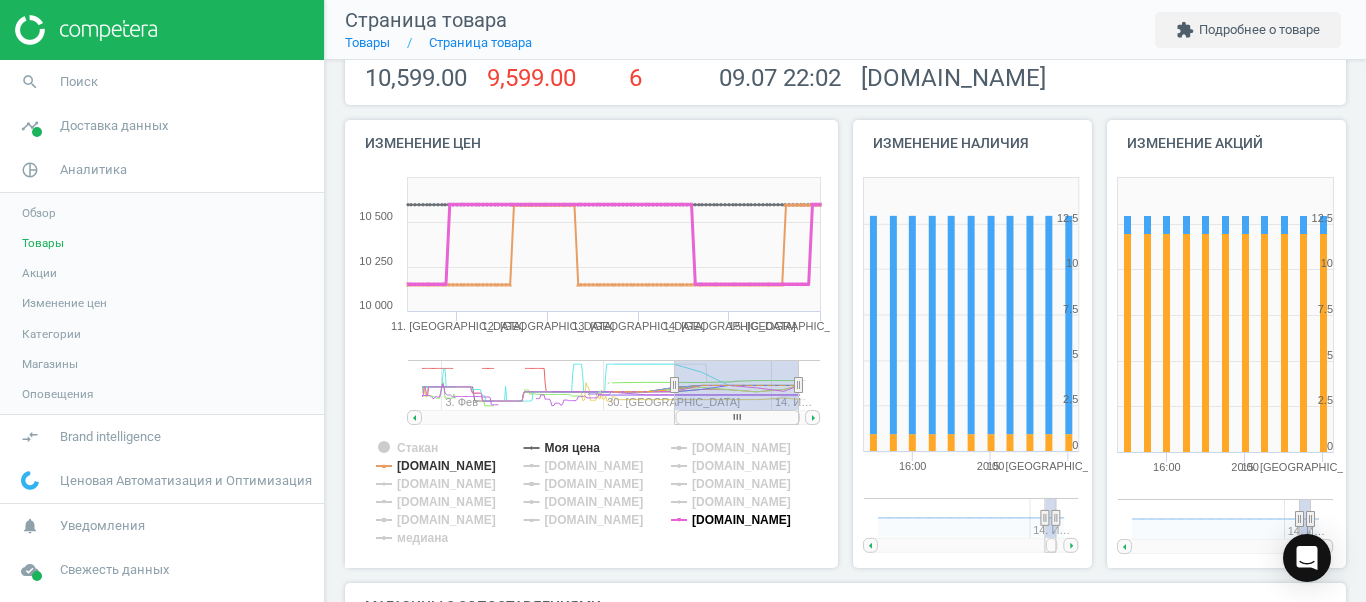 click on "[DOMAIN_NAME]" 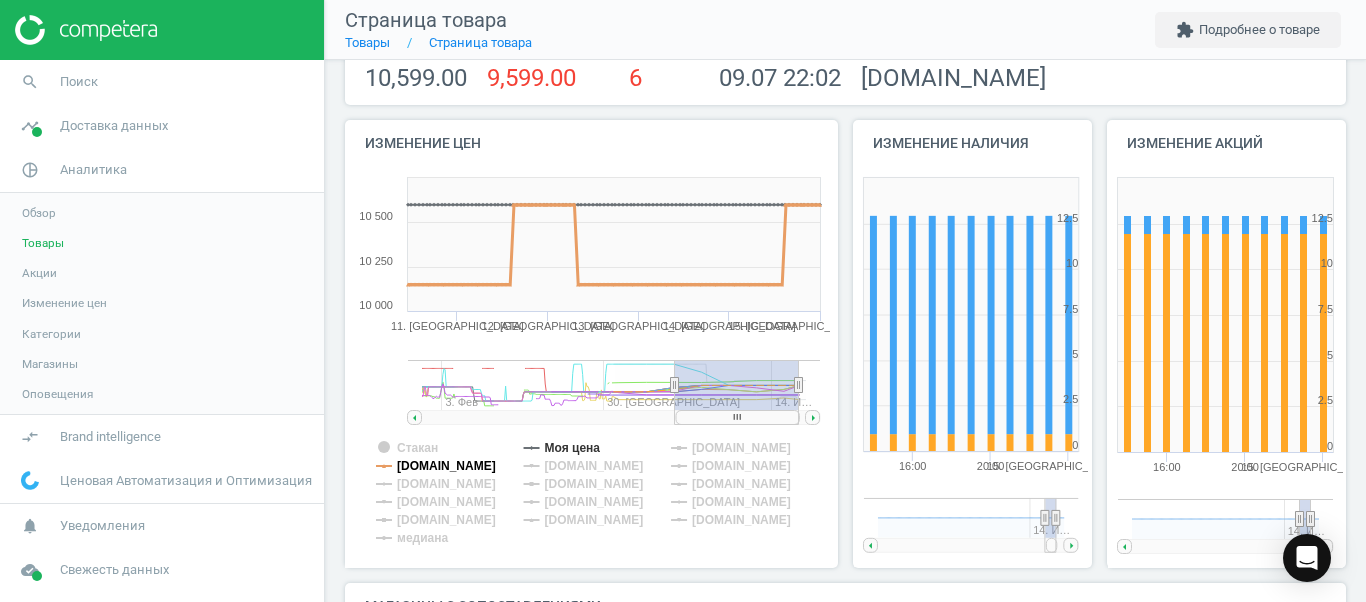 click on "[DOMAIN_NAME]" 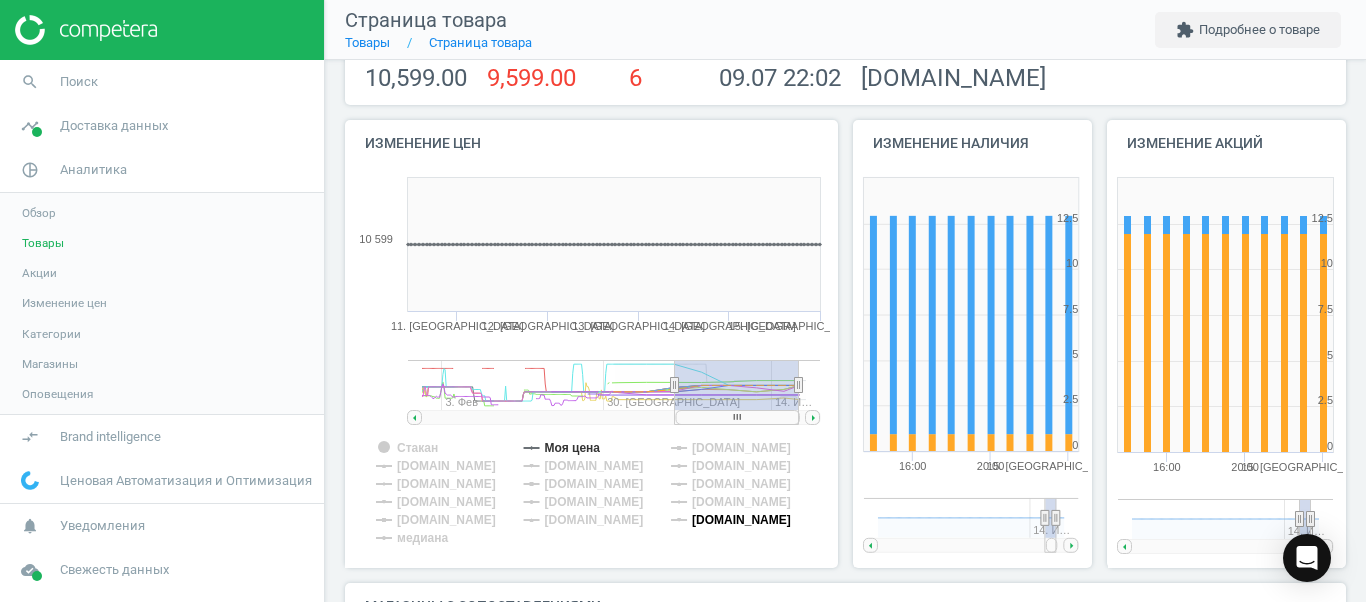 click on "[DOMAIN_NAME]" 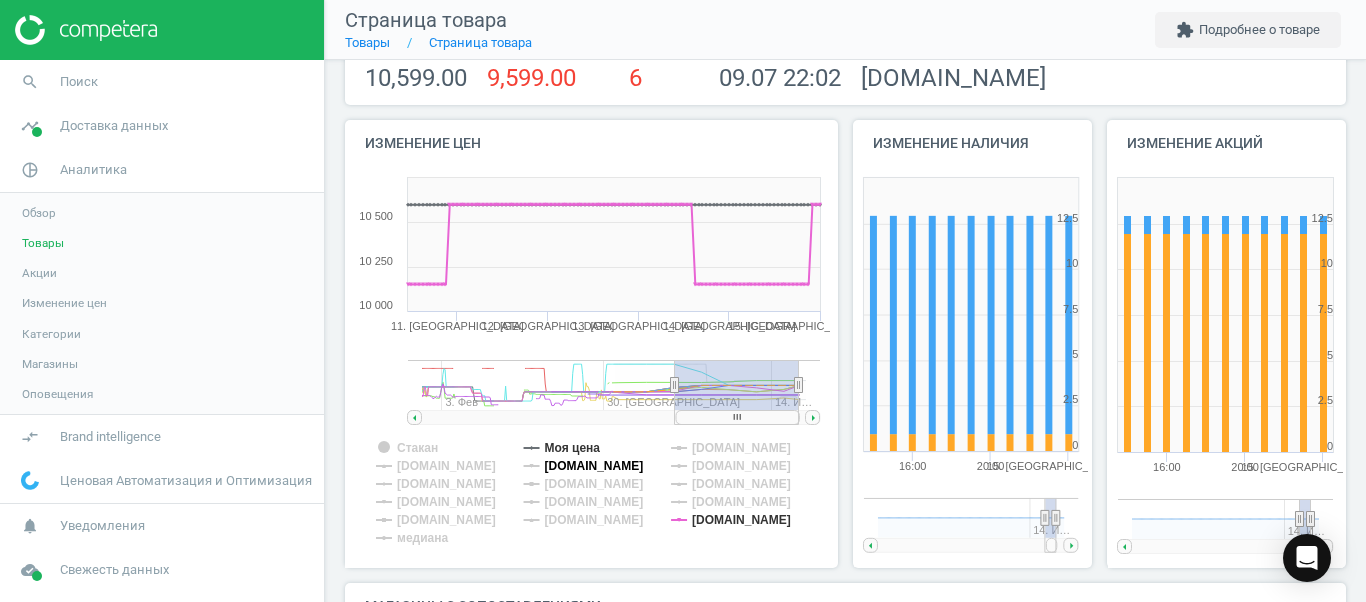 click on "[DOMAIN_NAME]" 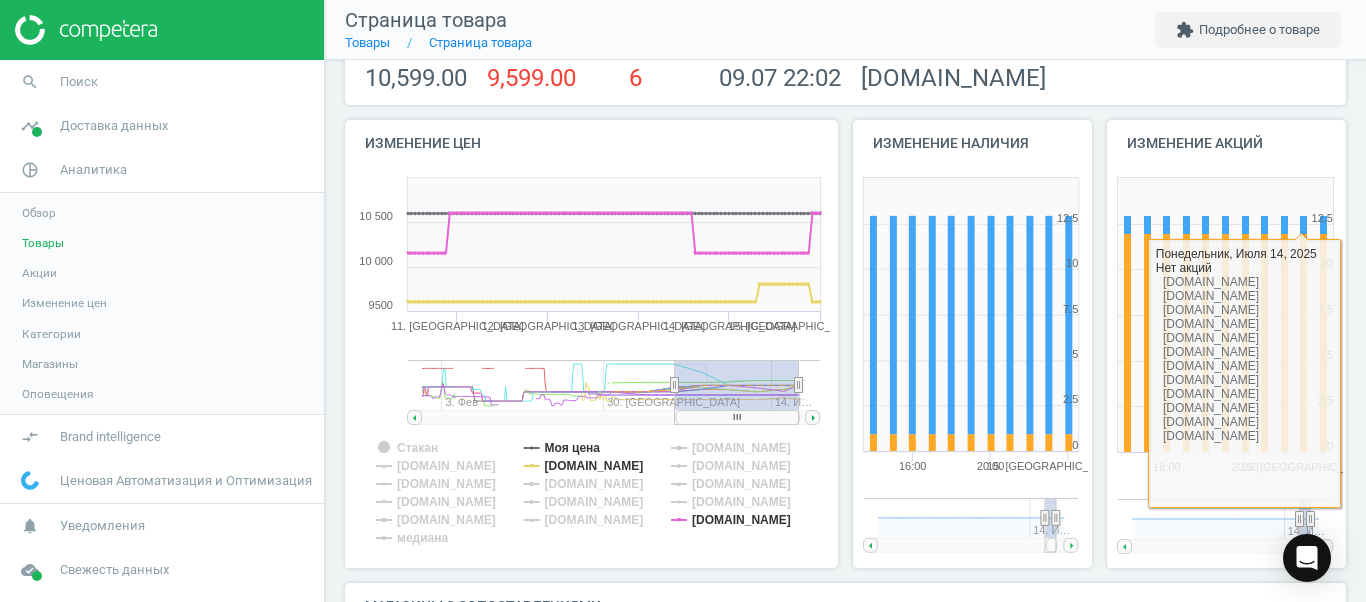 scroll, scrollTop: 0, scrollLeft: 0, axis: both 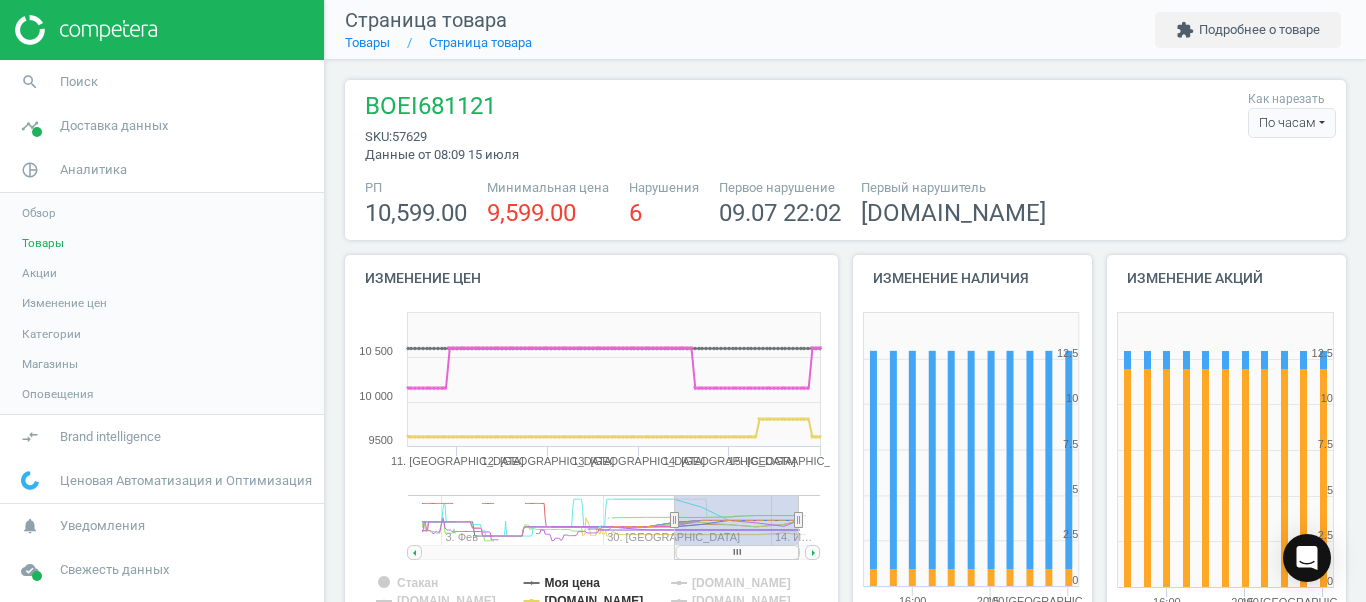 click on "BOEI681121 sku :  57629 Данные от 08:09  15 июля Как нарезать По часам По дням По часам РП 10,599.00 Минимальная цена 9,599.00 Нарушения 6 Первое нарушение 09.07 22:02 Первый нарушитель allo.ua Изменение цен Created with Highstock 6.2.0 Стакан Моя цена brain.com.ua epicentrk.ua allo.ua Foxtrot.com.ua stylus.ua f.ua Eldorado.ua 590.ua itbox.ua Rozetka.com.ua Mobilluck.com.ua zhuk.ua Comfy.ua медиана 14. Июля 15. Июля 13. Июля 11. Июля 12. Июля 14. И… 14. Июля 30. Июня 3. Фев 10 000 10 500 9500 11 000 Понедельник, Июля 14, 02:00 ●  Моя цена:  10 599 ●  Comfy.ua:  10 149 ●  allo.ua:  9 599 Изменение наличия Created with Highstock 6.2.0 0 2.5 5 7.5 10 12.5 15 16:00 20:00 15. Июля 14. И… 14. Июля Понедельник, Июля 14, 2025 В наличии" at bounding box center (845, 861) 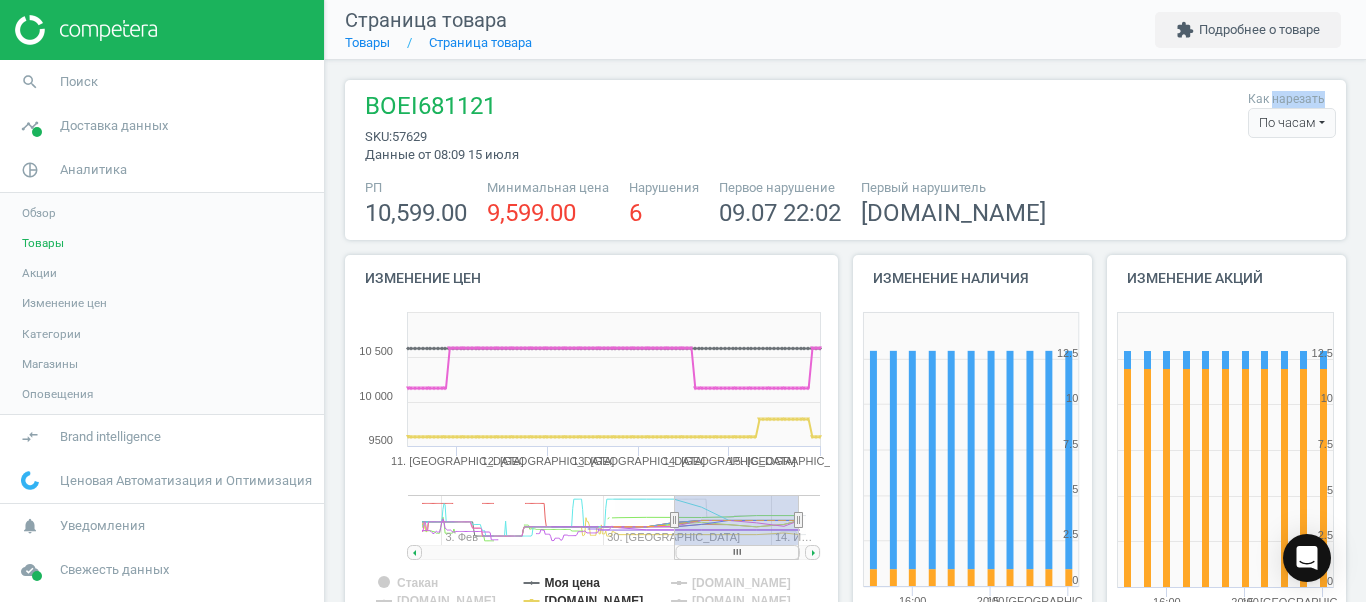 click on "BOEI681121 sku :  57629 Данные от 08:09  15 июля Как нарезать По часам По дням По часам РП 10,599.00 Минимальная цена 9,599.00 Нарушения 6 Первое нарушение 09.07 22:02 Первый нарушитель allo.ua Изменение цен Created with Highstock 6.2.0 Стакан Моя цена brain.com.ua epicentrk.ua allo.ua Foxtrot.com.ua stylus.ua f.ua Eldorado.ua 590.ua itbox.ua Rozetka.com.ua Mobilluck.com.ua zhuk.ua Comfy.ua медиана 14. Июля 15. Июля 13. Июля 11. Июля 12. Июля 14. И… 14. Июля 30. Июня 3. Фев 10 000 10 500 9500 11 000 Понедельник, Июля 14, 02:00 ●  Моя цена:  10 599 ●  Comfy.ua:  10 149 ●  allo.ua:  9 599 Изменение наличия Created with Highstock 6.2.0 0 2.5 5 7.5 10 12.5 15 16:00 20:00 15. Июля 14. И… 14. Июля Понедельник, Июля 14, 2025 В наличии" at bounding box center (845, 861) 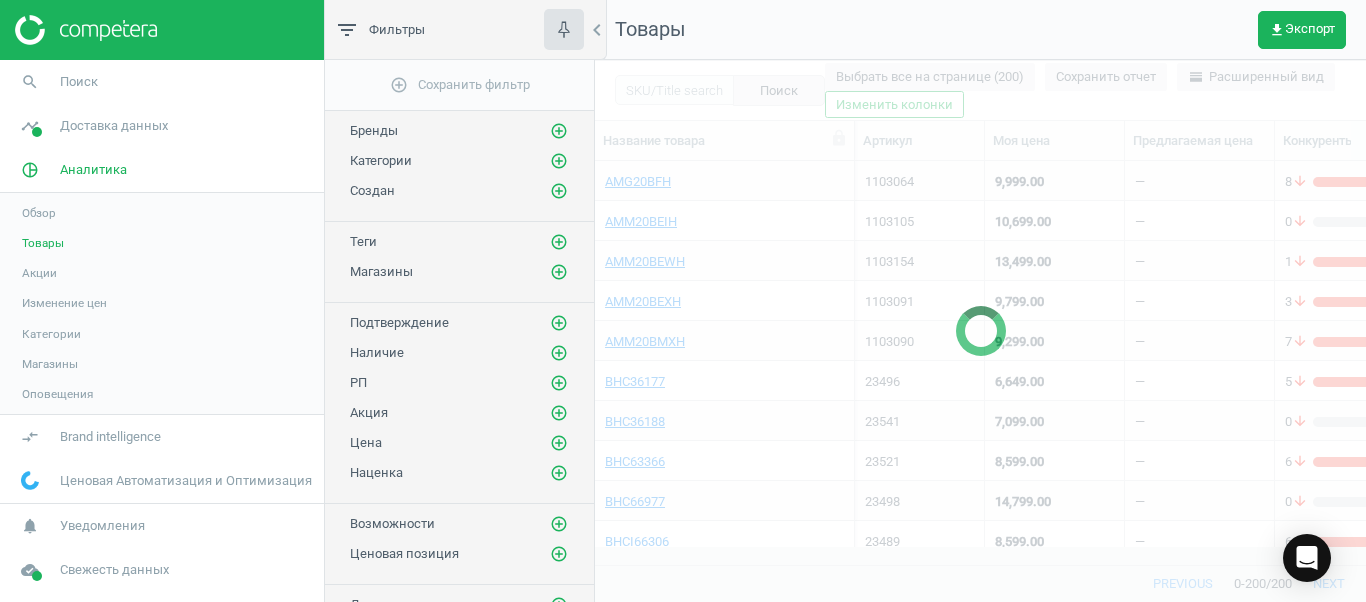 scroll, scrollTop: 18, scrollLeft: 18, axis: both 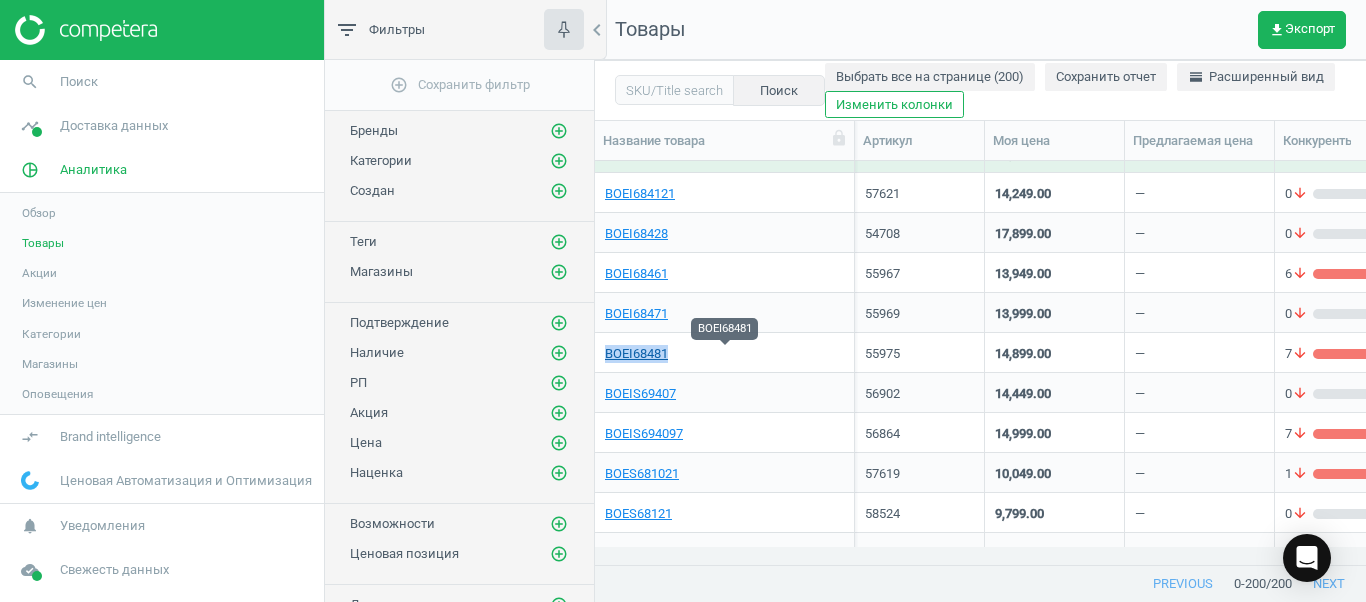 click on "BOEI68481" at bounding box center (636, 354) 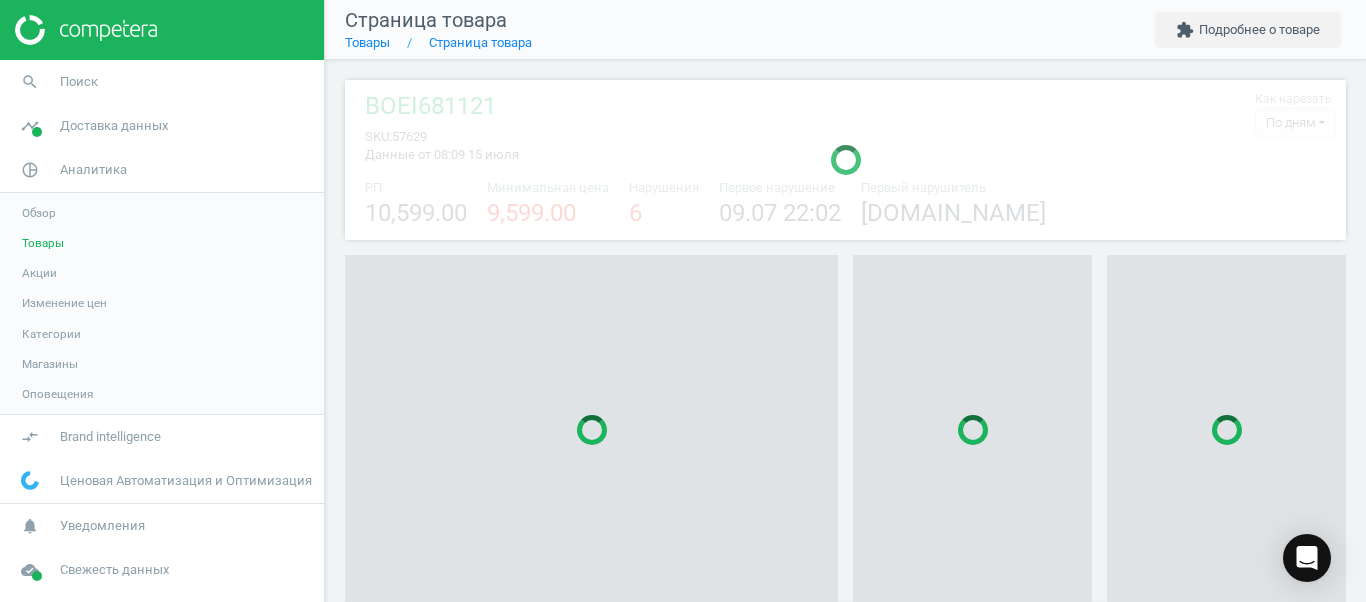 scroll, scrollTop: 27, scrollLeft: 27, axis: both 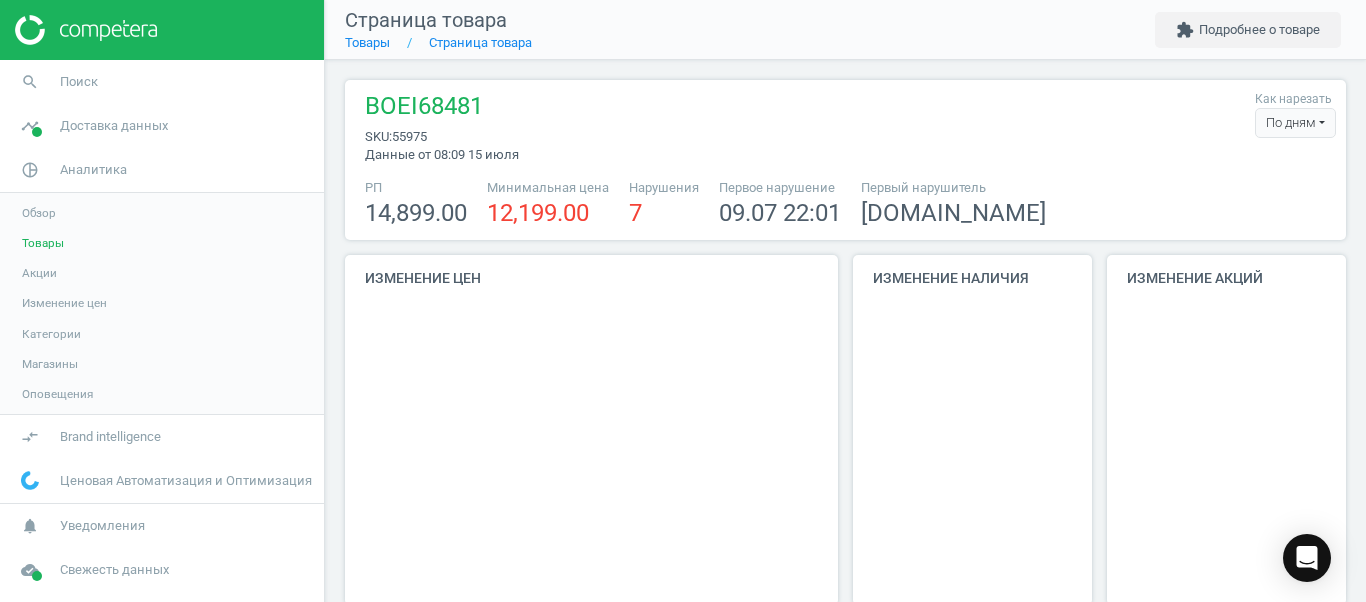 click on "По дням" at bounding box center (1295, 123) 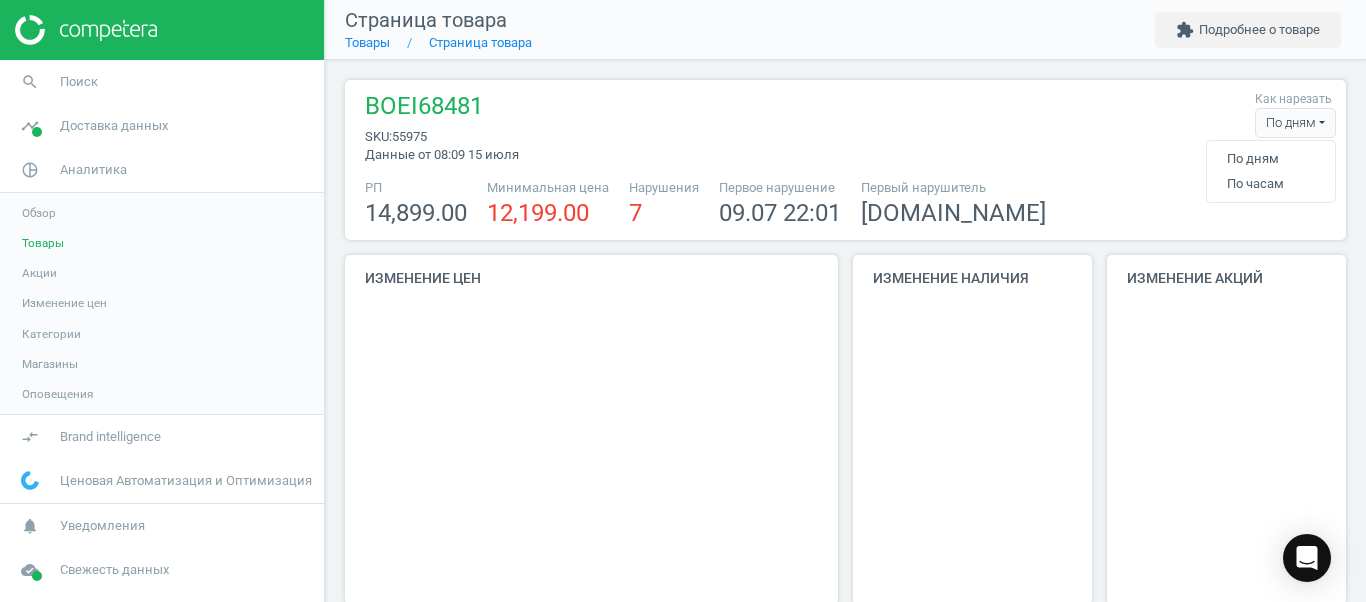 click on "По дням" at bounding box center [1295, 123] 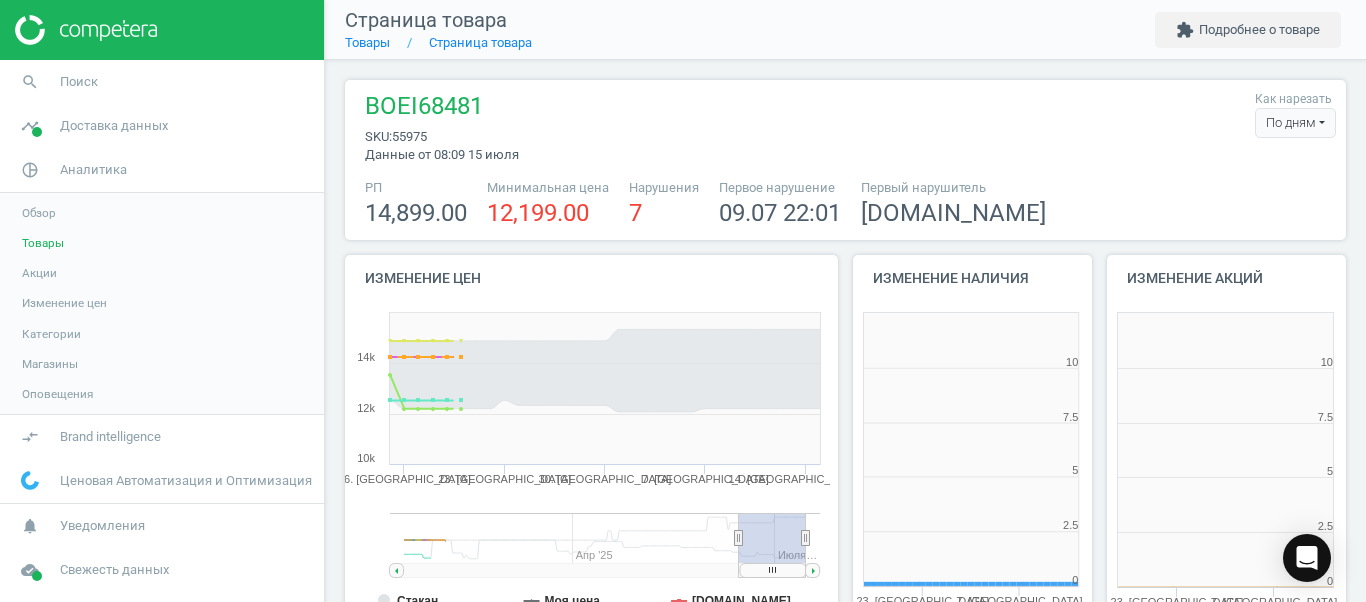 scroll, scrollTop: 578, scrollLeft: 1002, axis: both 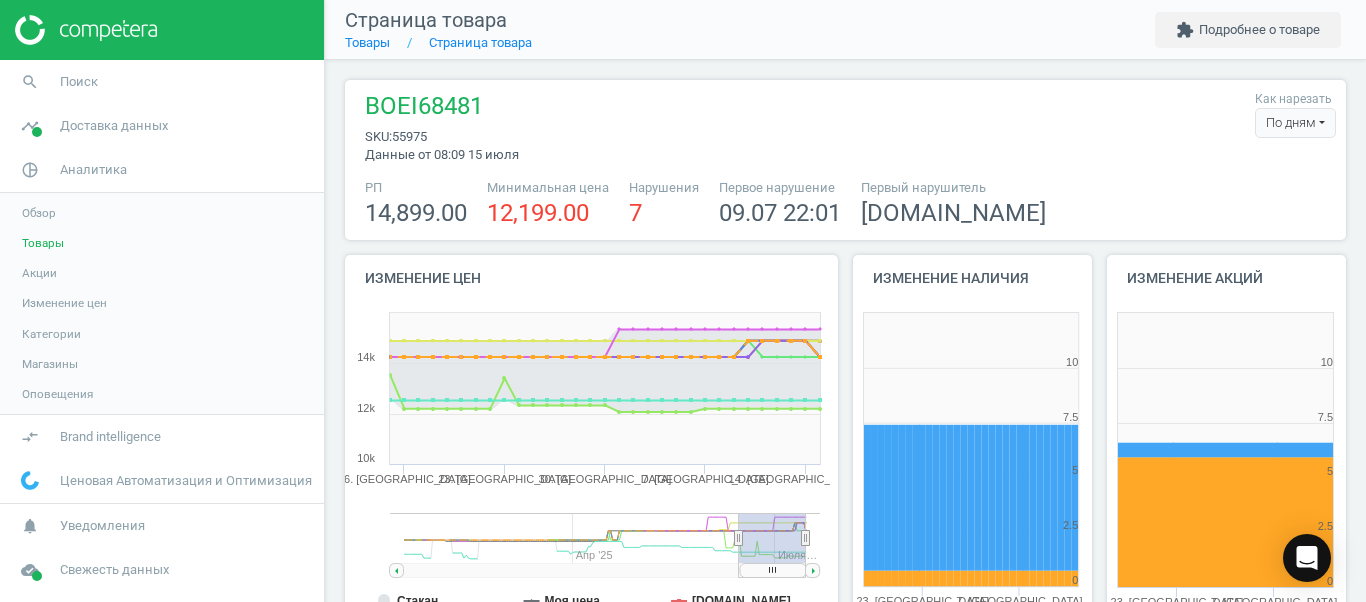 click on "По дням" at bounding box center (1295, 123) 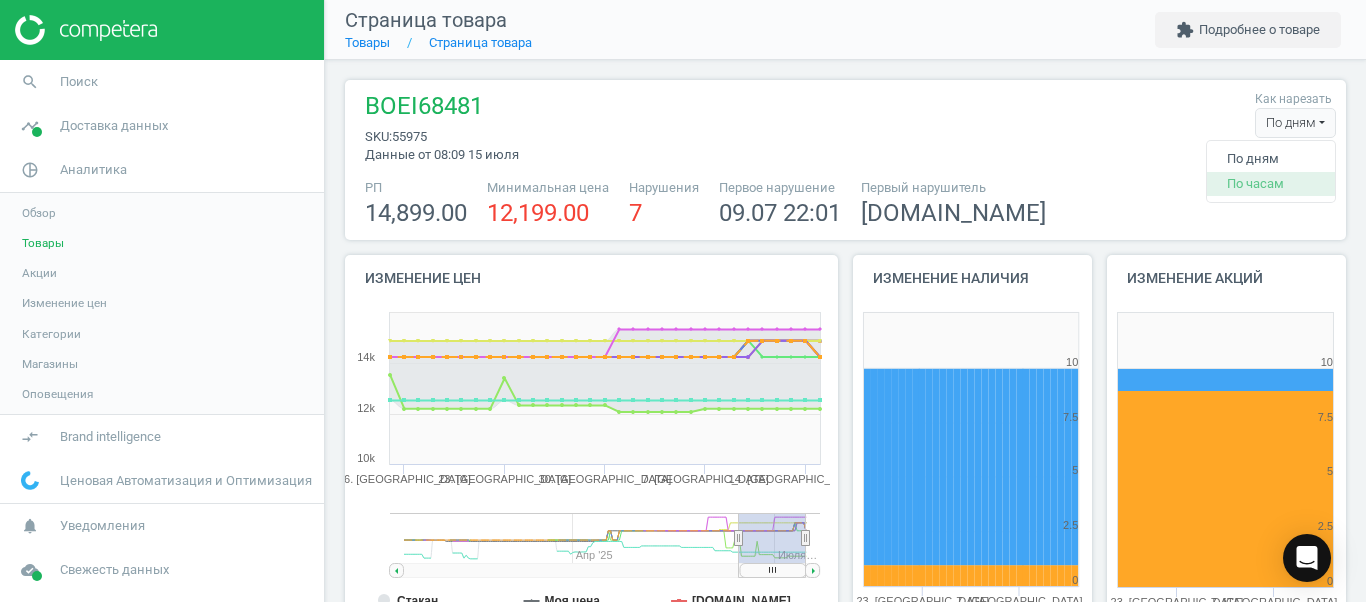 click on "По часам" at bounding box center (1271, 184) 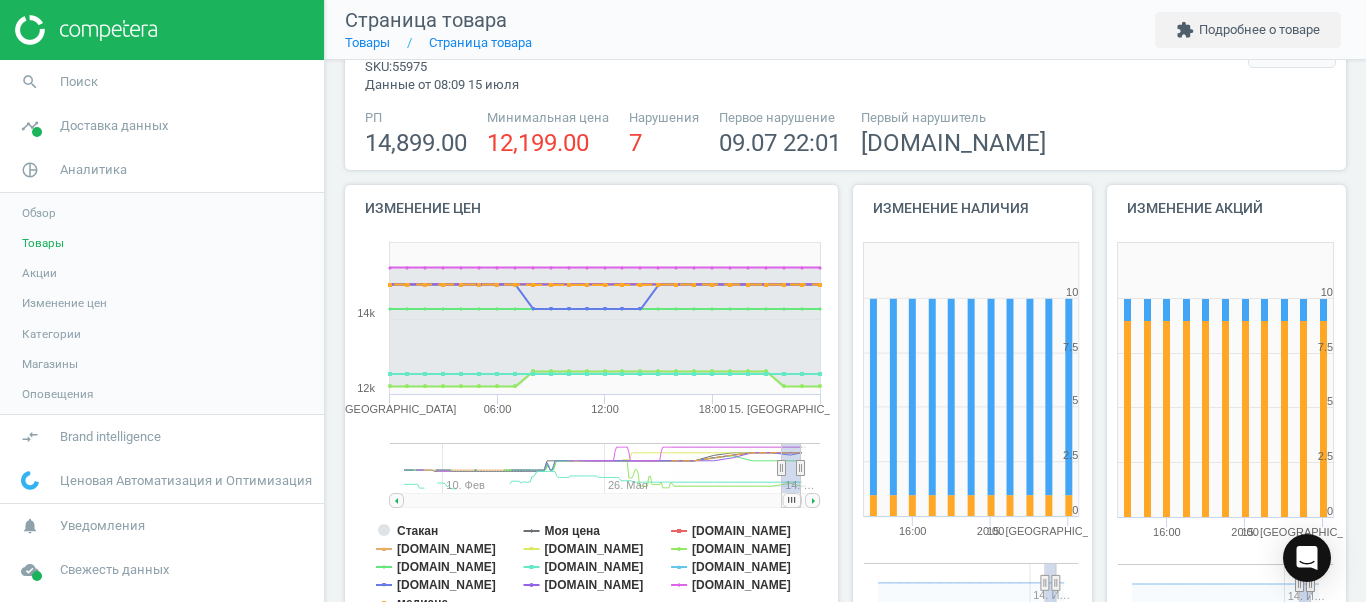 scroll, scrollTop: 109, scrollLeft: 0, axis: vertical 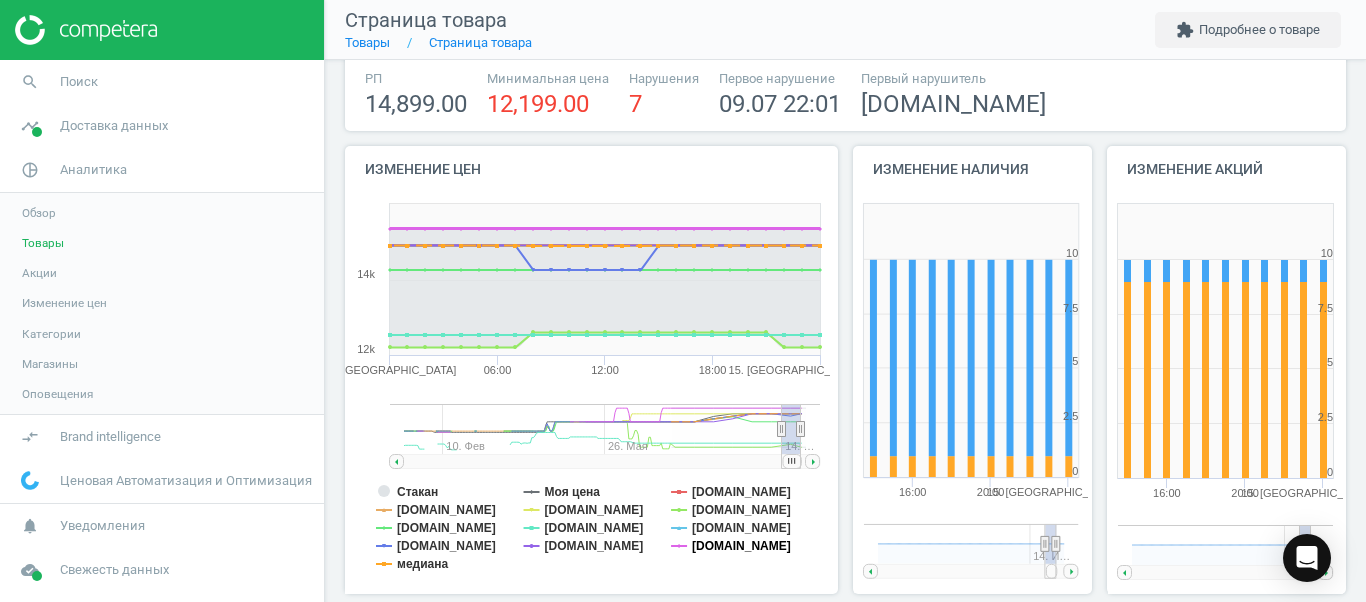 click on "[DOMAIN_NAME]" 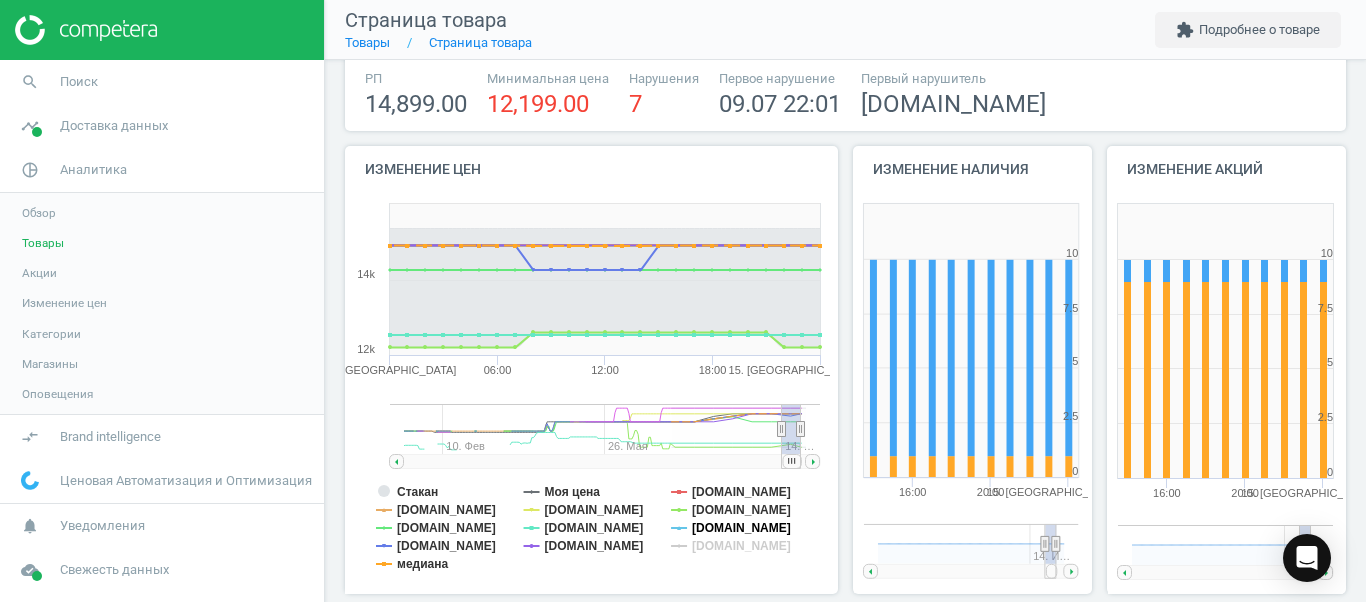 click on "[DOMAIN_NAME]" 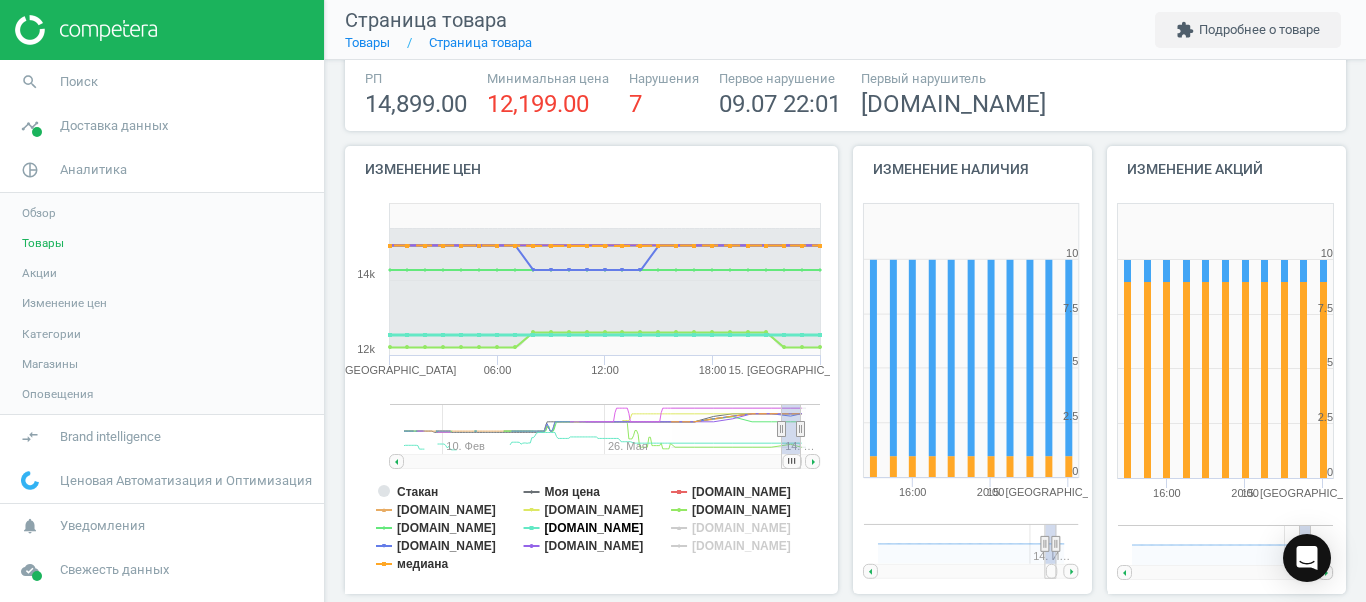click on "[DOMAIN_NAME]" 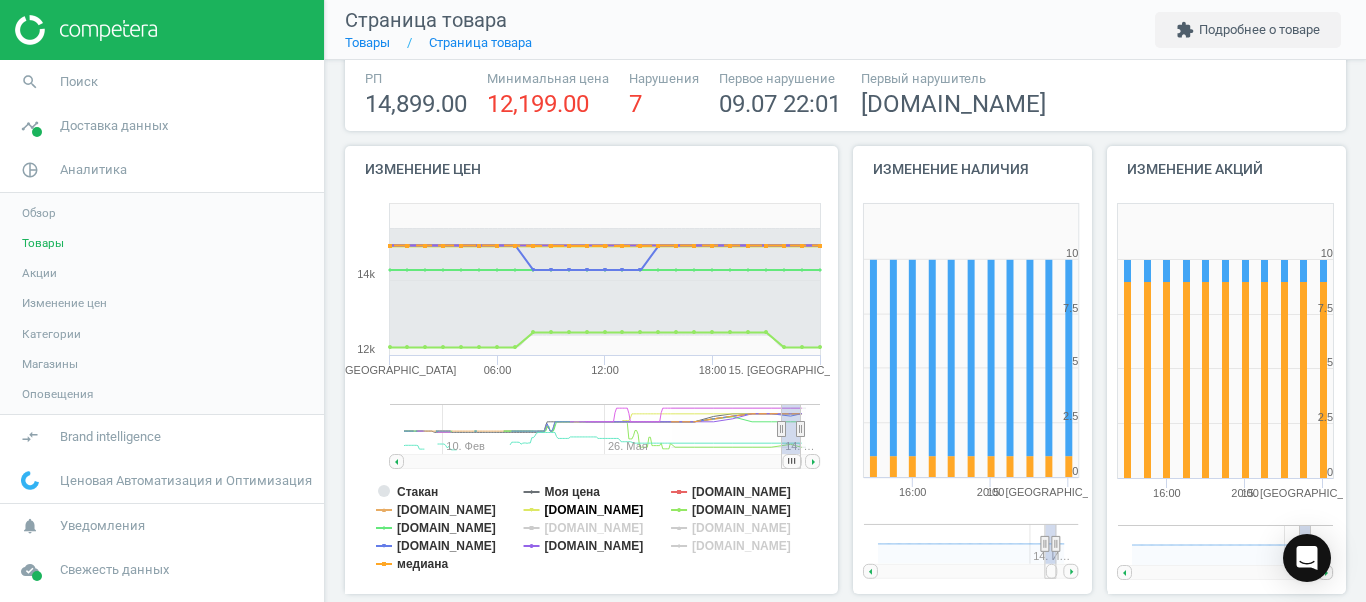 click on "[DOMAIN_NAME]" 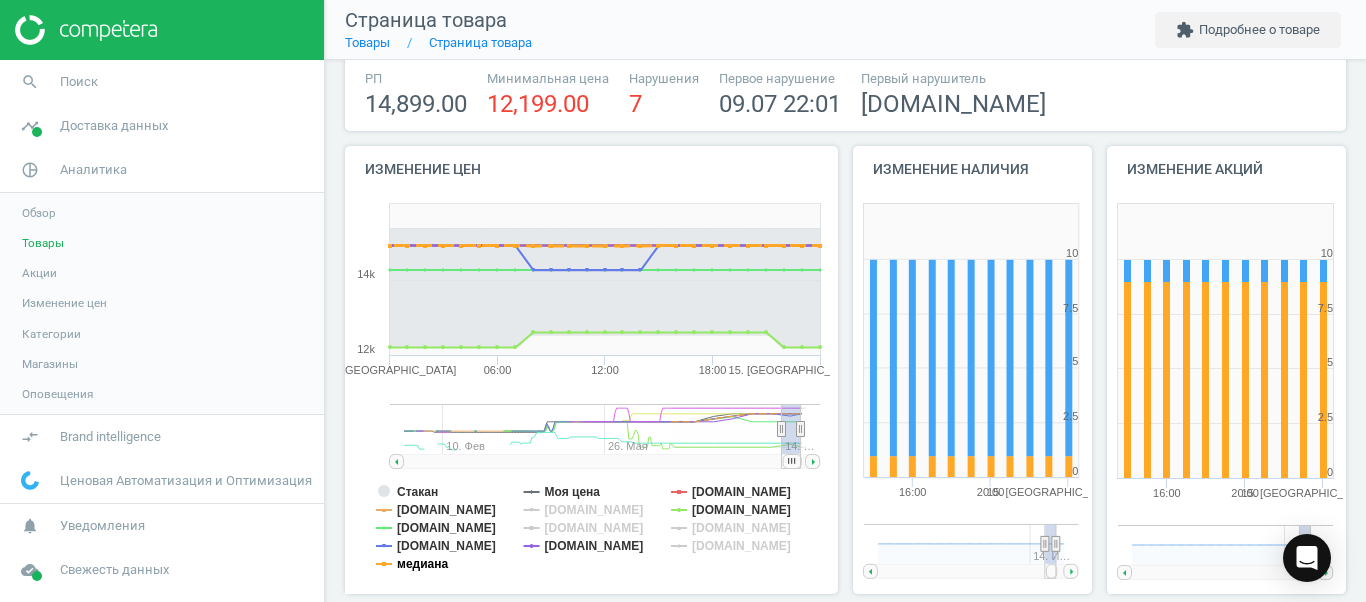 click on "медиана" 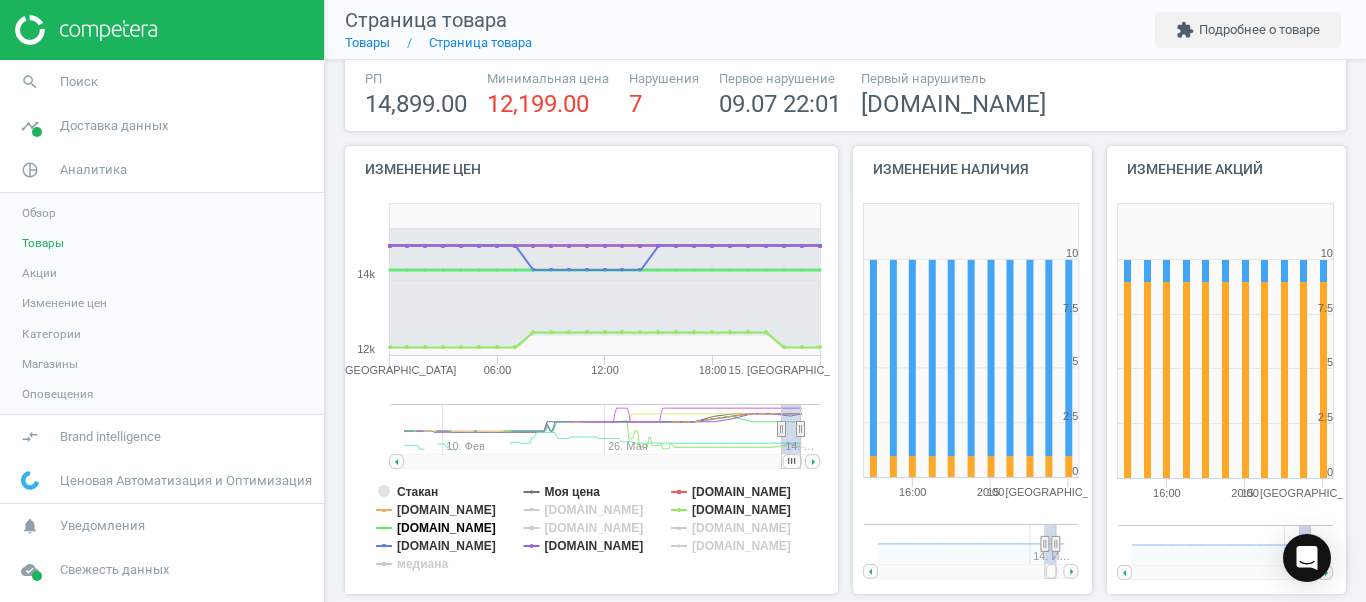 click on "[DOMAIN_NAME]" 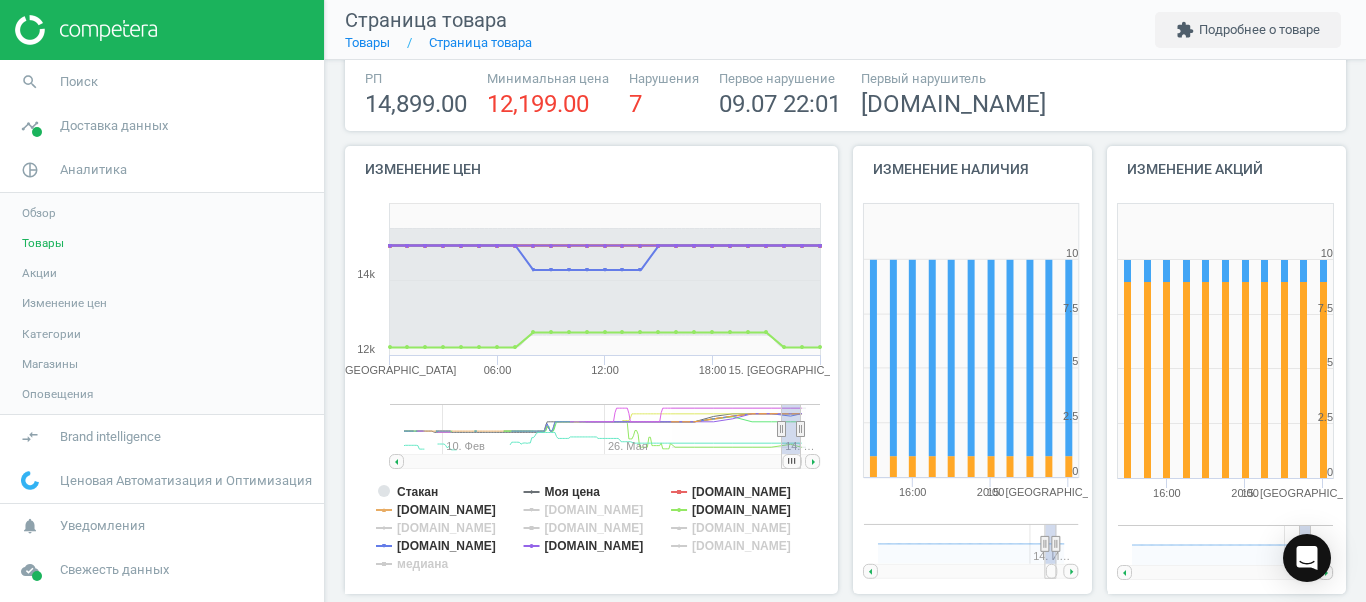 click on "[DOMAIN_NAME]" 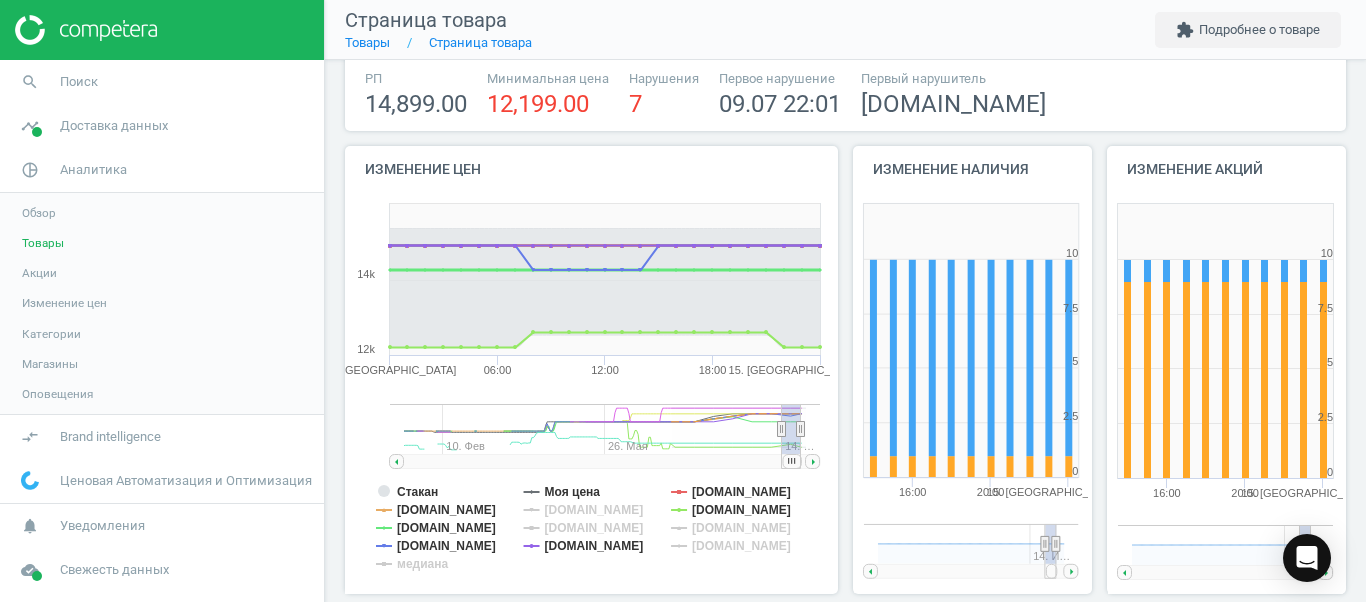 click on "[DOMAIN_NAME]" 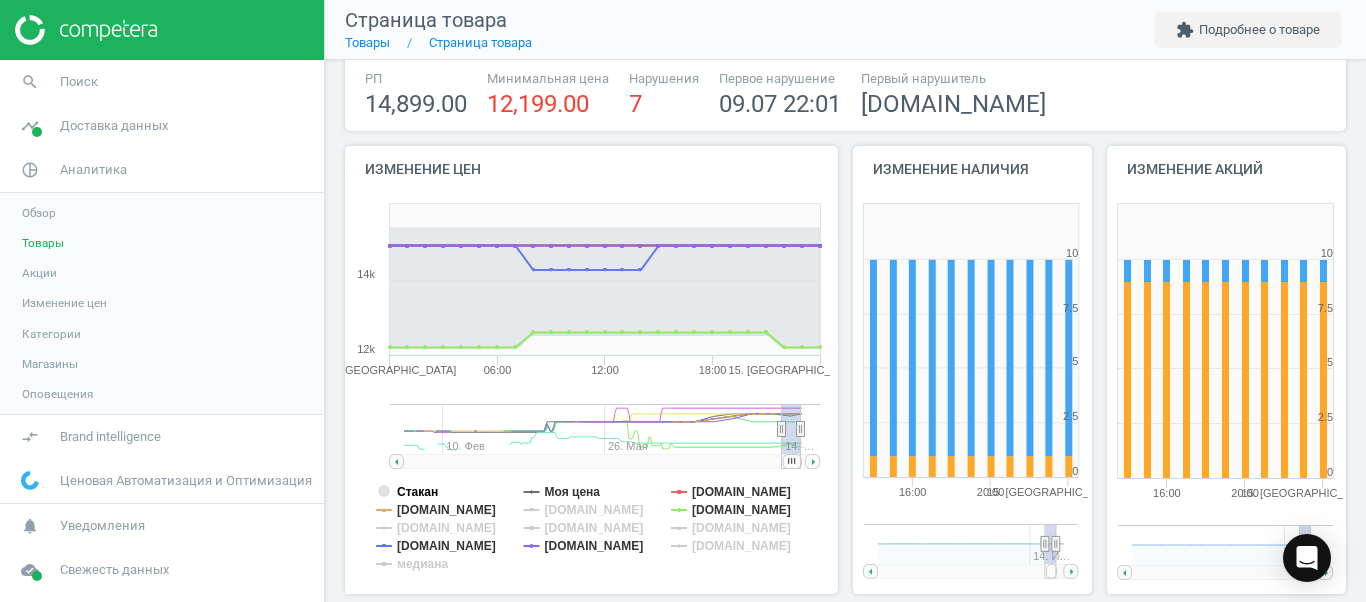 click on "Стакан" 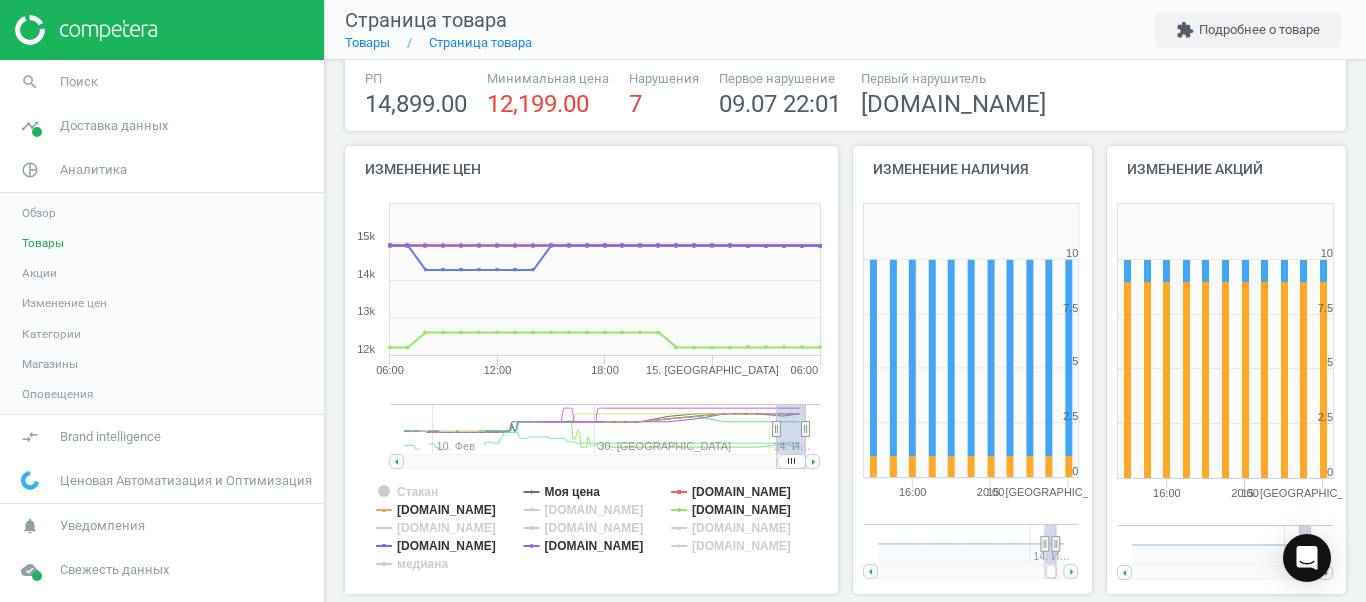 drag, startPoint x: 780, startPoint y: 461, endPoint x: 804, endPoint y: 460, distance: 24.020824 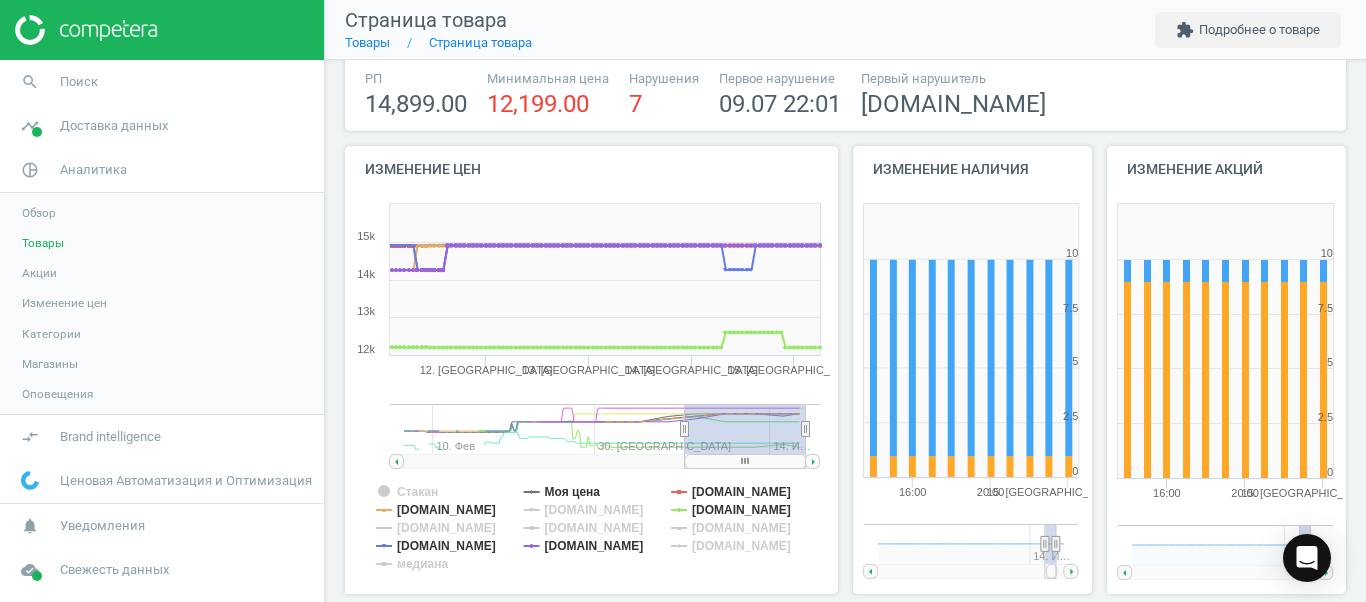 drag, startPoint x: 777, startPoint y: 429, endPoint x: 685, endPoint y: 443, distance: 93.05912 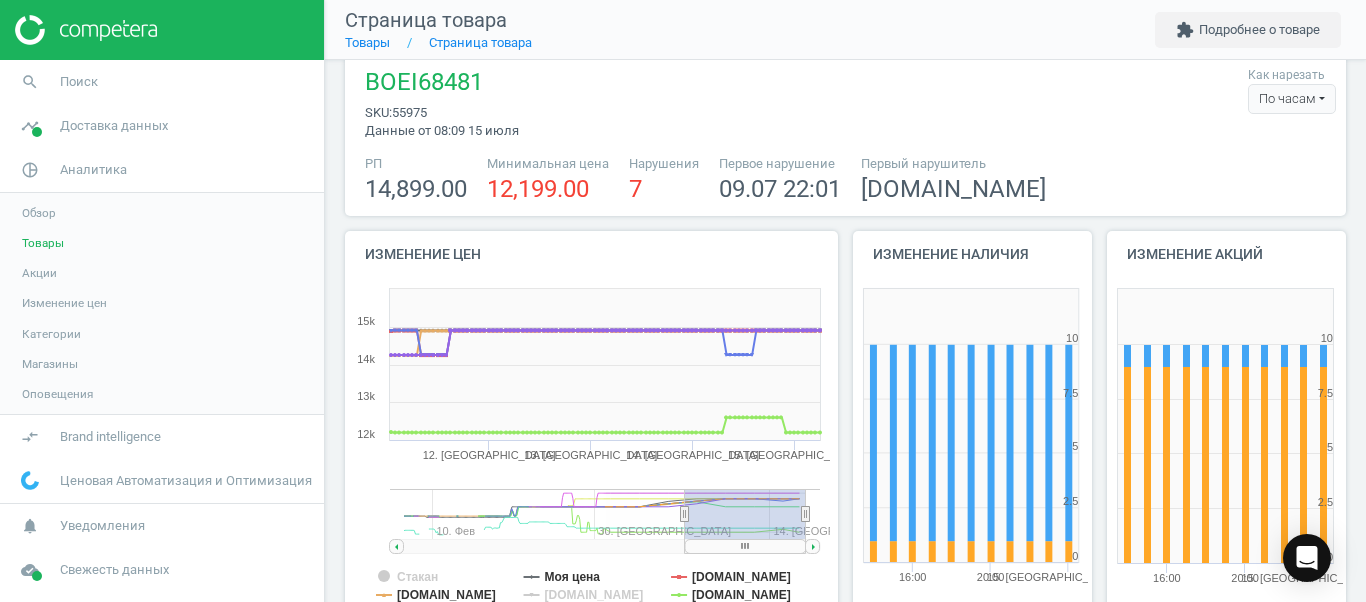 scroll, scrollTop: 0, scrollLeft: 0, axis: both 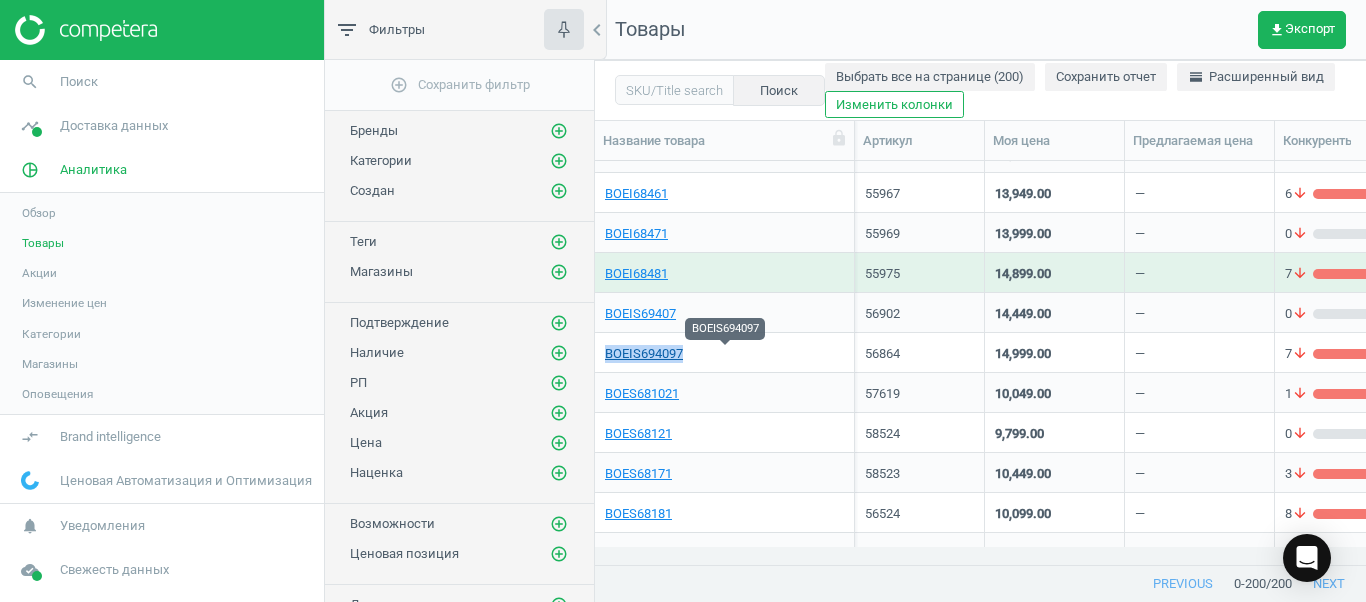 click on "BOEIS694097" at bounding box center [644, 354] 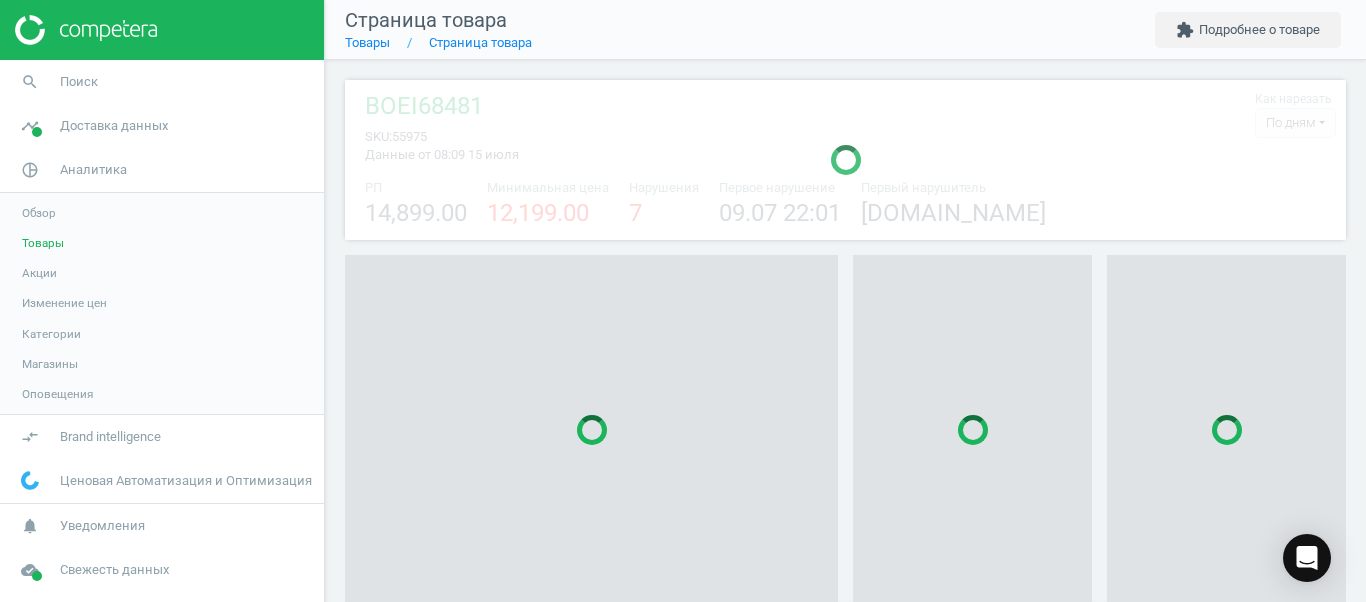 scroll, scrollTop: 27, scrollLeft: 27, axis: both 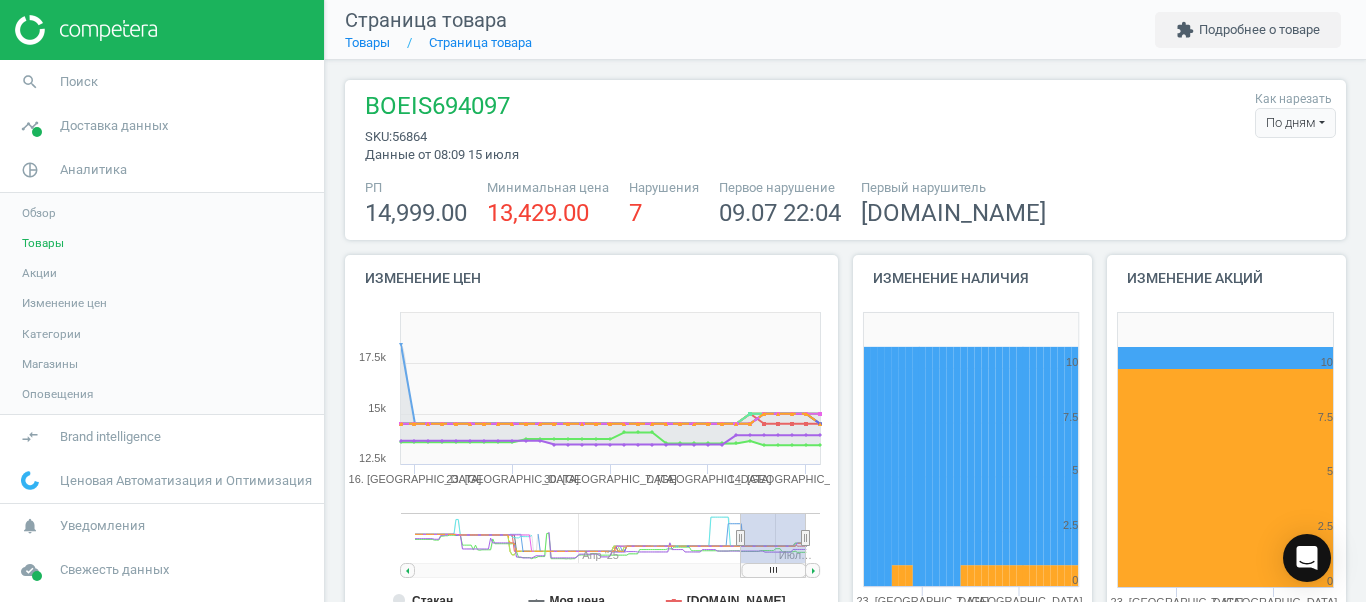 click on "По дням" at bounding box center [1295, 123] 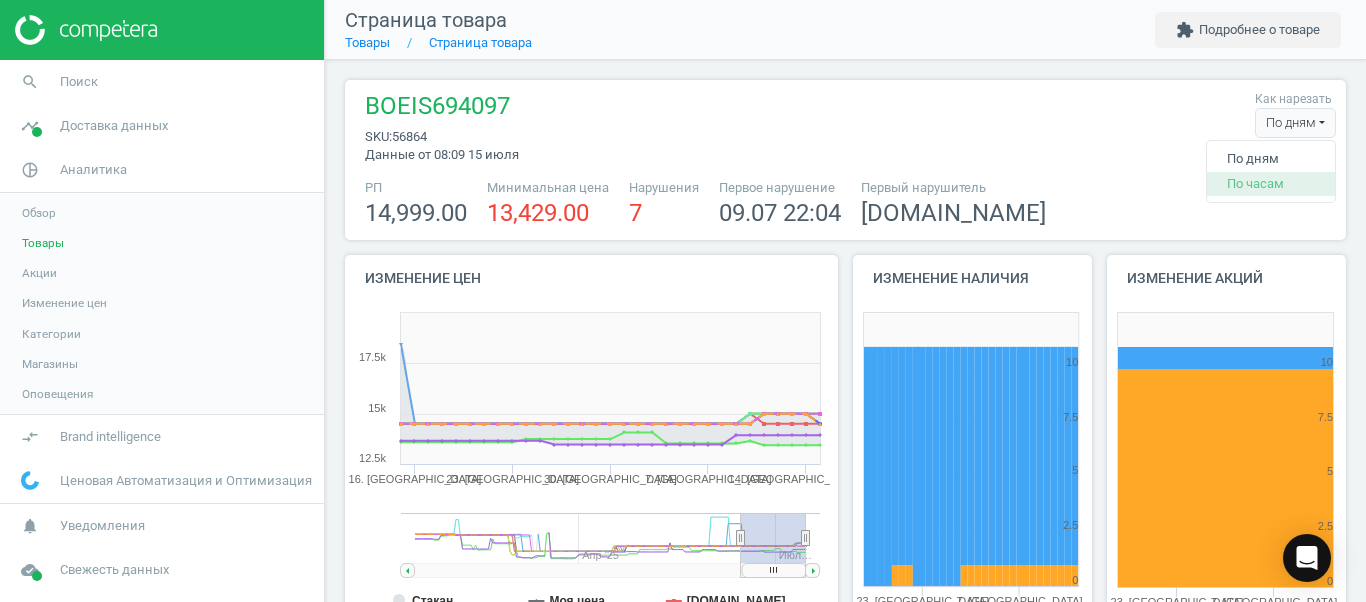 click on "По часам" at bounding box center [1271, 184] 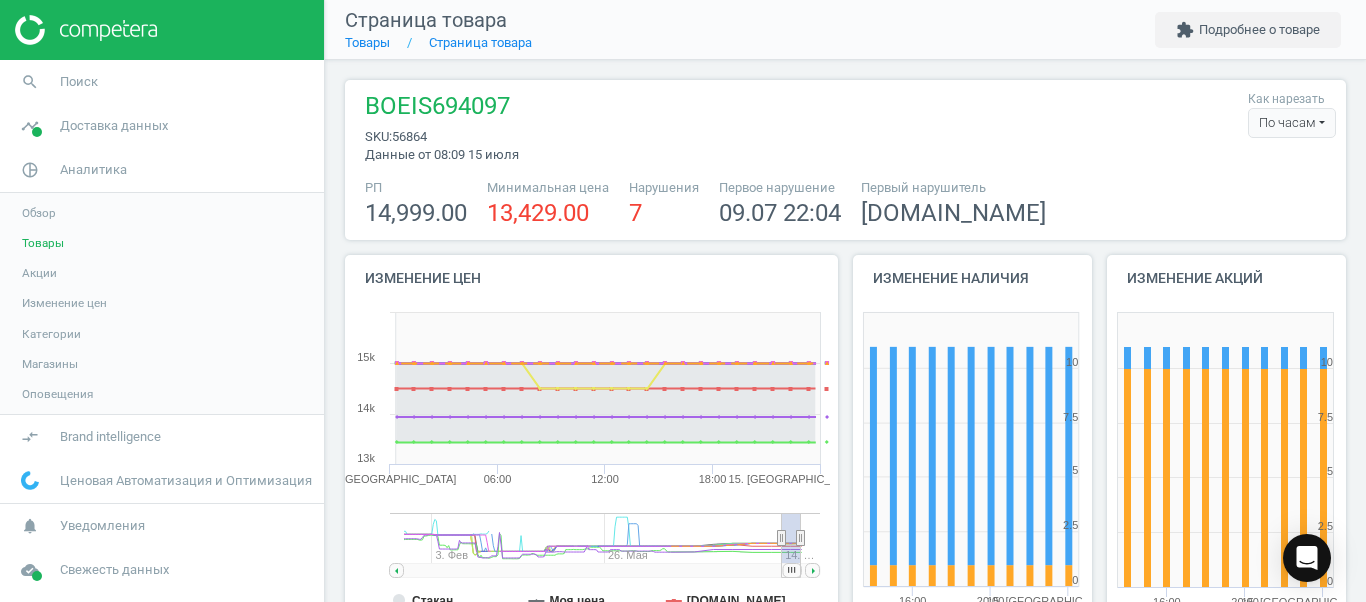 click on "РП 14,999.00 Минимальная цена 13,429.00 Нарушения 7 Первое нарушение 09.07 22:04 Первый нарушитель [DOMAIN_NAME]" at bounding box center [845, 204] 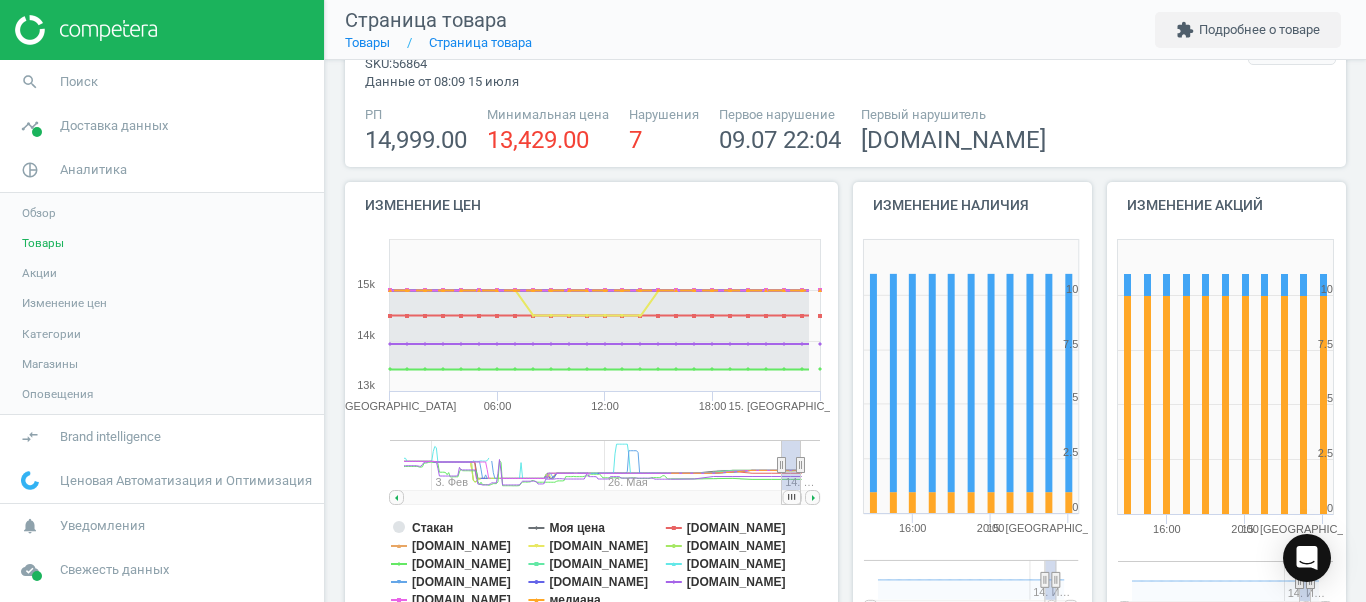 scroll, scrollTop: 103, scrollLeft: 0, axis: vertical 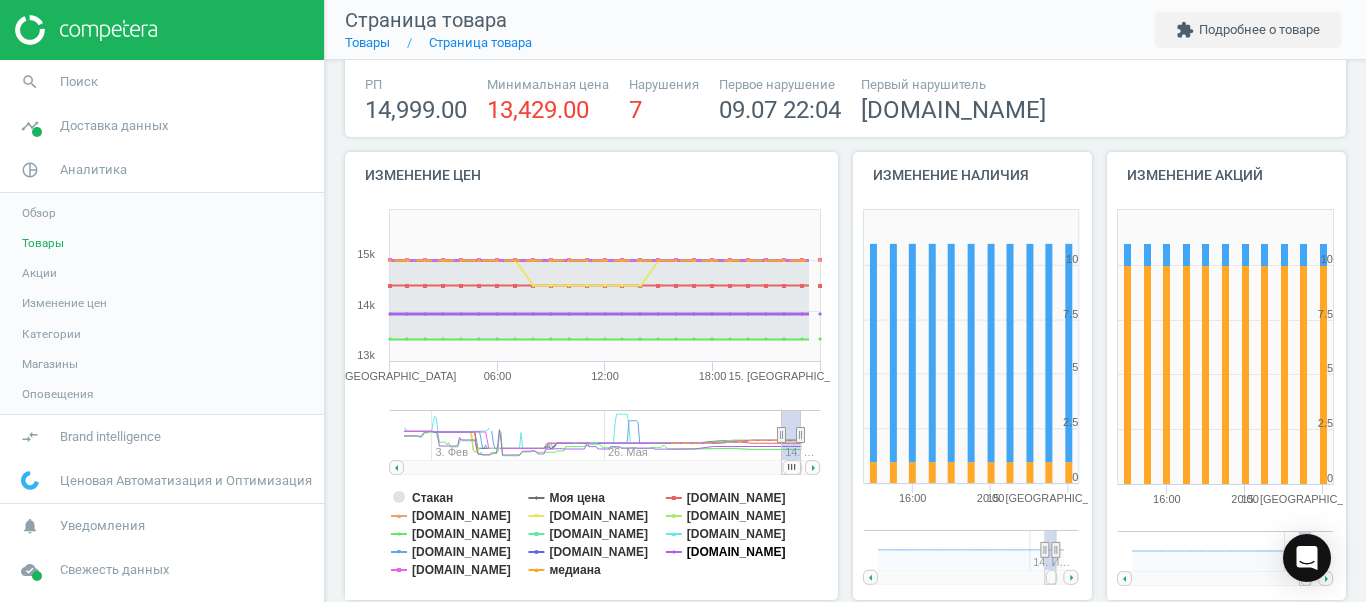 click on "[DOMAIN_NAME]" 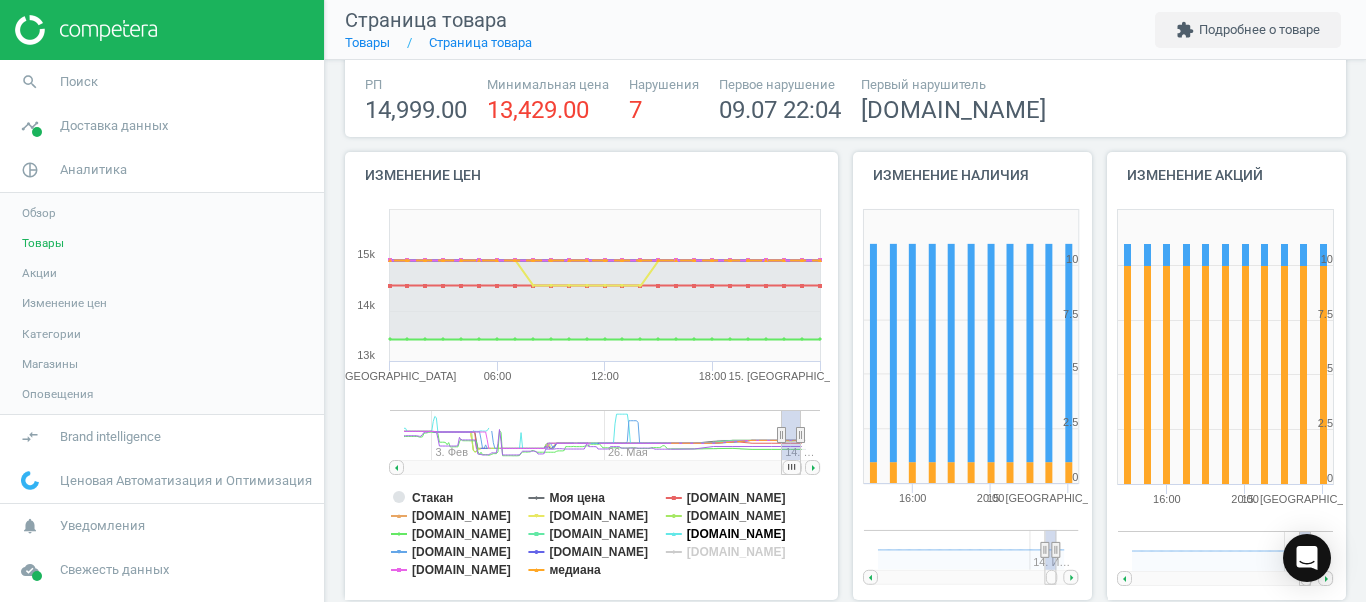click on "Стакан Моя цена [DOMAIN_NAME] [DOMAIN_NAME] [DOMAIN_NAME] [DOMAIN_NAME] [DOMAIN_NAME] [DOMAIN_NAME] [DOMAIN_NAME] [DOMAIN_NAME] [DOMAIN_NAME] [DOMAIN_NAME] [DOMAIN_NAME] медиана" 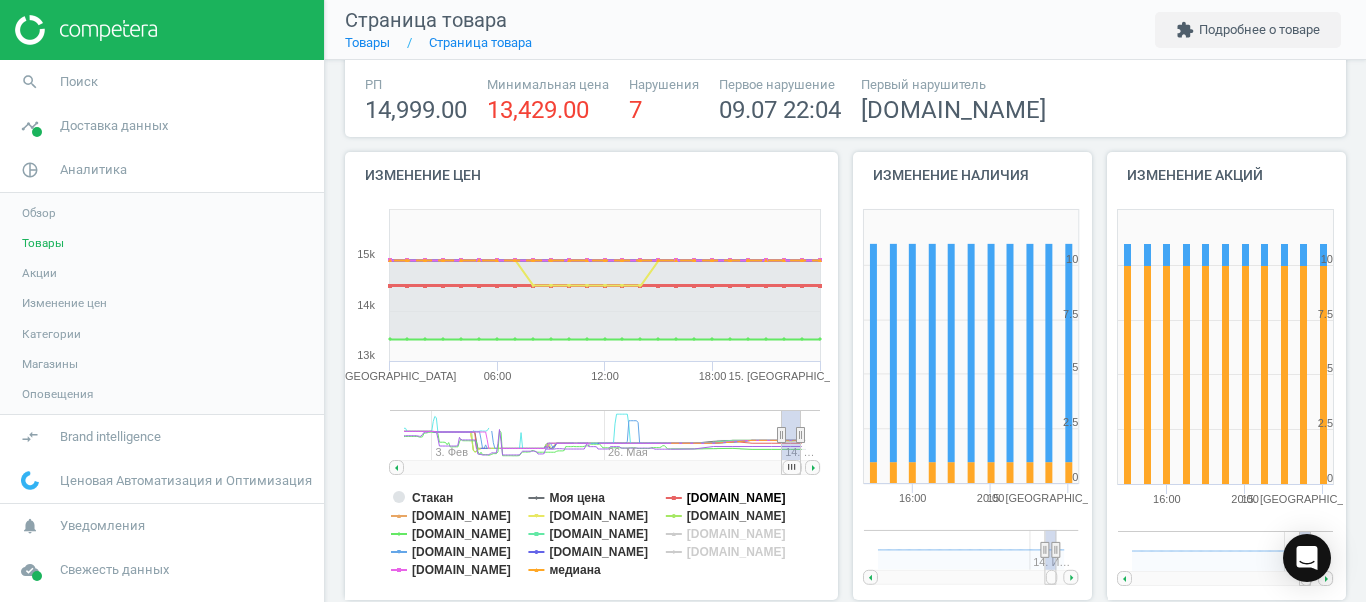click on "[DOMAIN_NAME]" 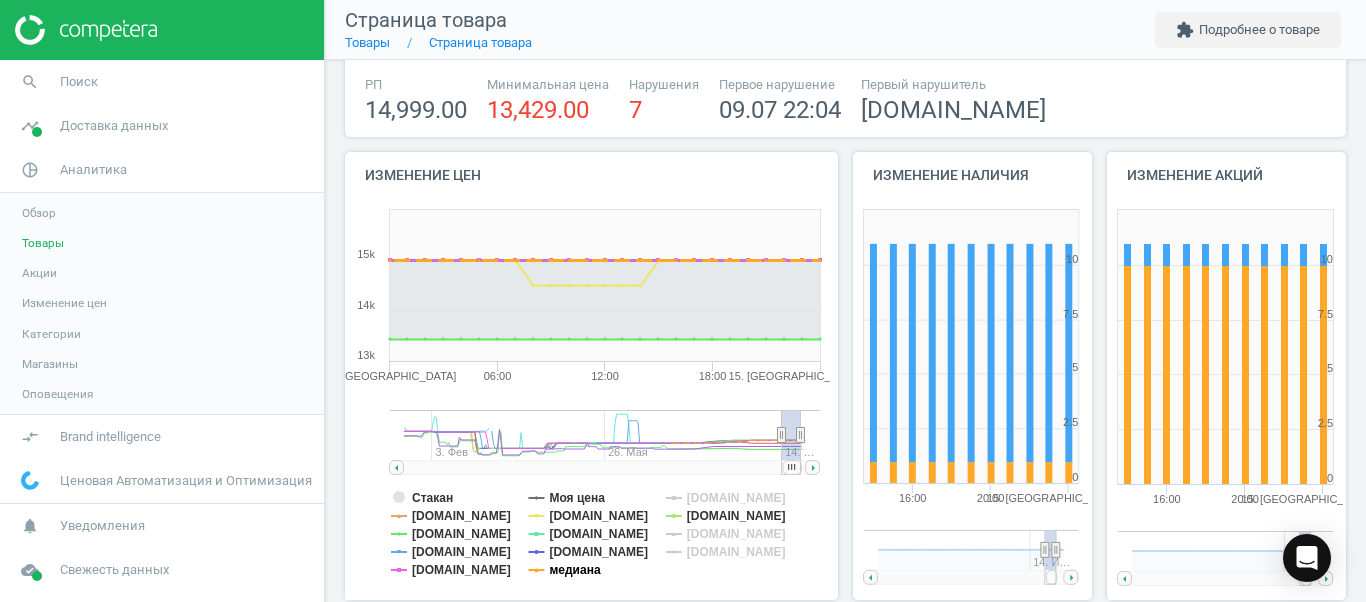 click on "медиана" 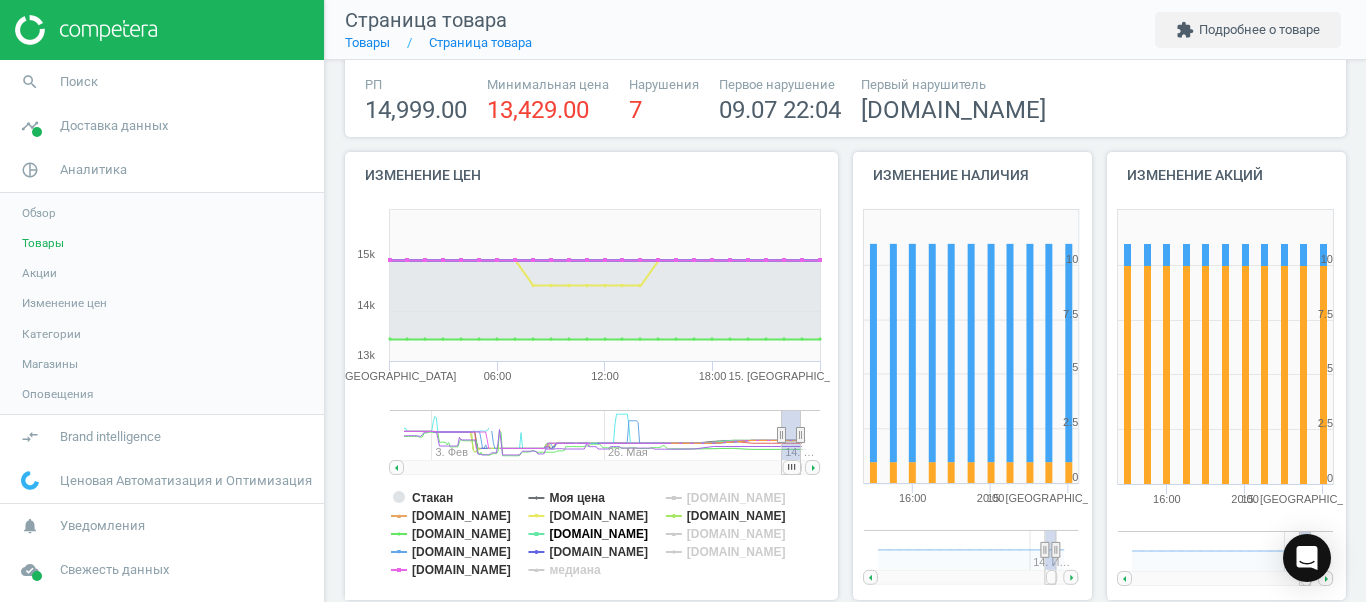 click on "[DOMAIN_NAME]" 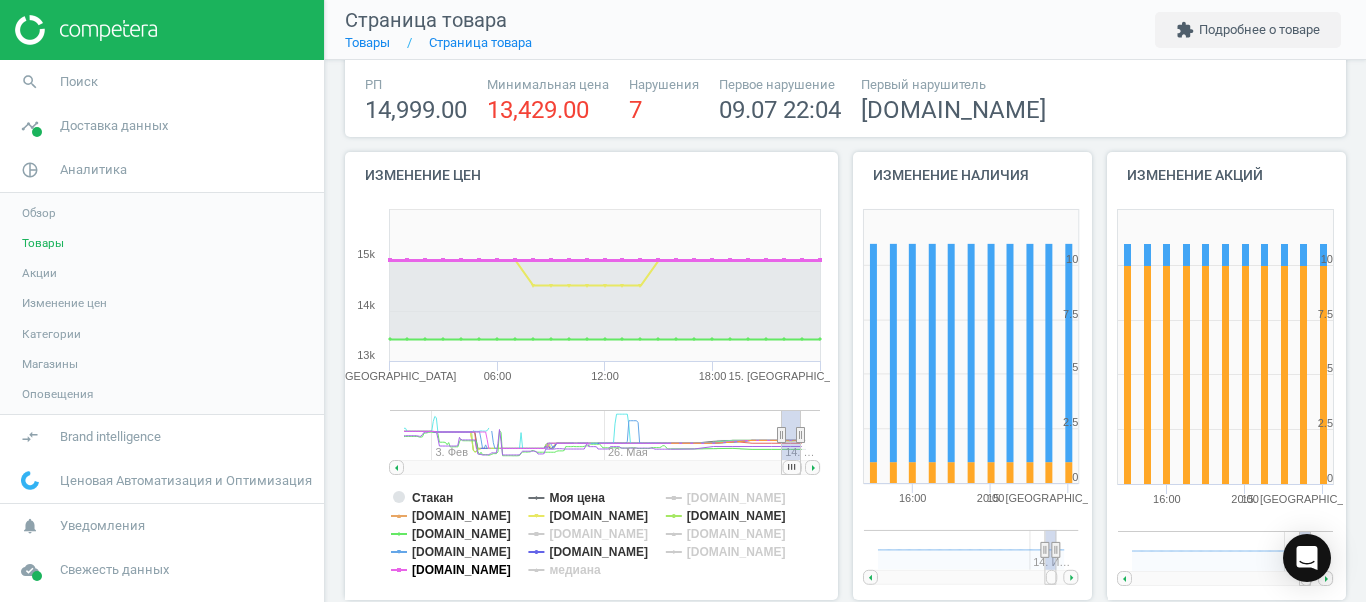 click on "[DOMAIN_NAME]" 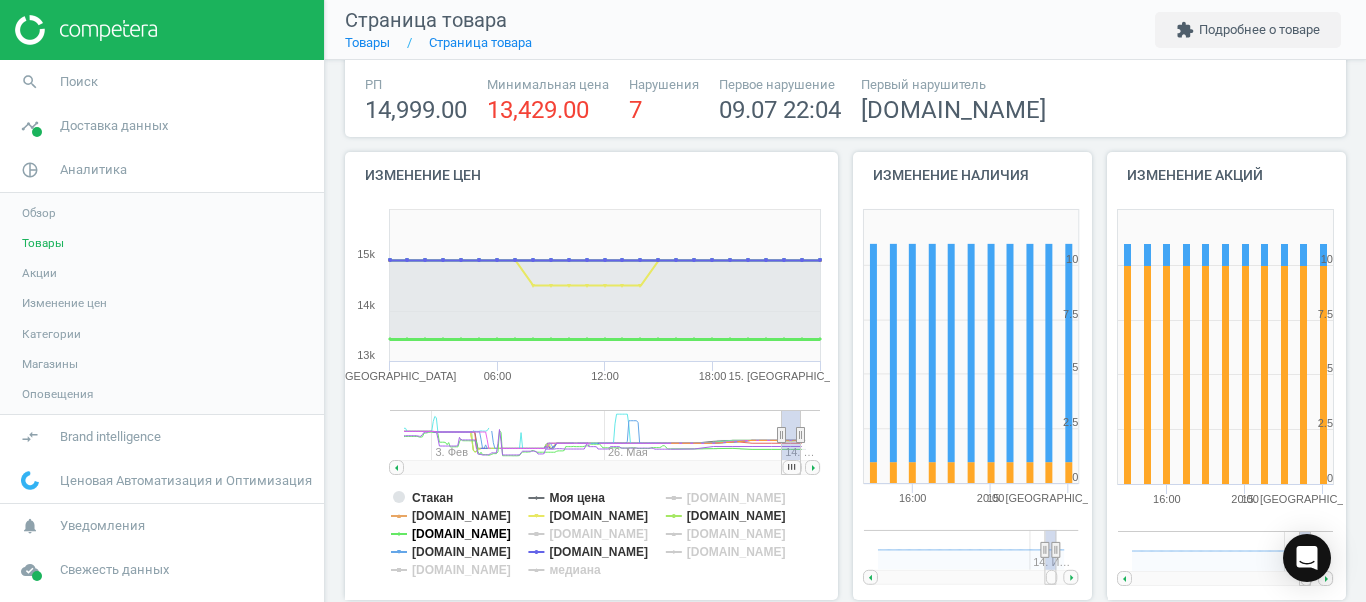 click on "[DOMAIN_NAME]" 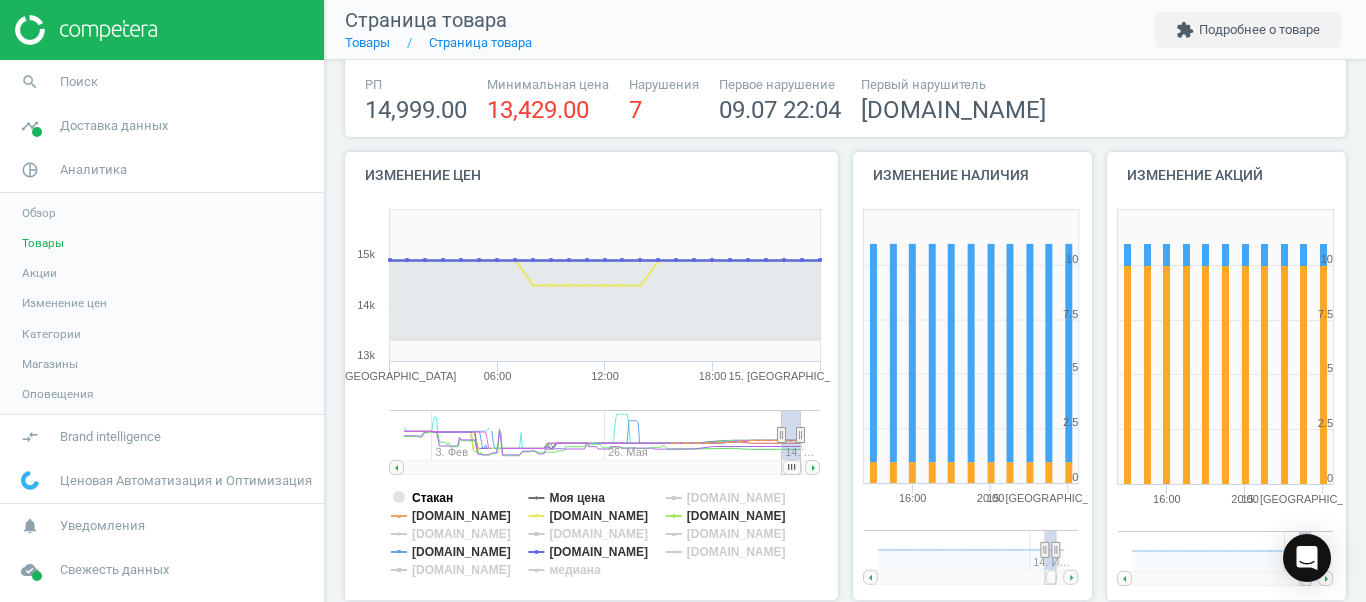 click on "Стакан" 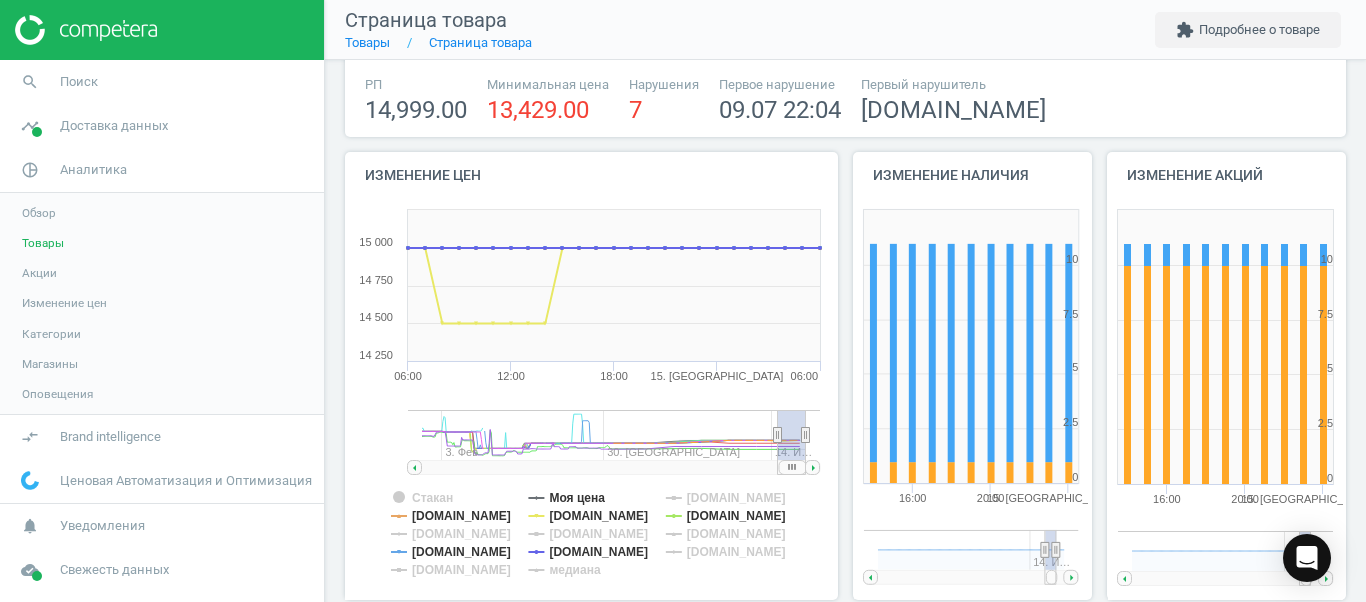 click on "Created with Highstock 6.2.0 Стакан Моя цена [DOMAIN_NAME] [DOMAIN_NAME] [DOMAIN_NAME] [DOMAIN_NAME] [DOMAIN_NAME] [DOMAIN_NAME] [DOMAIN_NAME] [DOMAIN_NAME] [DOMAIN_NAME] [DOMAIN_NAME] [DOMAIN_NAME] медиана 06:00 12:00 18:00 15. Июля 06:00 14. И… 14. Июля 30. Июня 3. Фев 15 000 14 250 14 500 14 750 15 250" 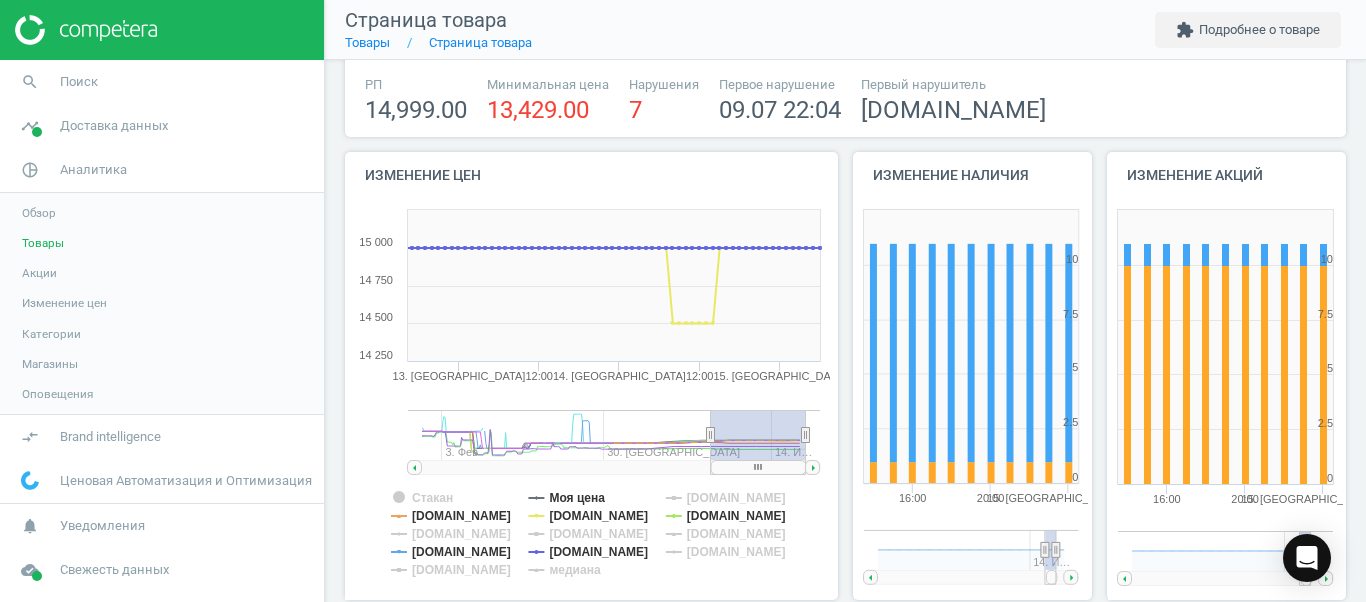 drag, startPoint x: 777, startPoint y: 431, endPoint x: 687, endPoint y: 442, distance: 90.66973 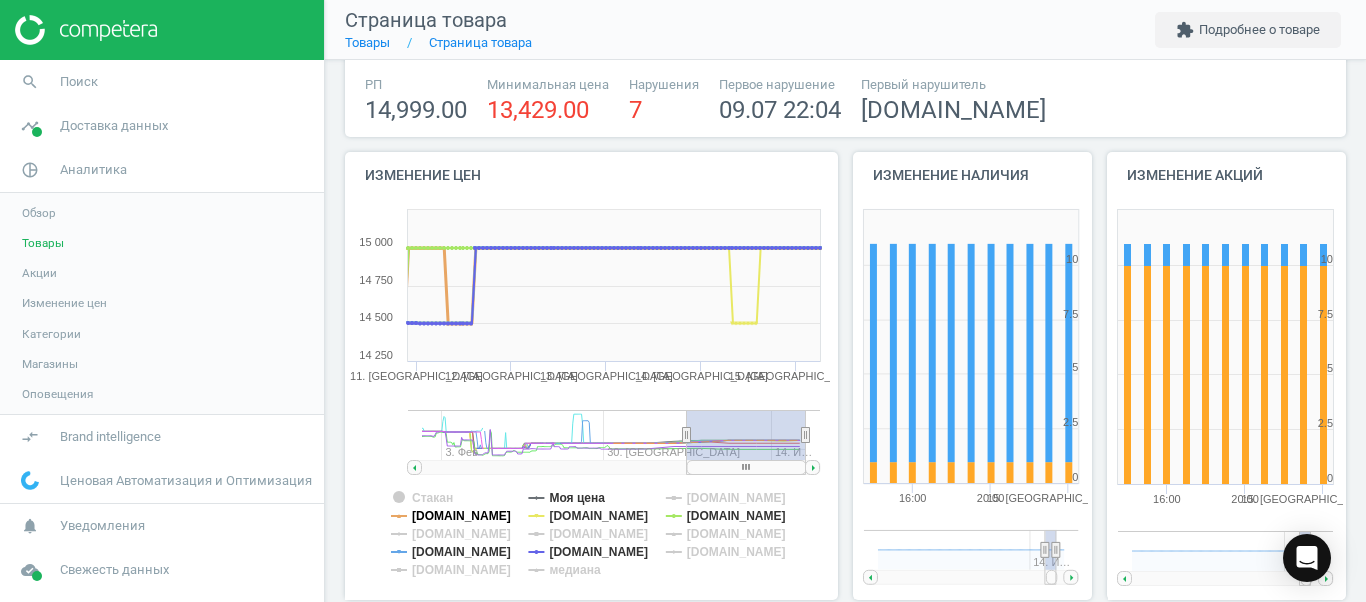 click on "[DOMAIN_NAME]" 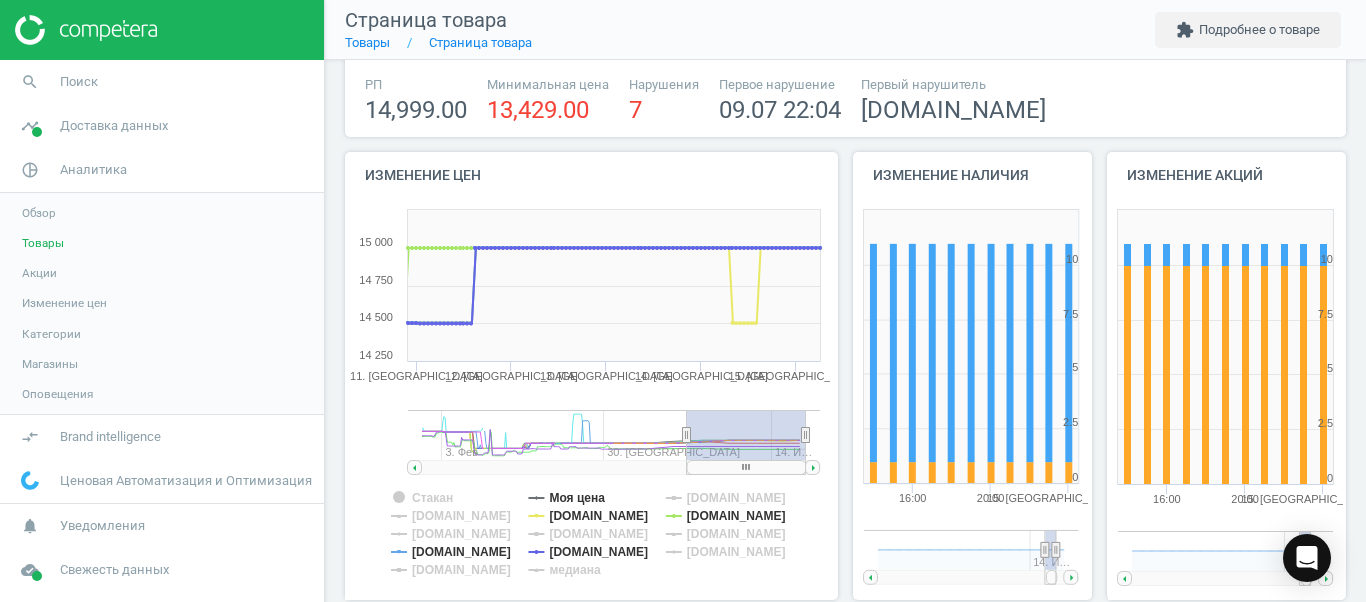 scroll, scrollTop: 0, scrollLeft: 0, axis: both 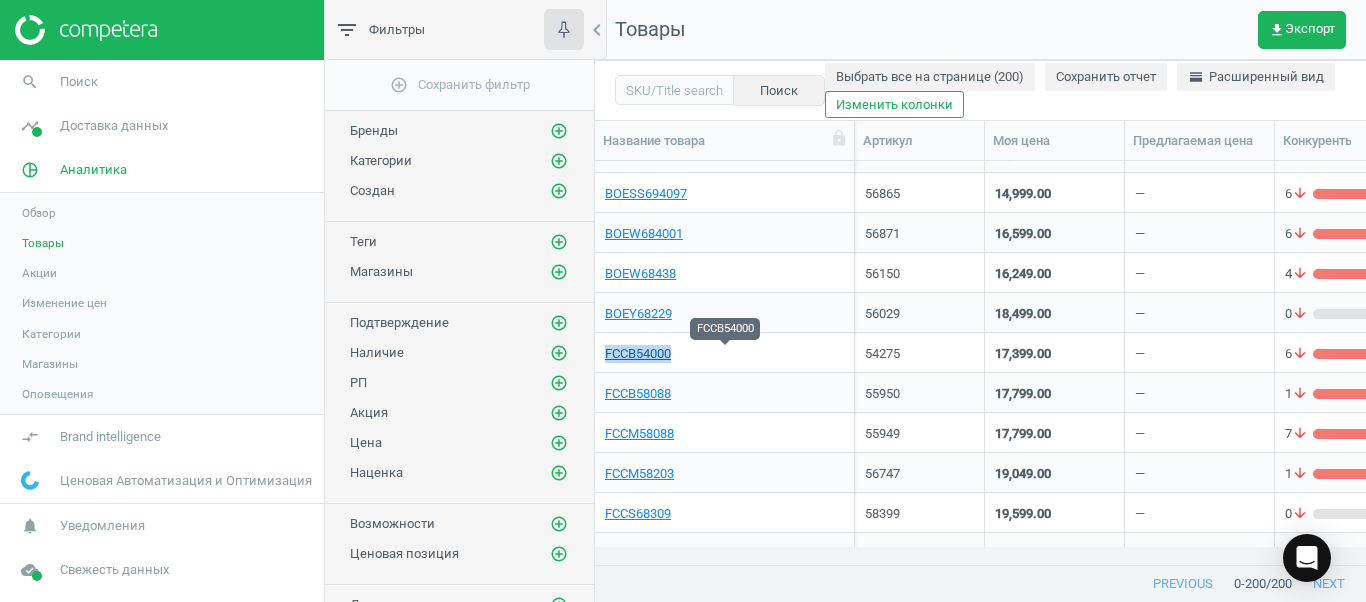 click on "FCCB54000" at bounding box center [638, 354] 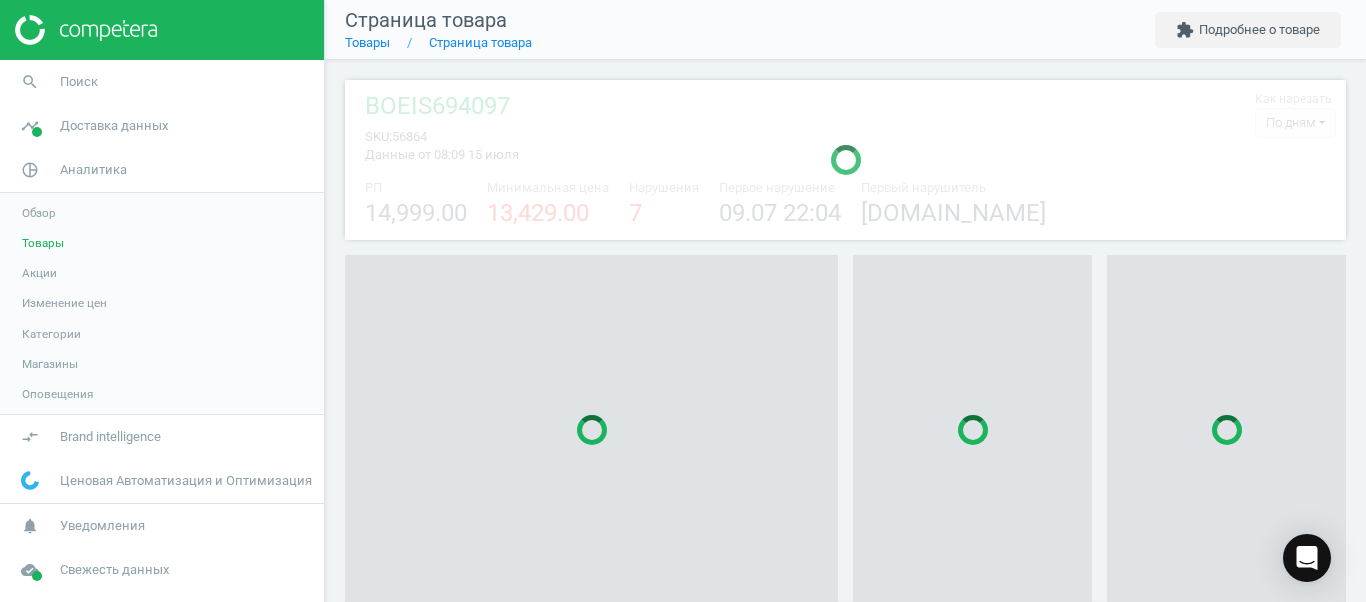 scroll, scrollTop: 27, scrollLeft: 27, axis: both 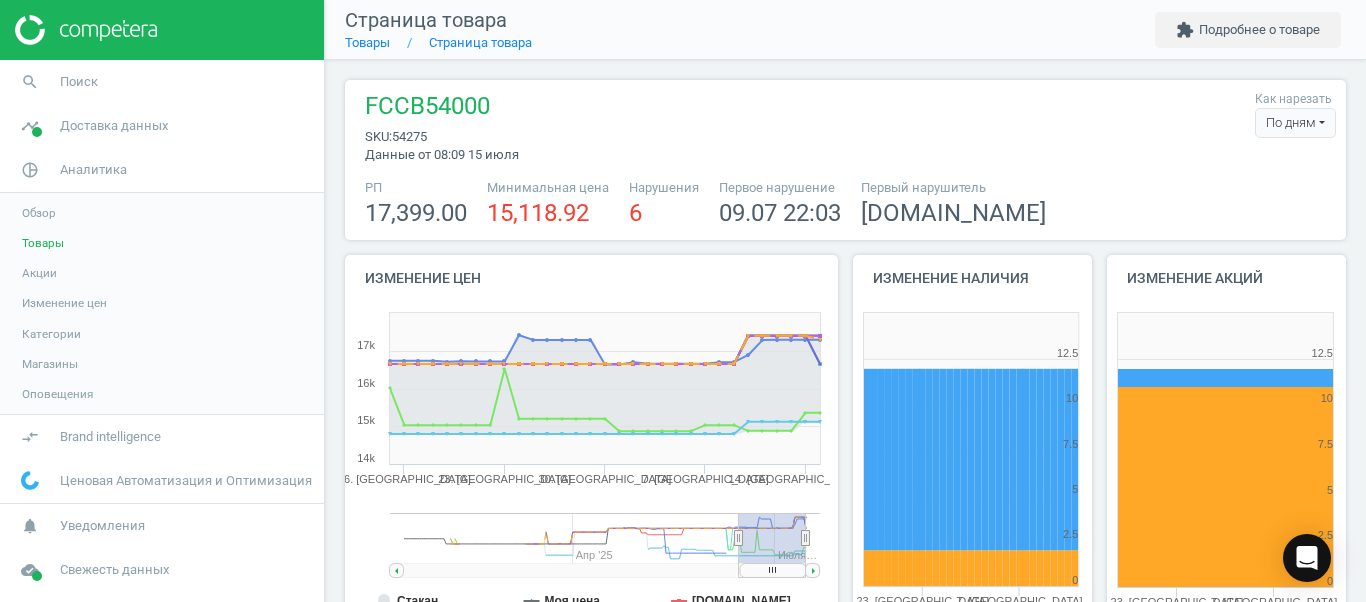 click on "По дням" at bounding box center (1295, 123) 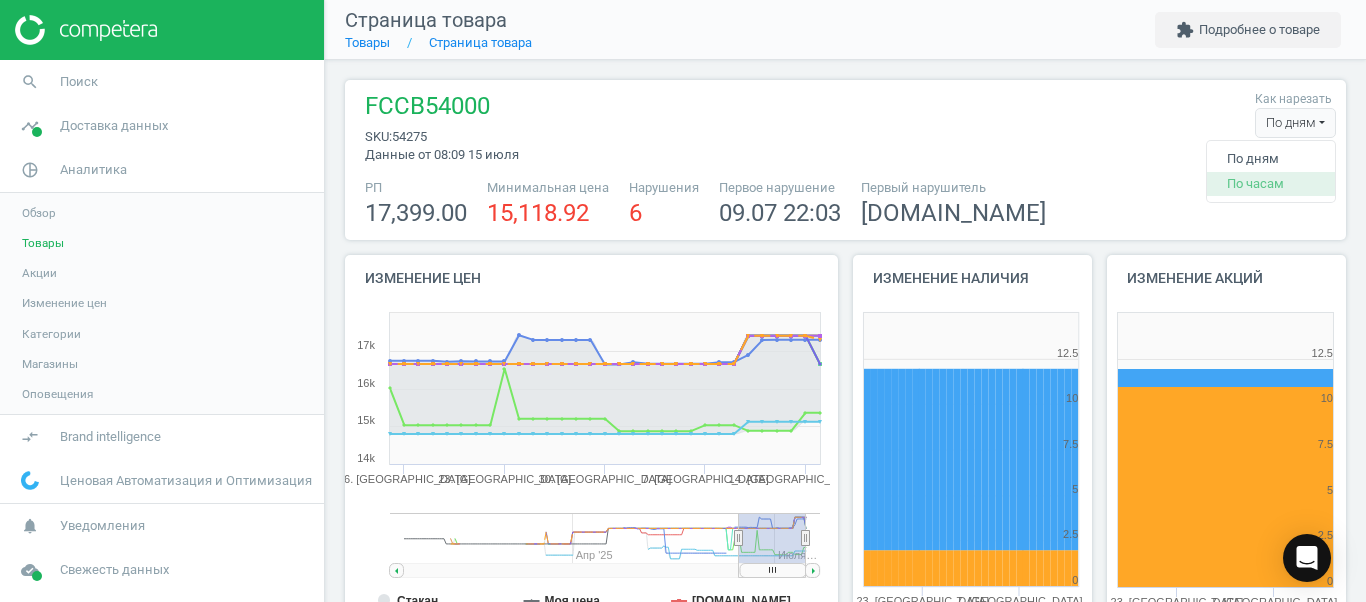 click on "По часам" at bounding box center (1271, 184) 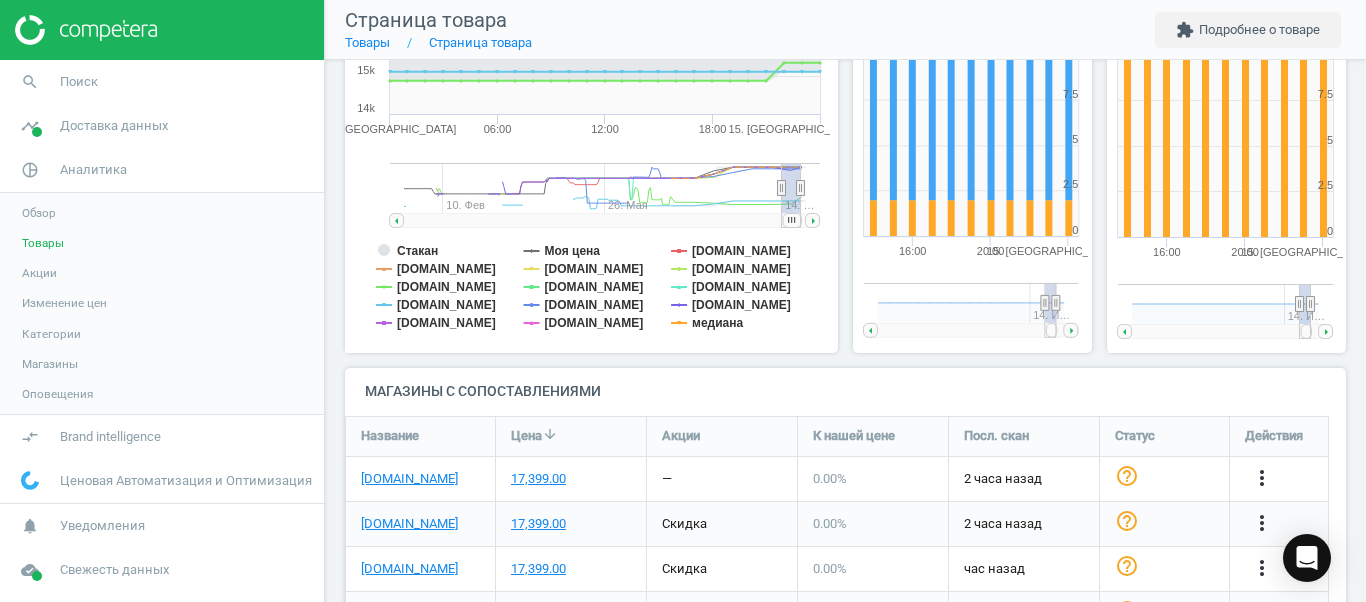 scroll, scrollTop: 359, scrollLeft: 0, axis: vertical 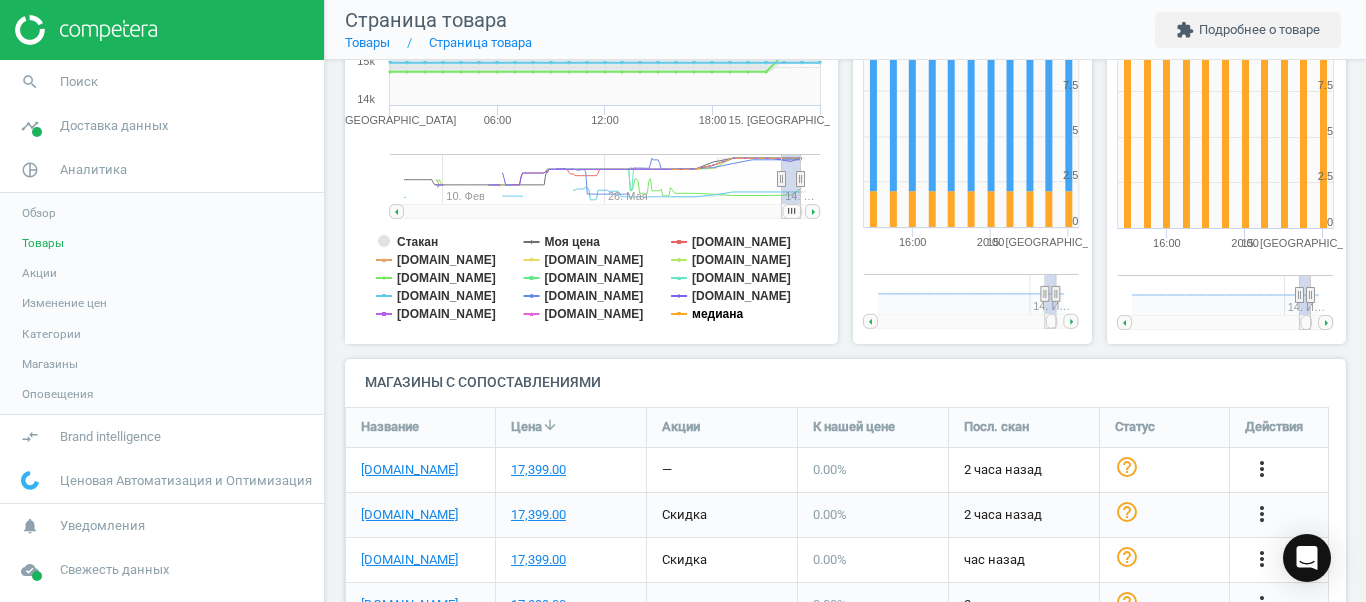 click on "медиана" 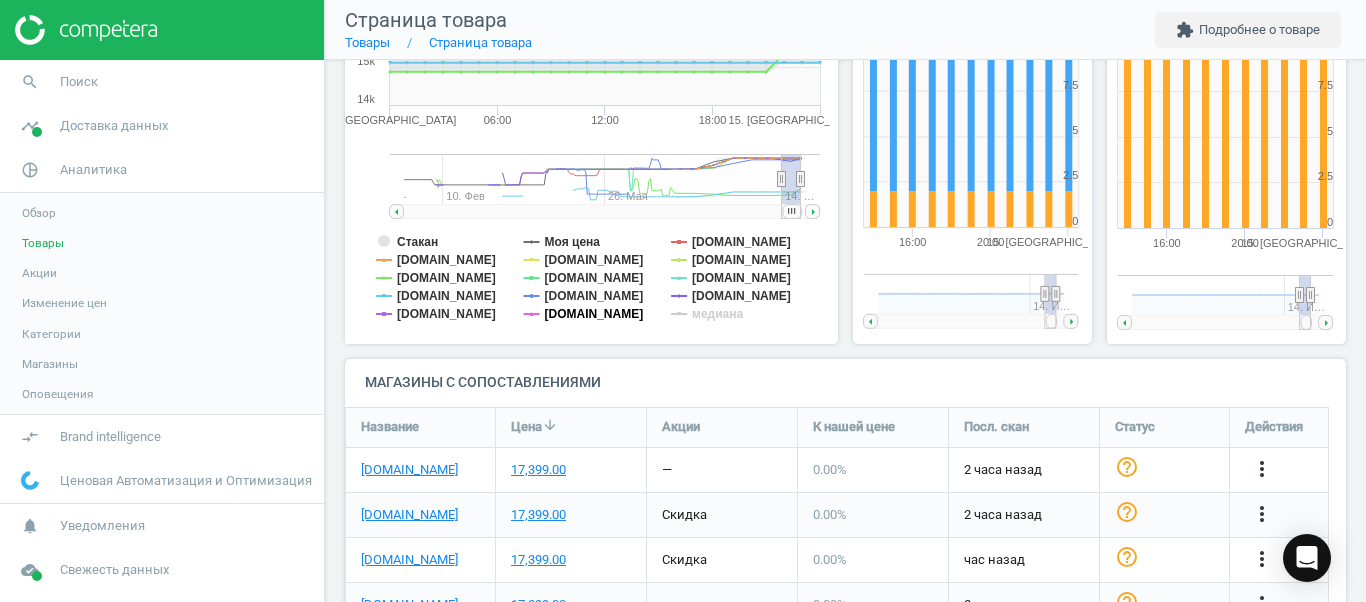 click on "[DOMAIN_NAME]" 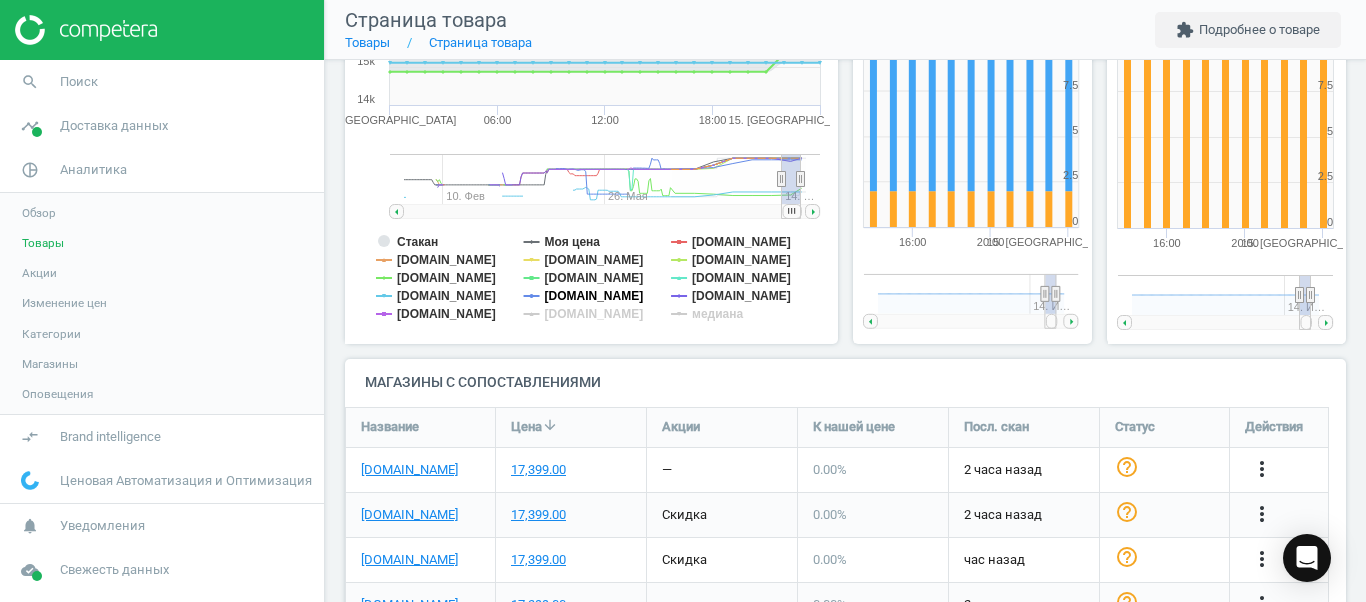 click on "[DOMAIN_NAME]" 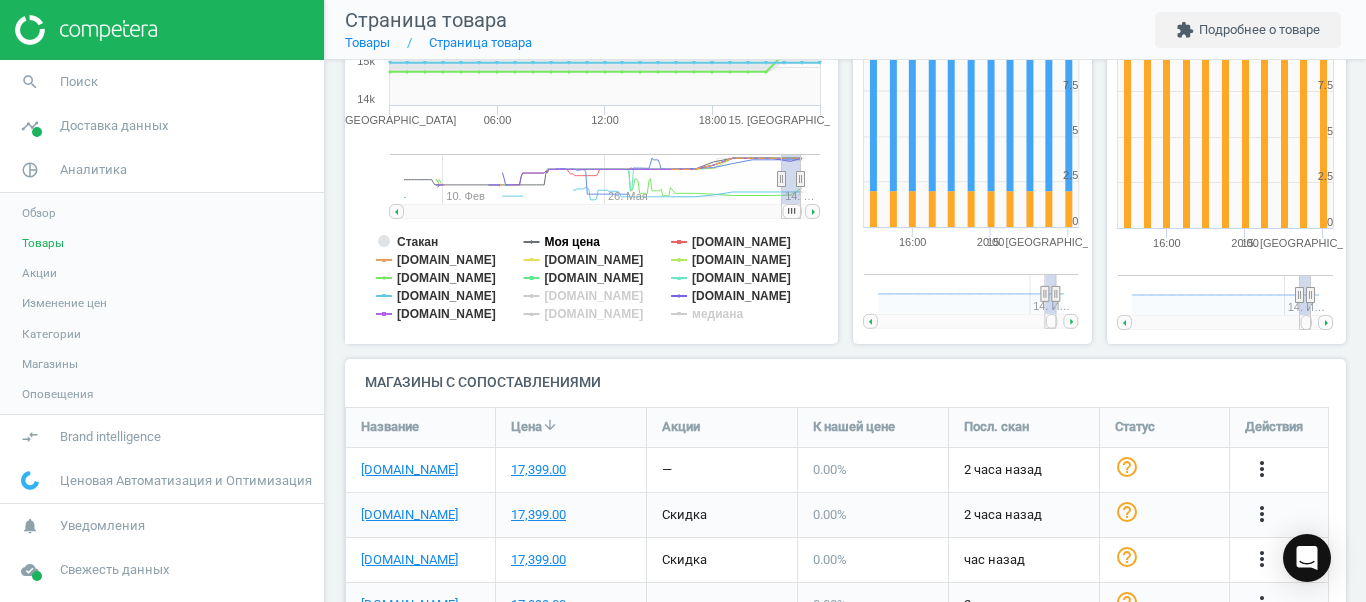 click on "Моя цена" 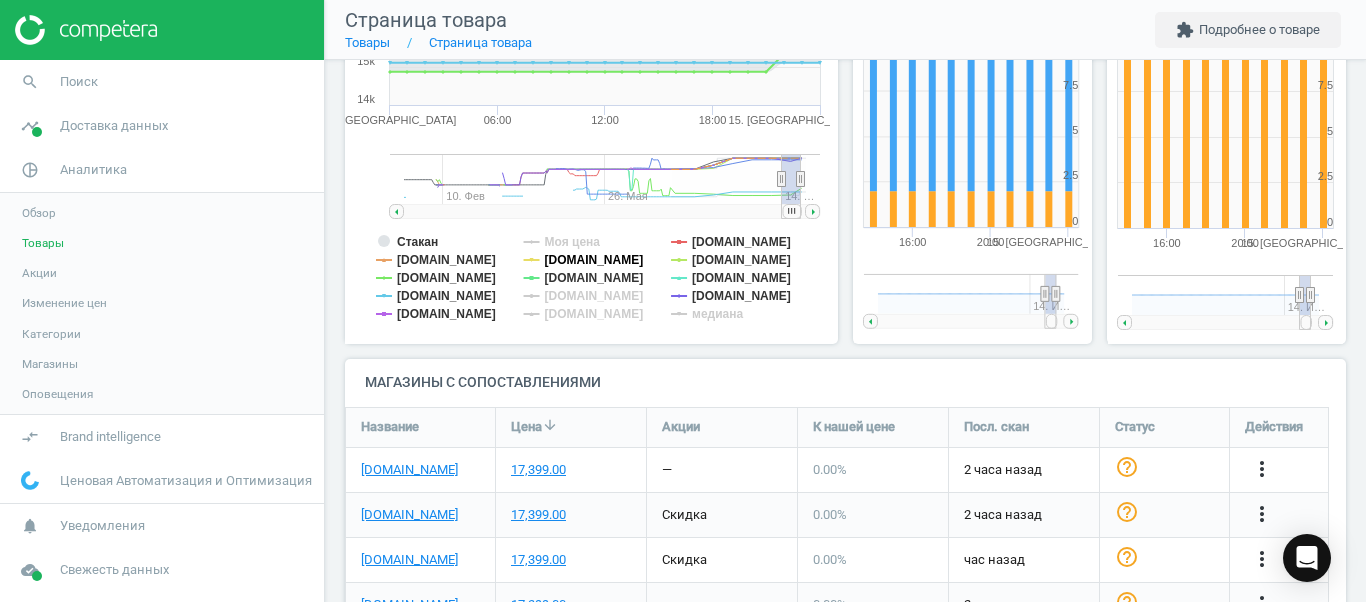 click on "[DOMAIN_NAME]" 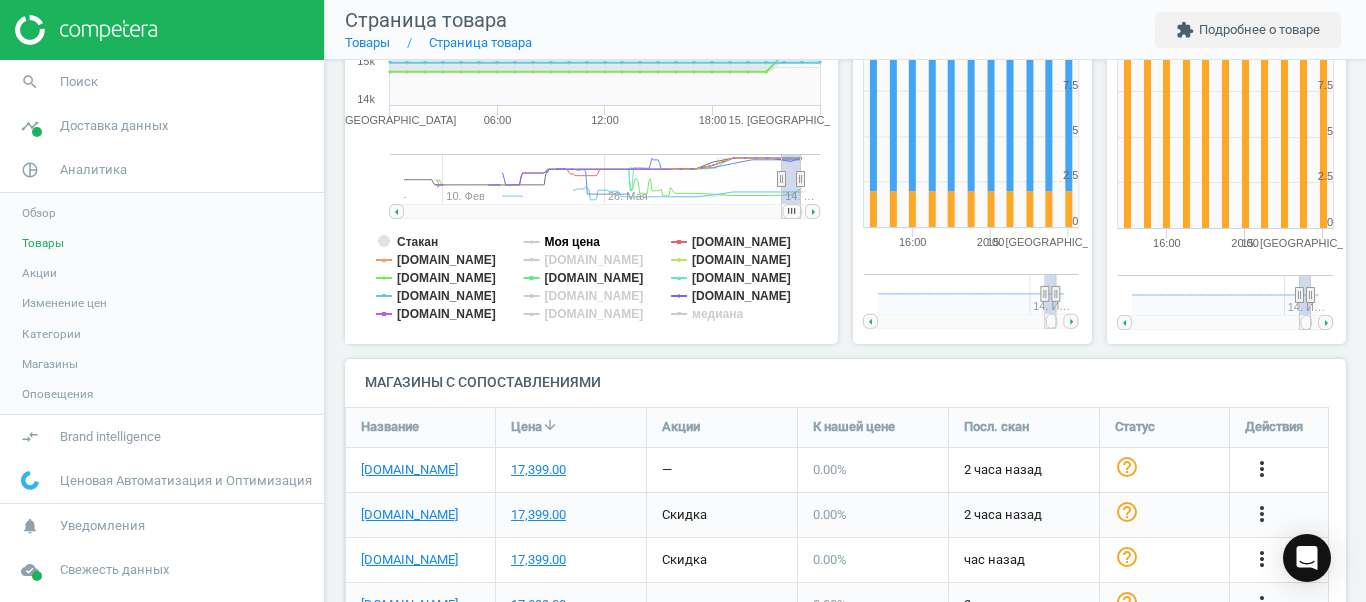 click on "Моя цена" 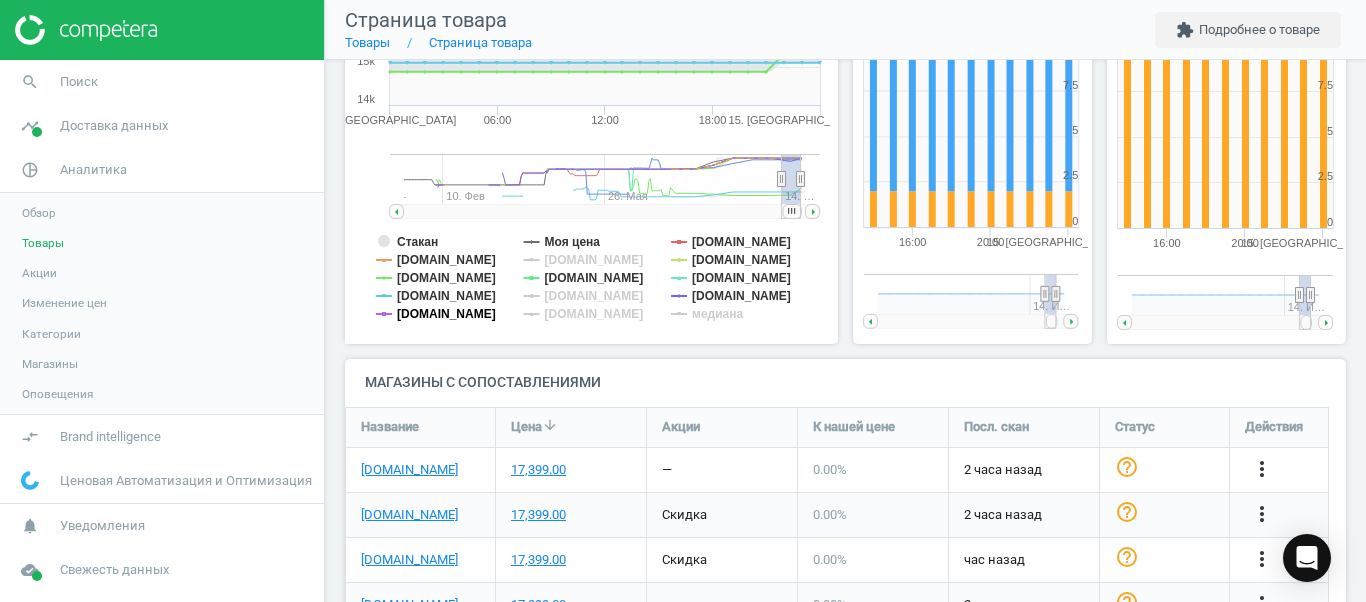click on "[DOMAIN_NAME]" 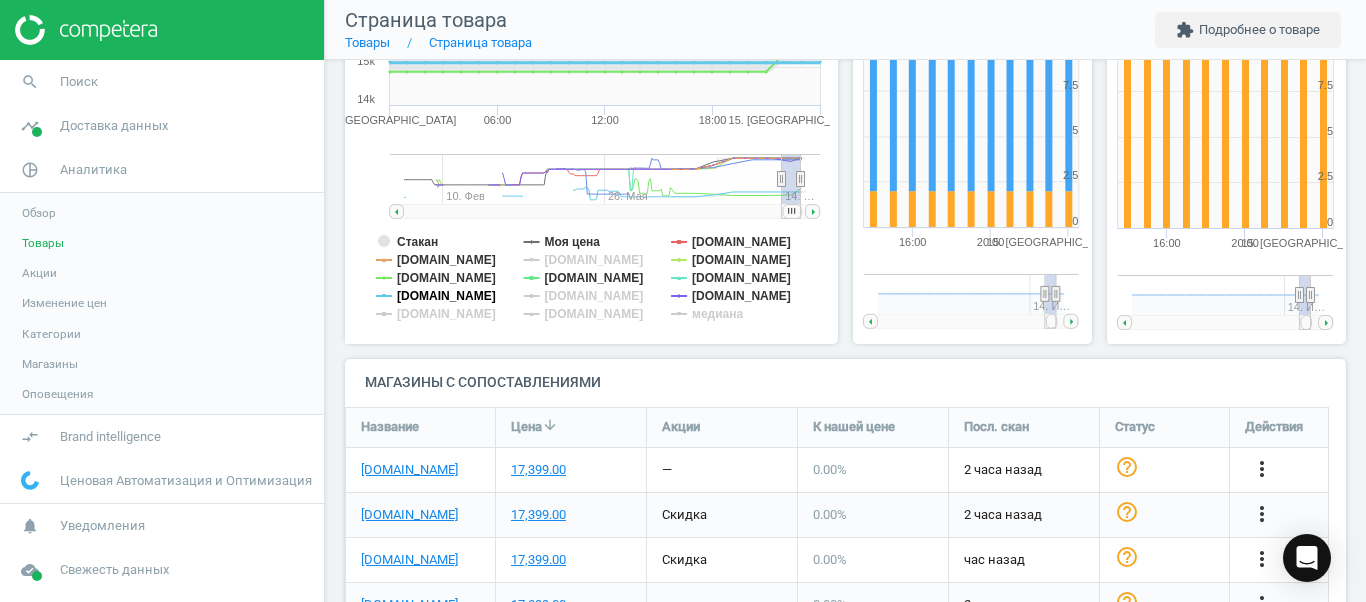 click on "[DOMAIN_NAME]" 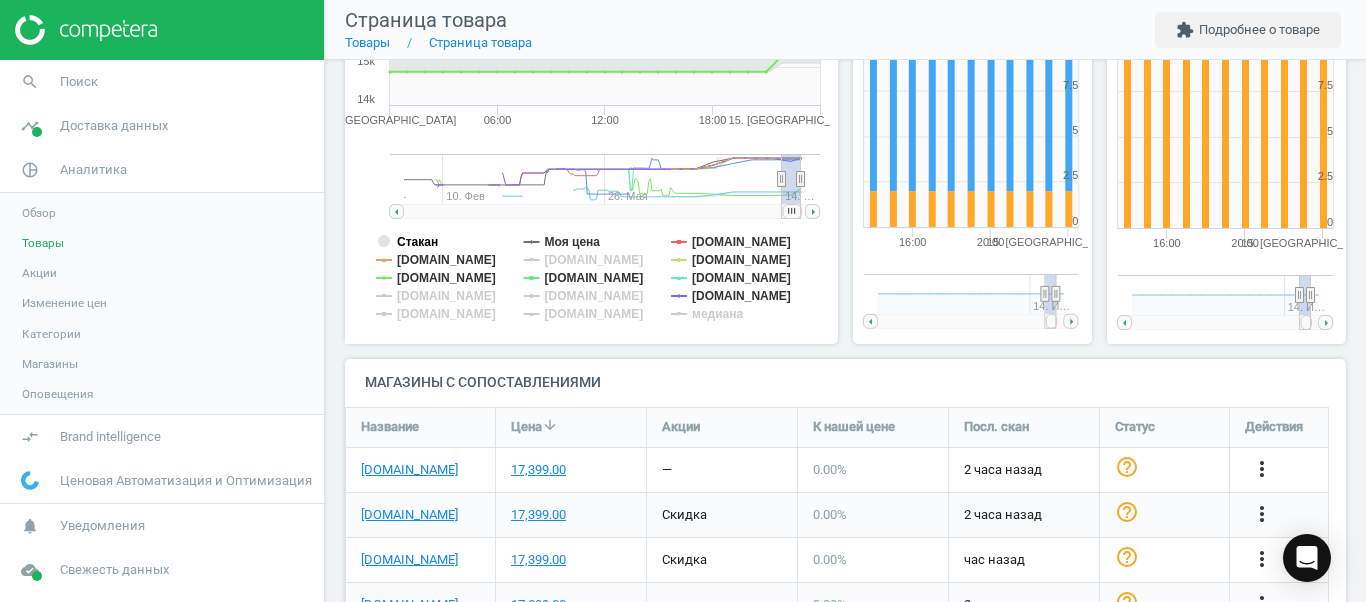 click on "Стакан" 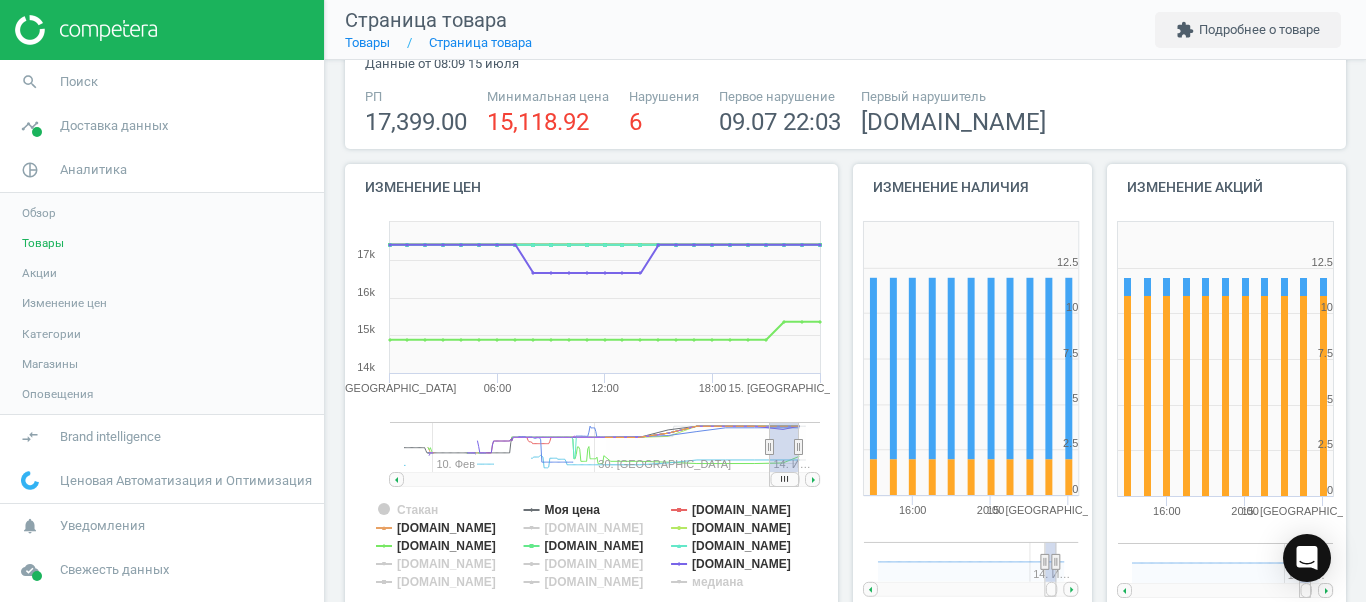 scroll, scrollTop: 79, scrollLeft: 0, axis: vertical 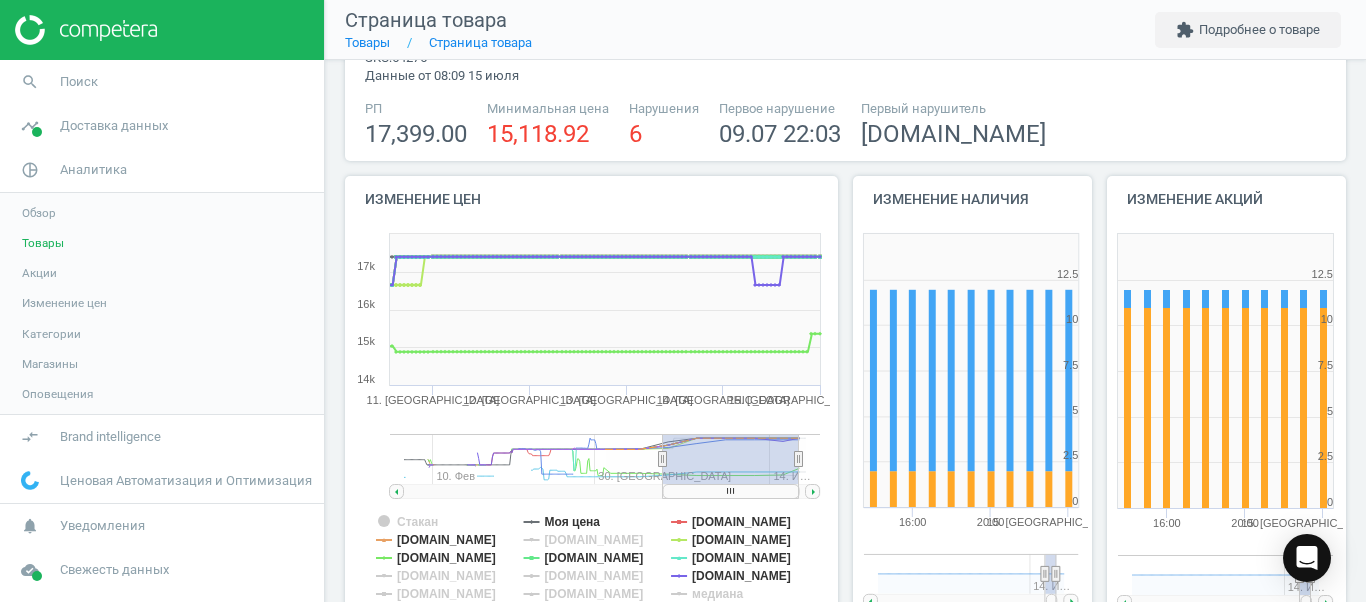drag, startPoint x: 769, startPoint y: 461, endPoint x: 663, endPoint y: 482, distance: 108.060165 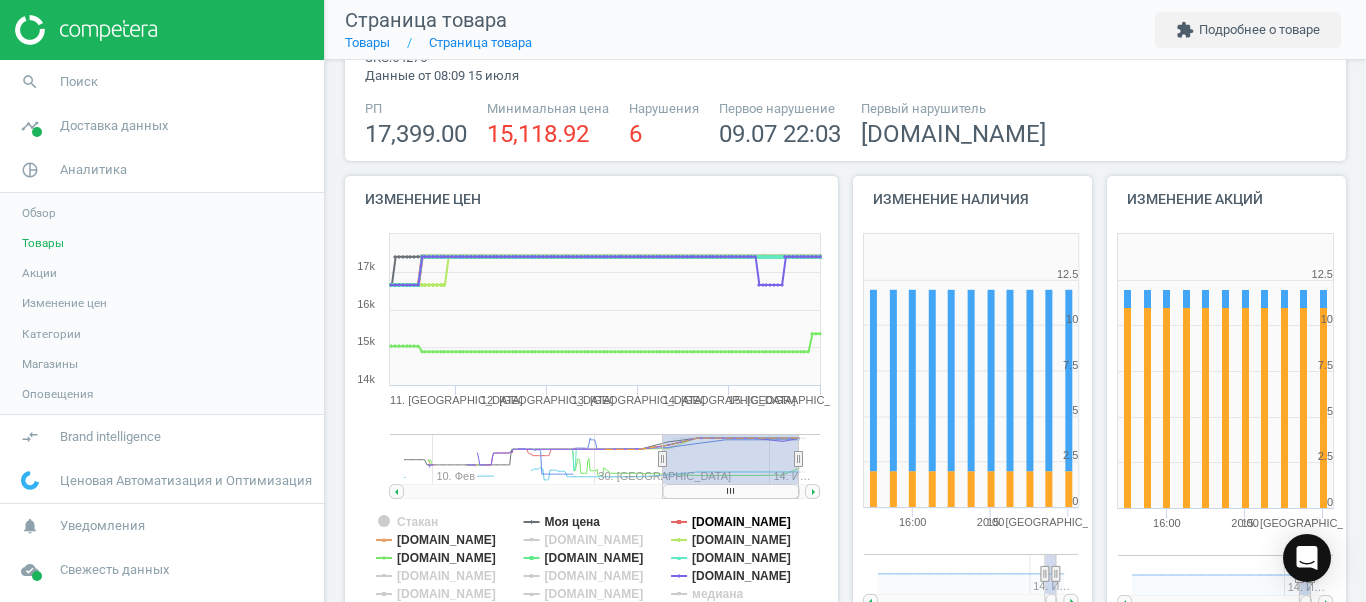 click on "[DOMAIN_NAME]" 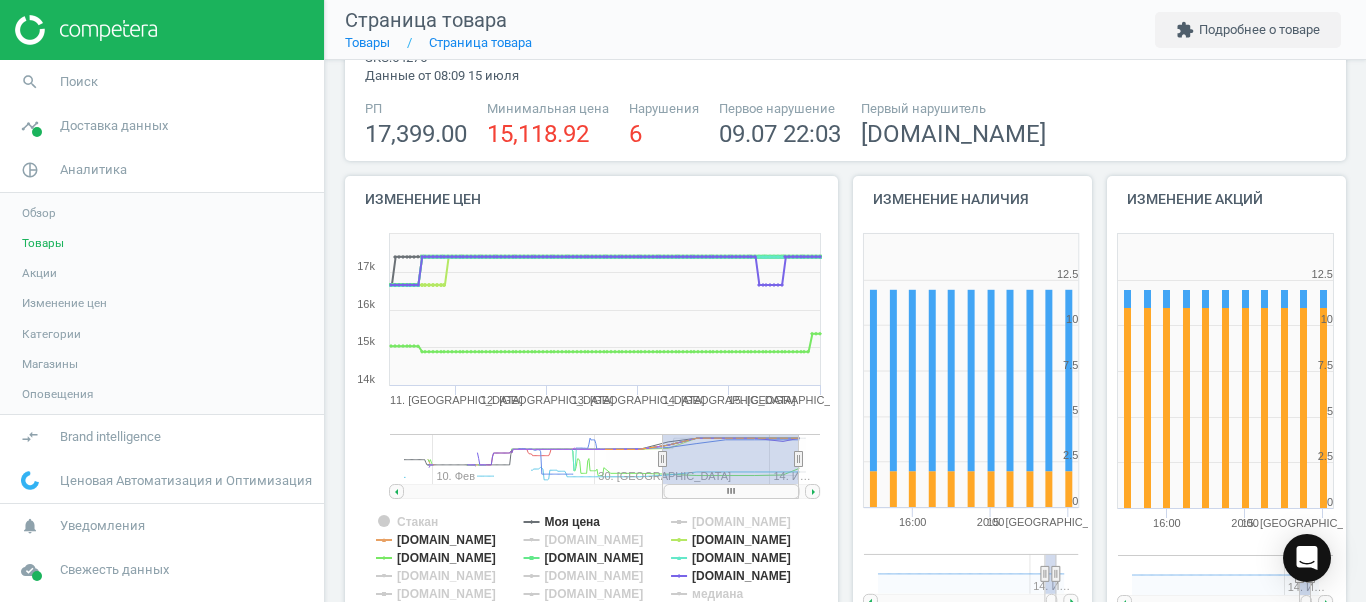 drag, startPoint x: 747, startPoint y: 496, endPoint x: 798, endPoint y: 490, distance: 51.351727 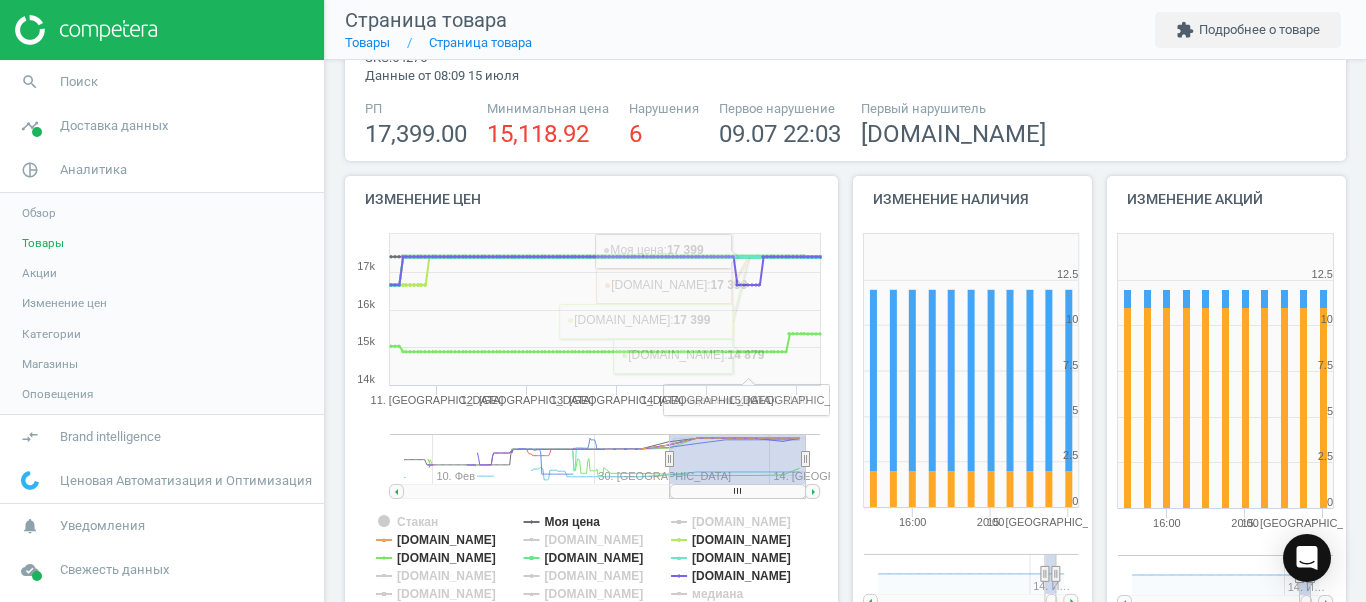 scroll, scrollTop: 0, scrollLeft: 0, axis: both 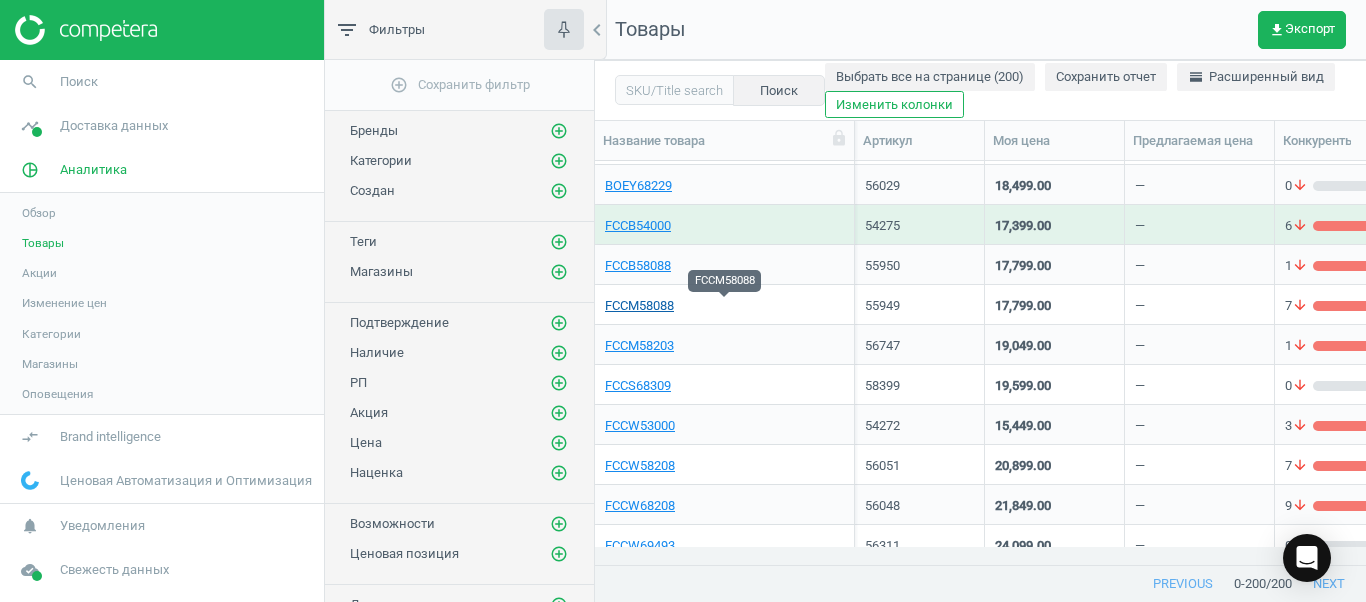 click on "FCCM58088" at bounding box center [639, 306] 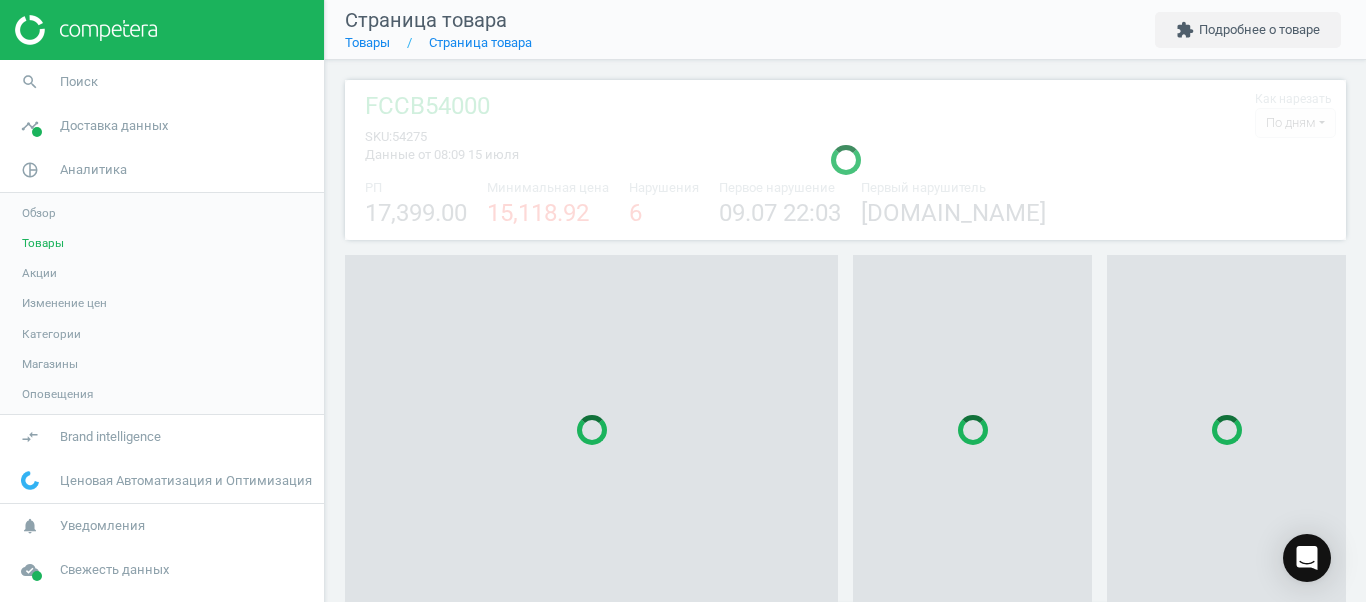 scroll, scrollTop: 27, scrollLeft: 27, axis: both 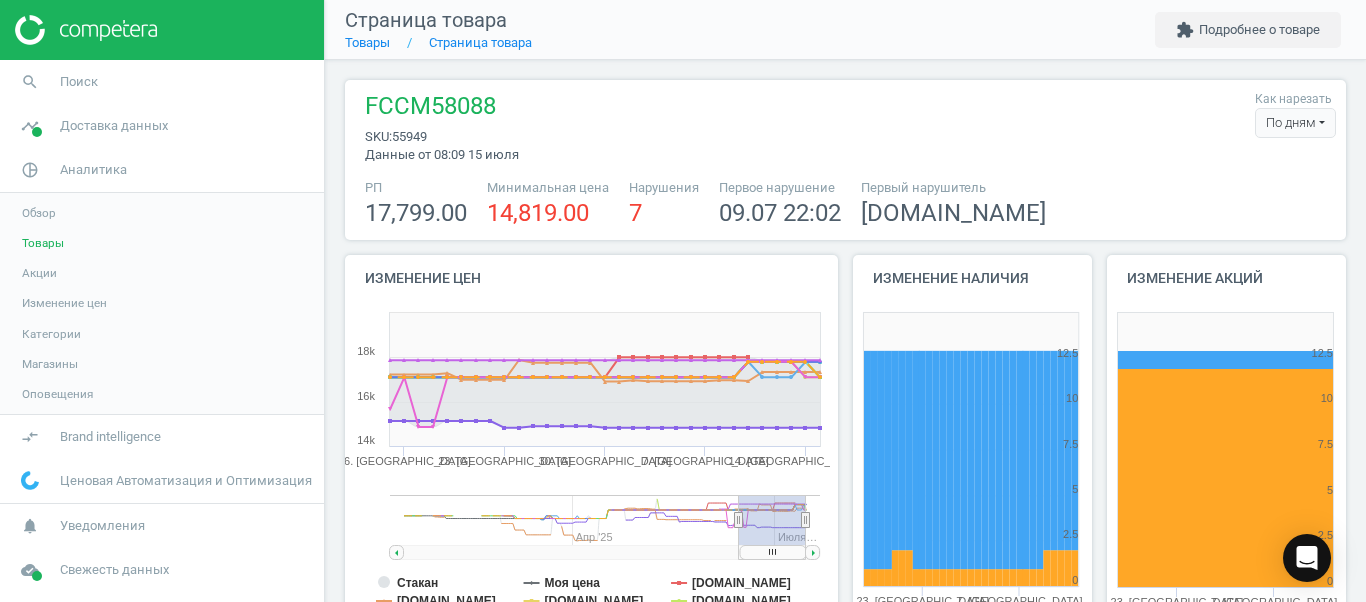 click on "По дням" at bounding box center [1295, 123] 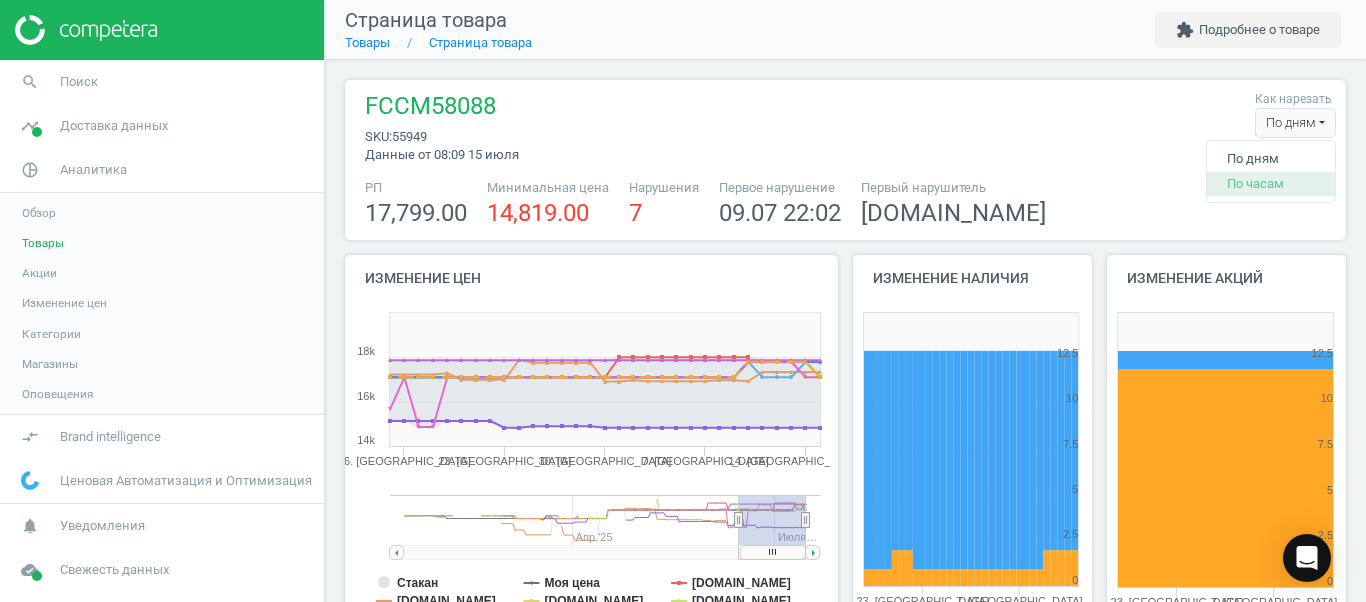 click on "По часам" at bounding box center [1271, 184] 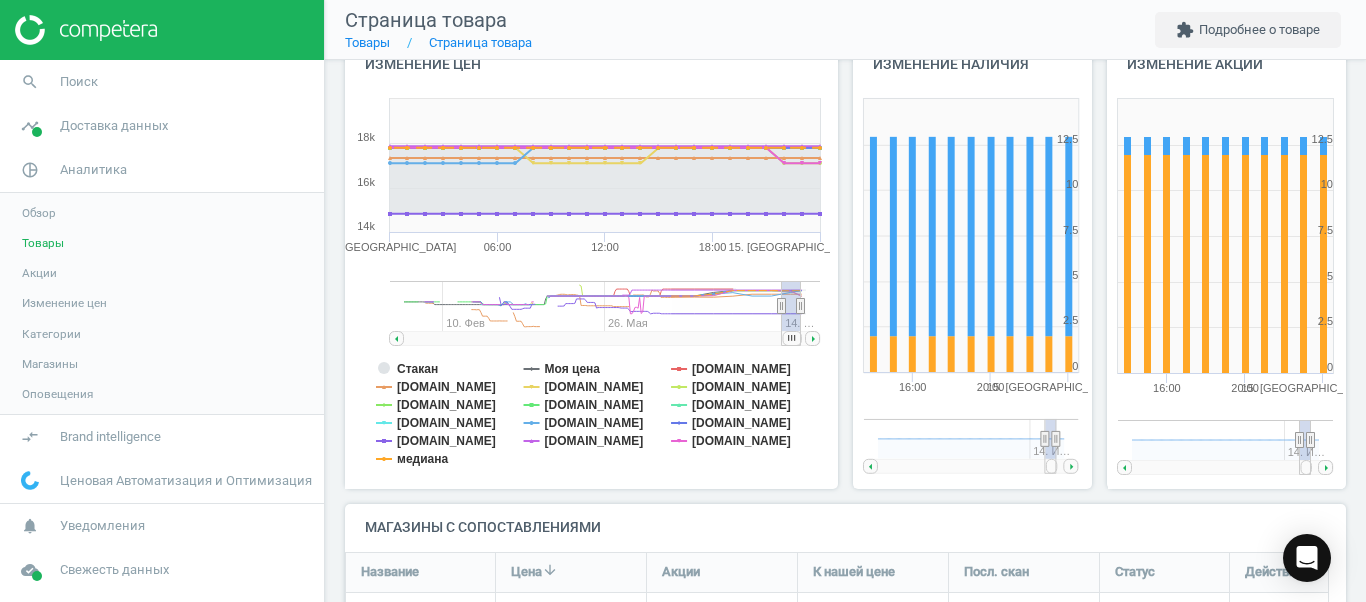 scroll, scrollTop: 220, scrollLeft: 0, axis: vertical 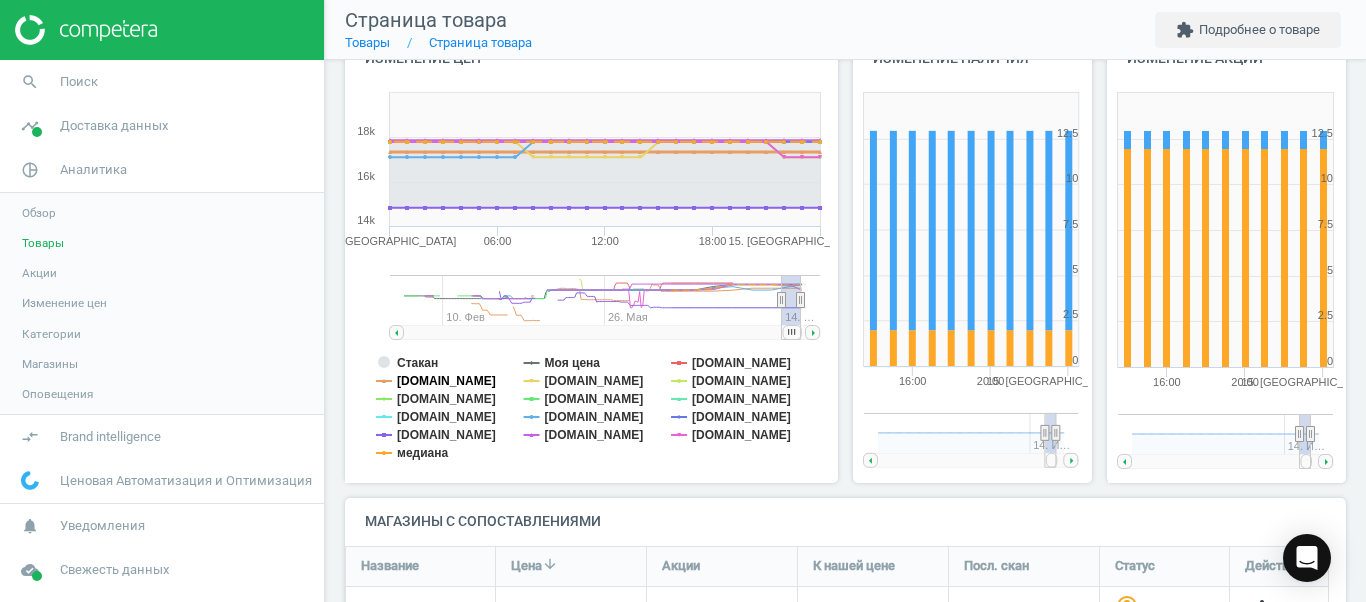 click on "[DOMAIN_NAME]" 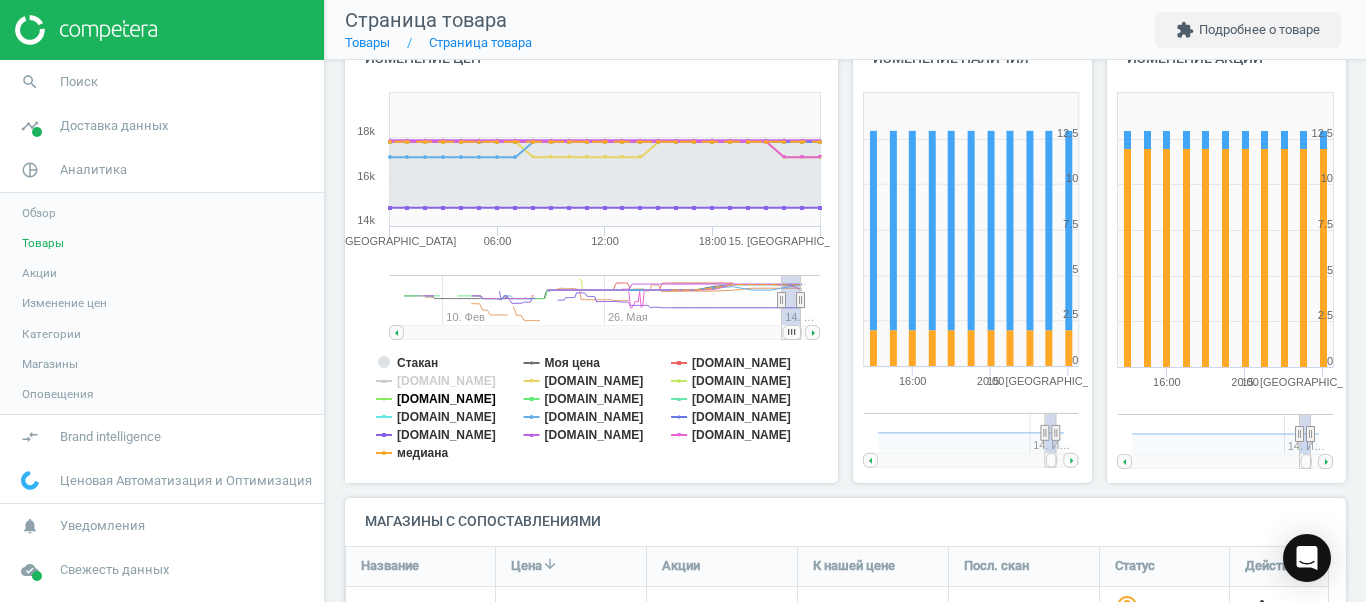 click on "[DOMAIN_NAME]" 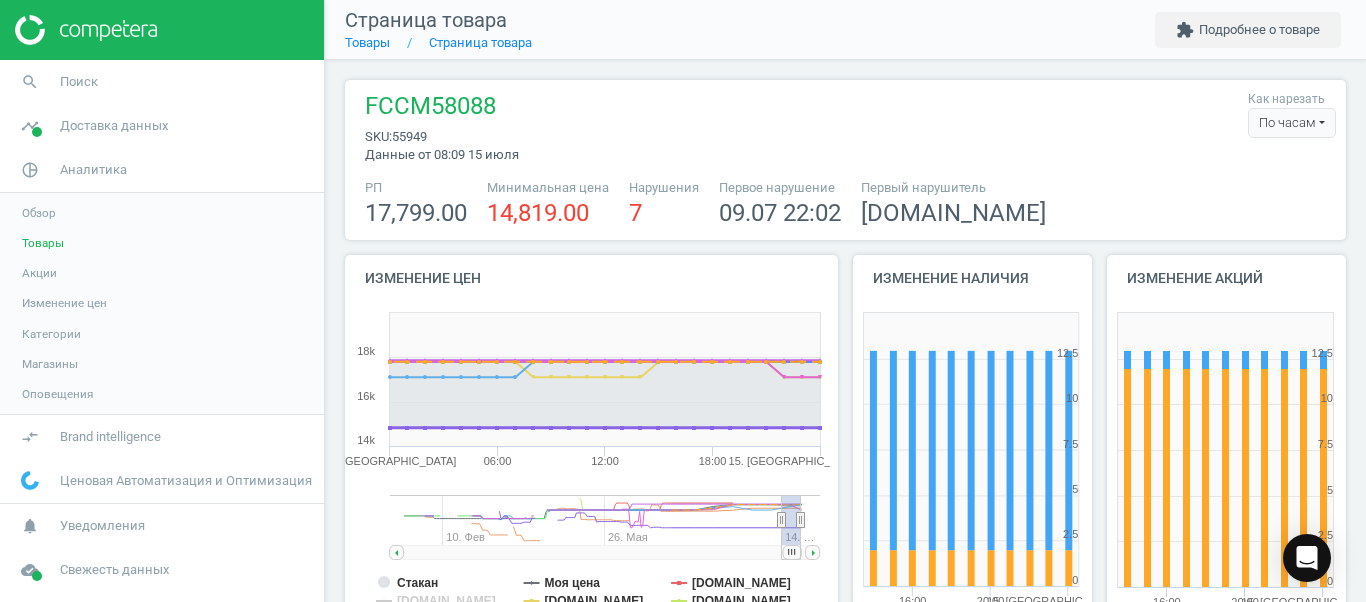 click on "[DOMAIN_NAME]" 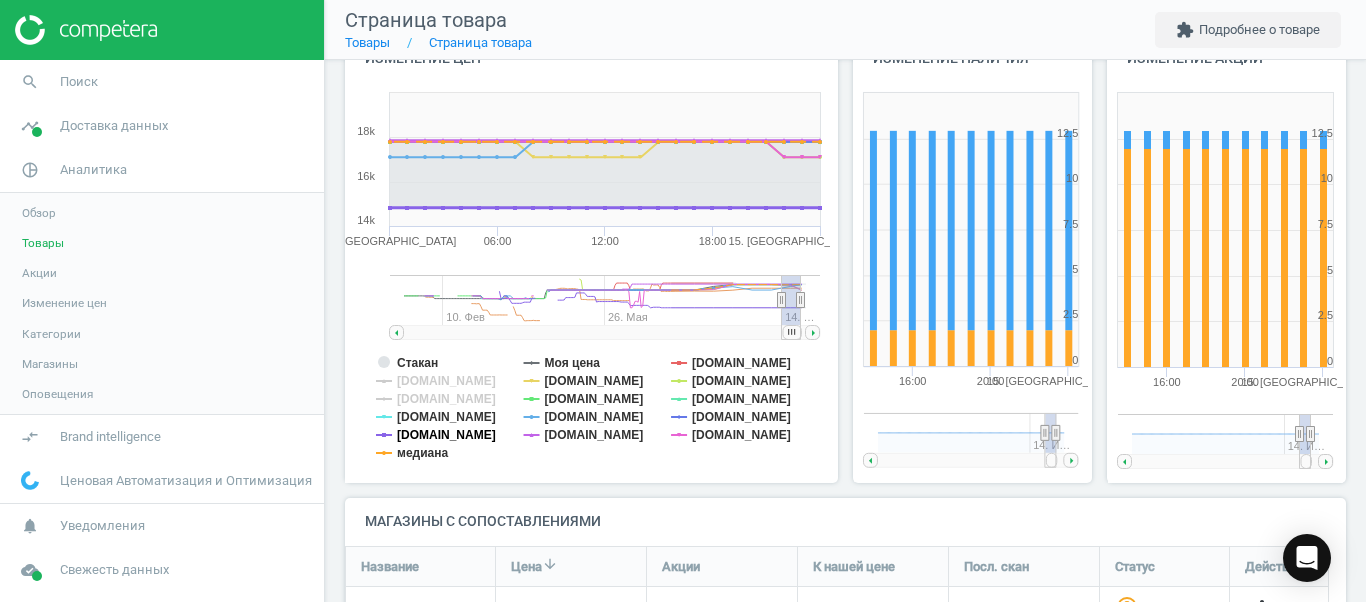 scroll, scrollTop: 418, scrollLeft: 502, axis: both 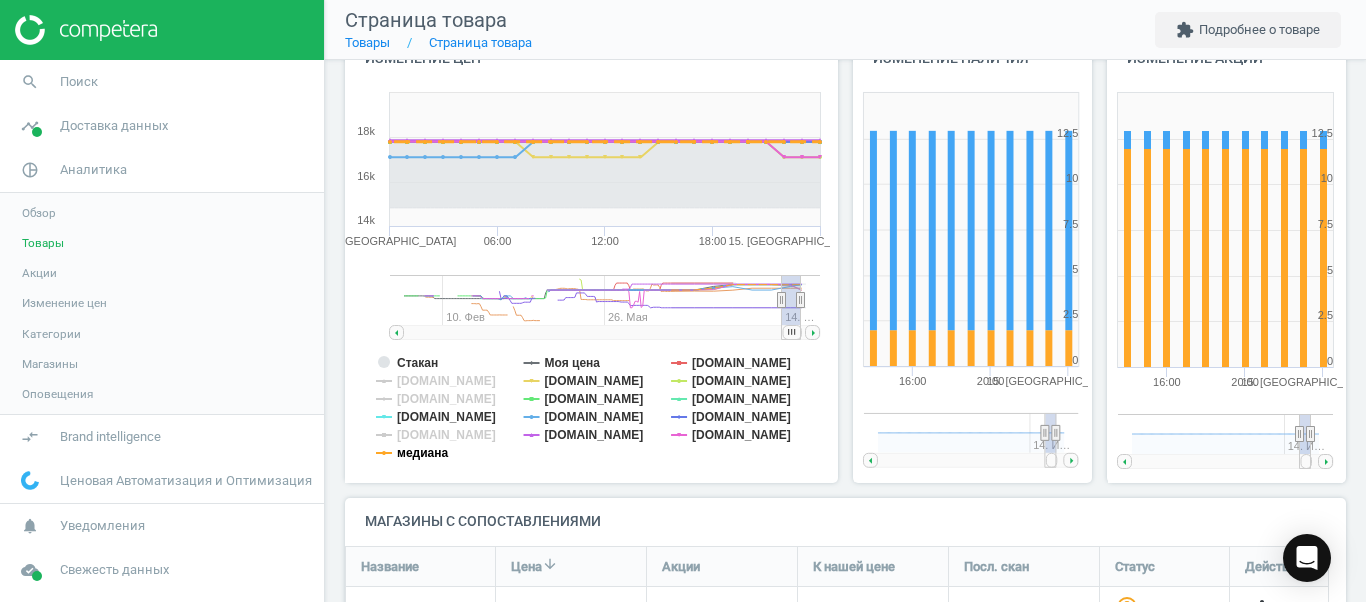 click on "медиана" 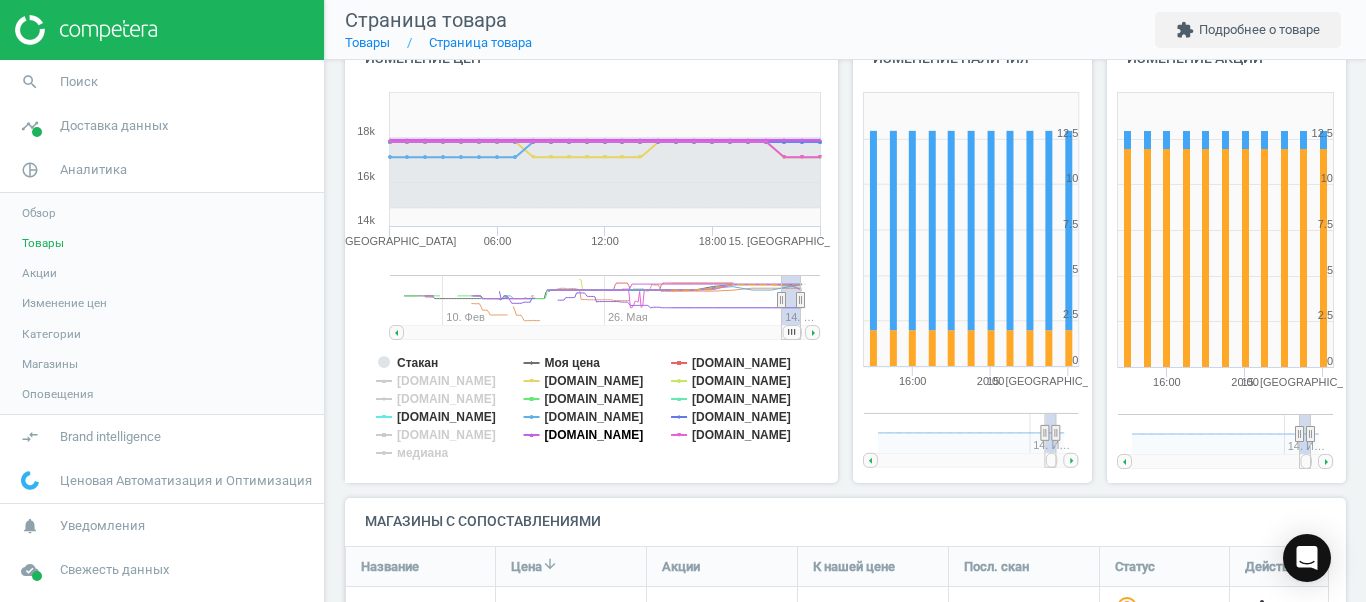 click on "[DOMAIN_NAME]" 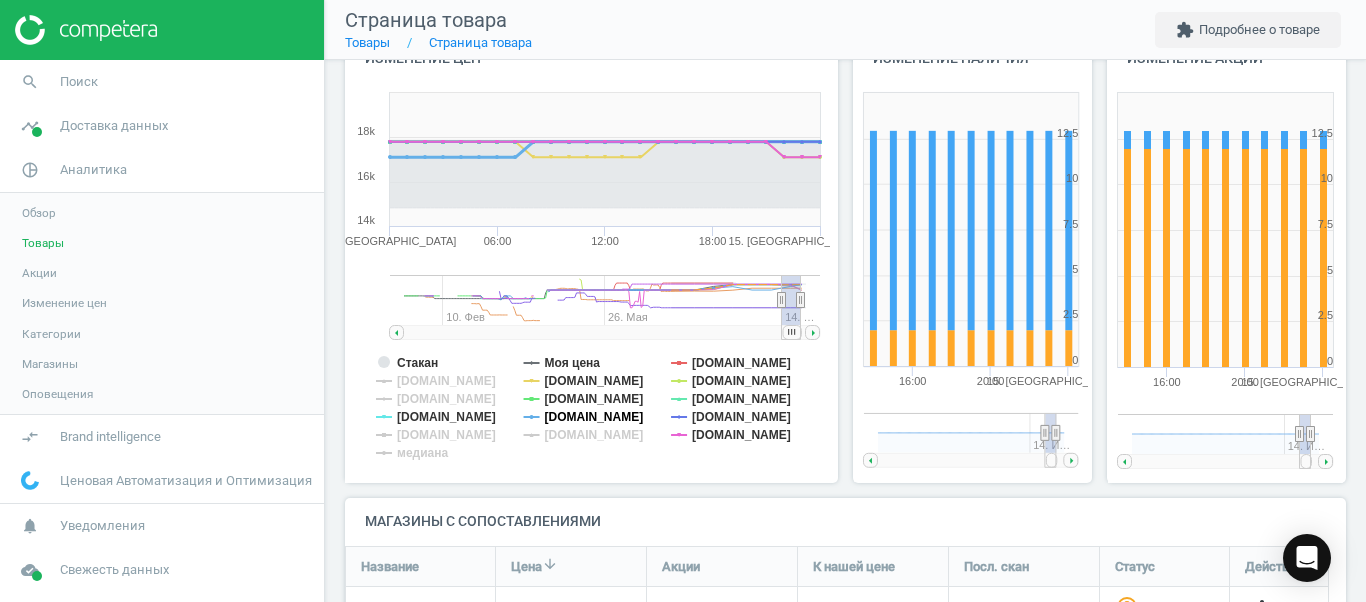 click on "[DOMAIN_NAME]" 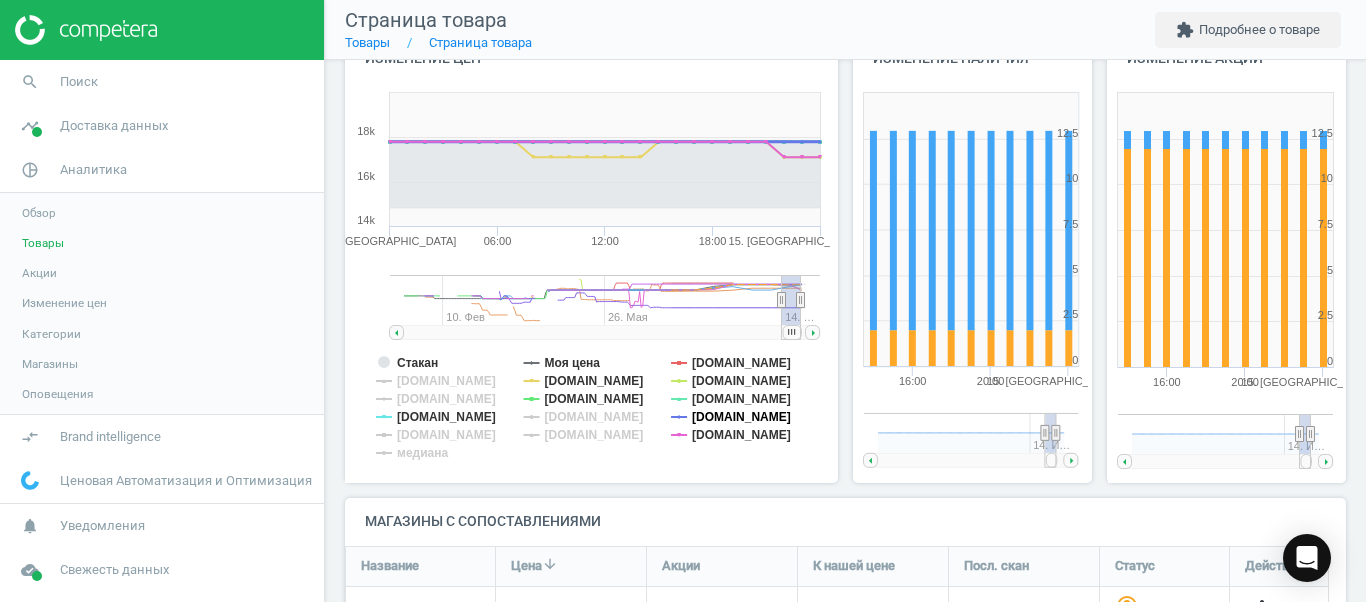 click on "[DOMAIN_NAME]" 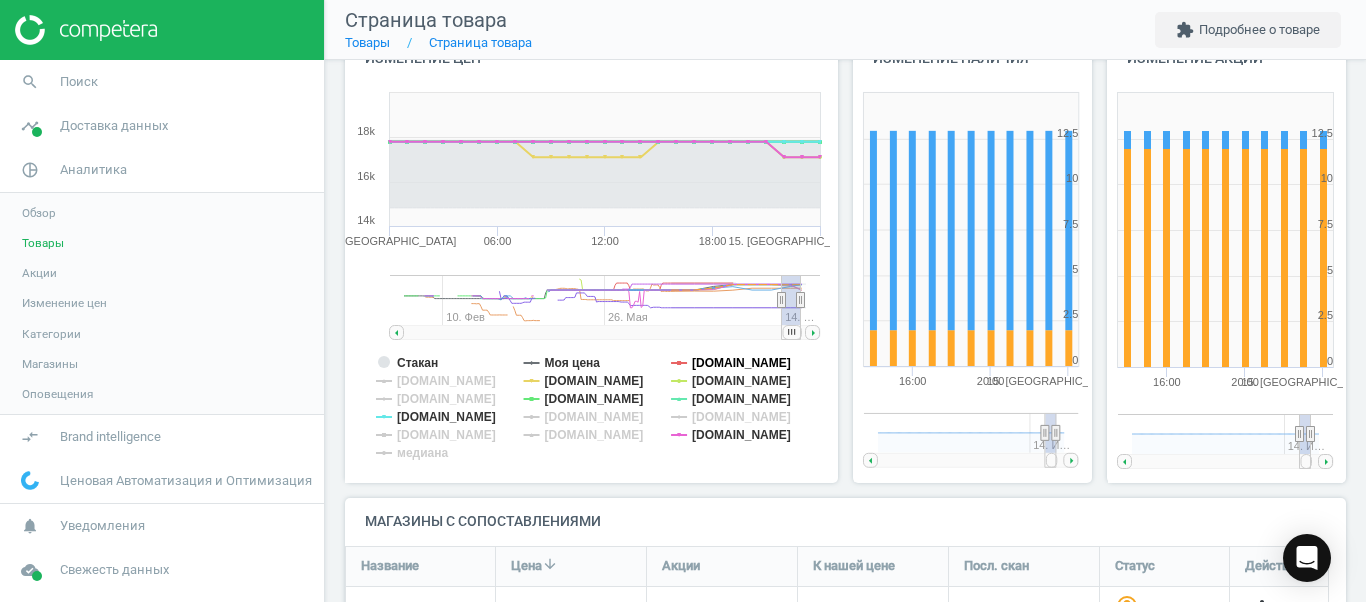 click on "[DOMAIN_NAME]" 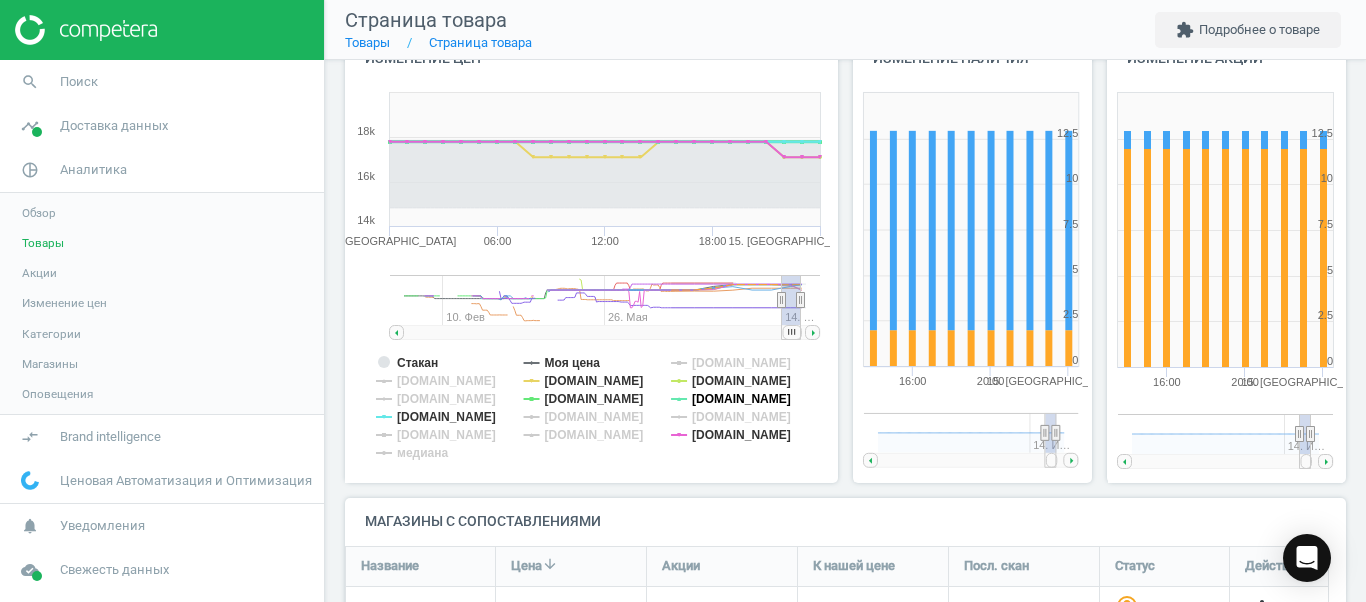 click on "[DOMAIN_NAME]" 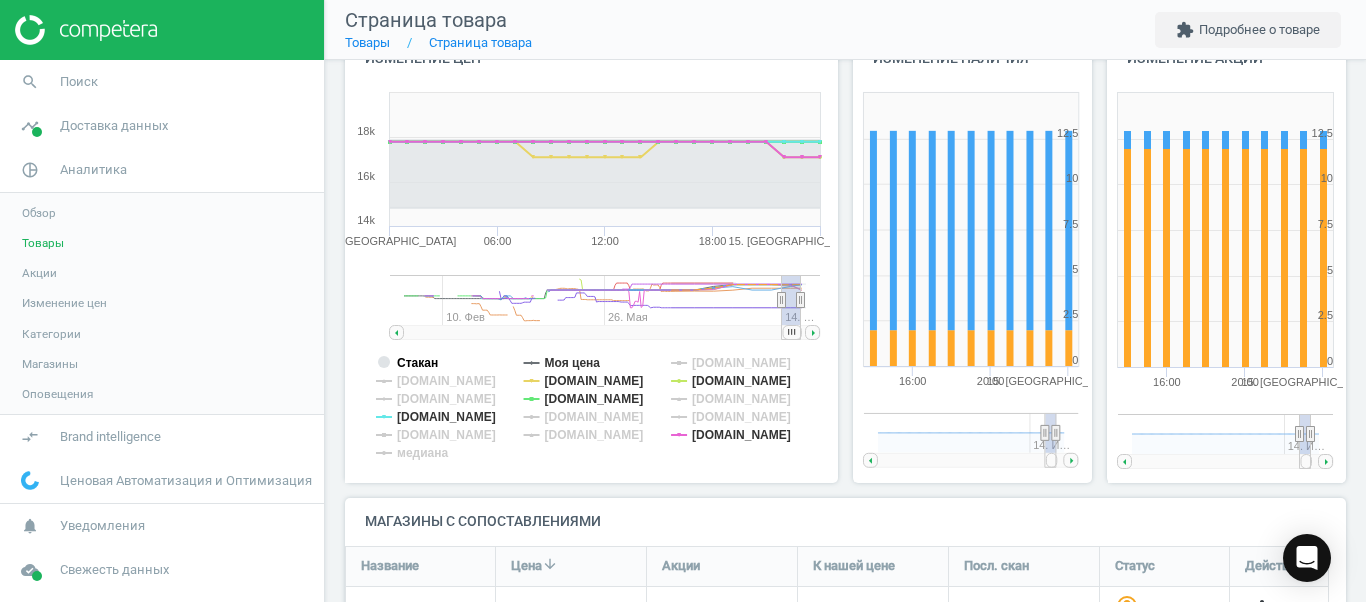 click on "Стакан" 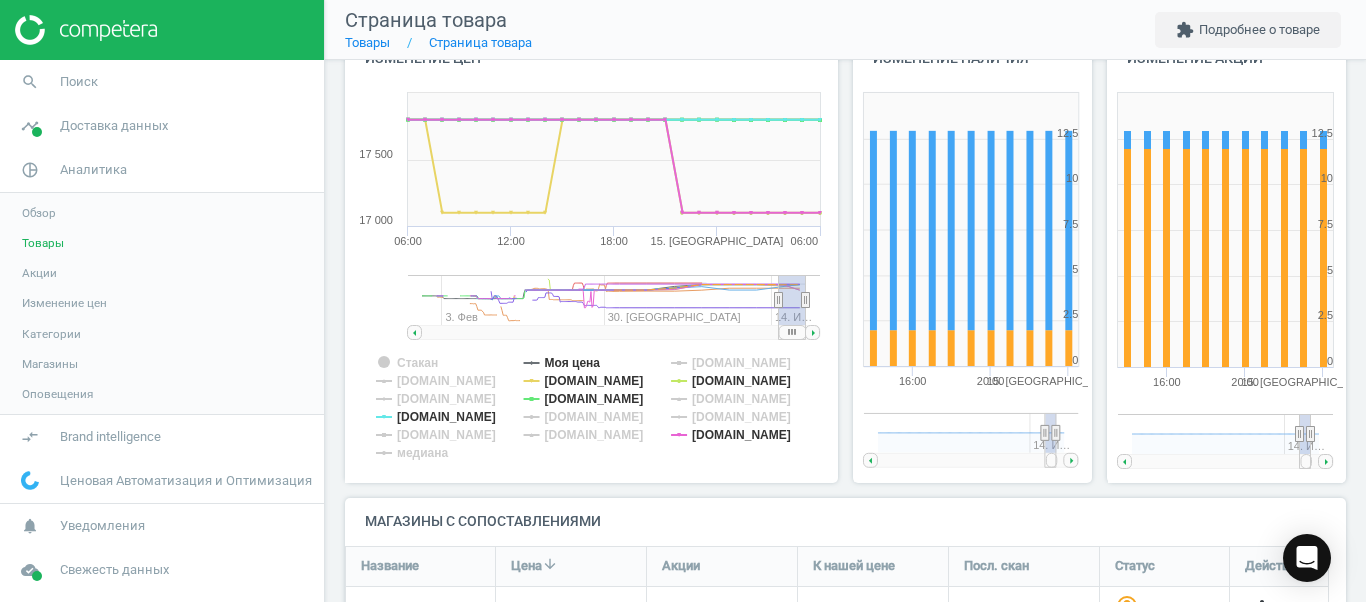 drag, startPoint x: 791, startPoint y: 332, endPoint x: 815, endPoint y: 332, distance: 24 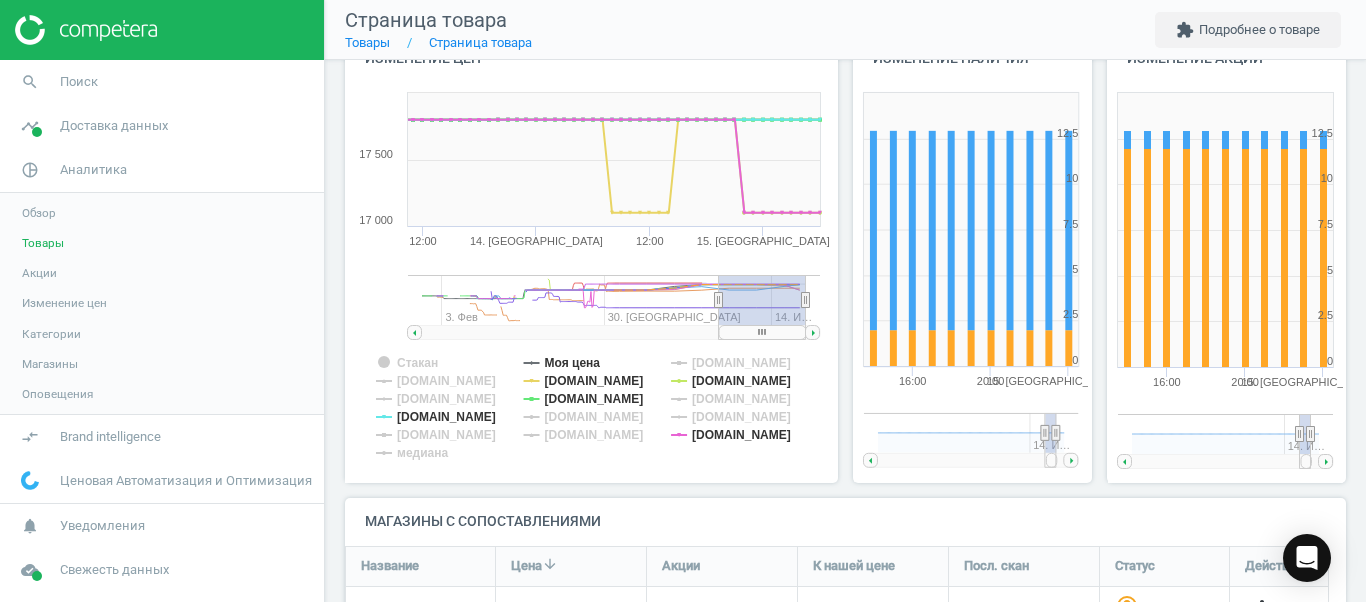 drag, startPoint x: 783, startPoint y: 301, endPoint x: 707, endPoint y: 306, distance: 76.1643 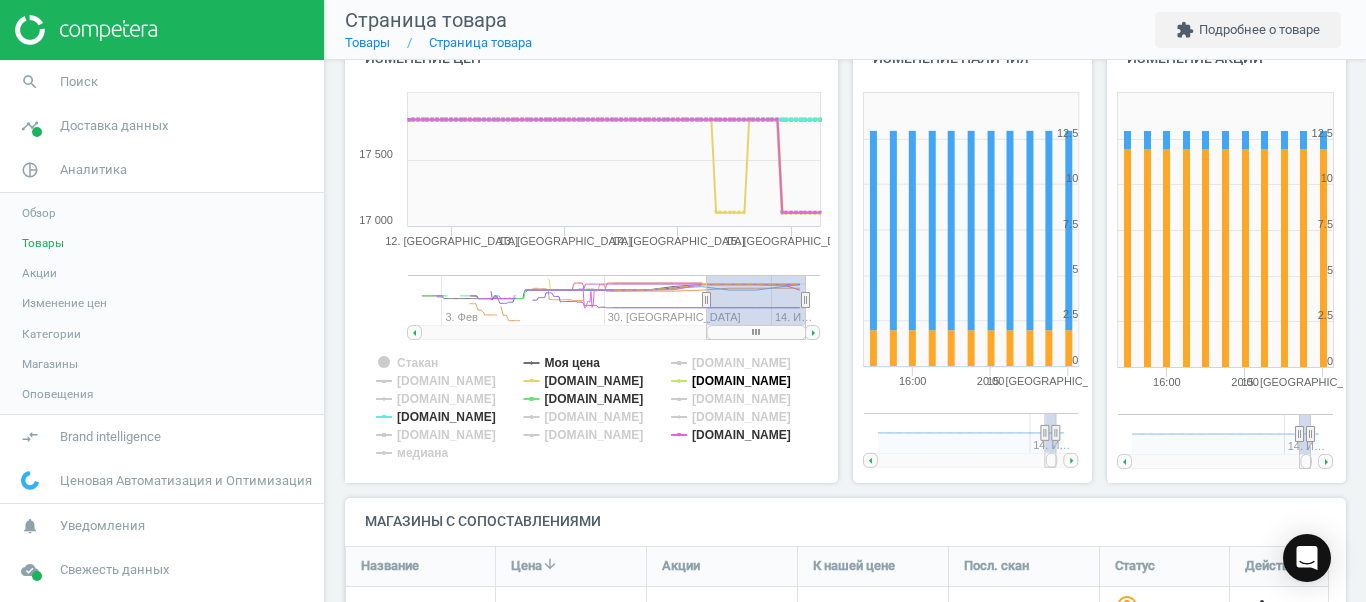 click on "[DOMAIN_NAME]" 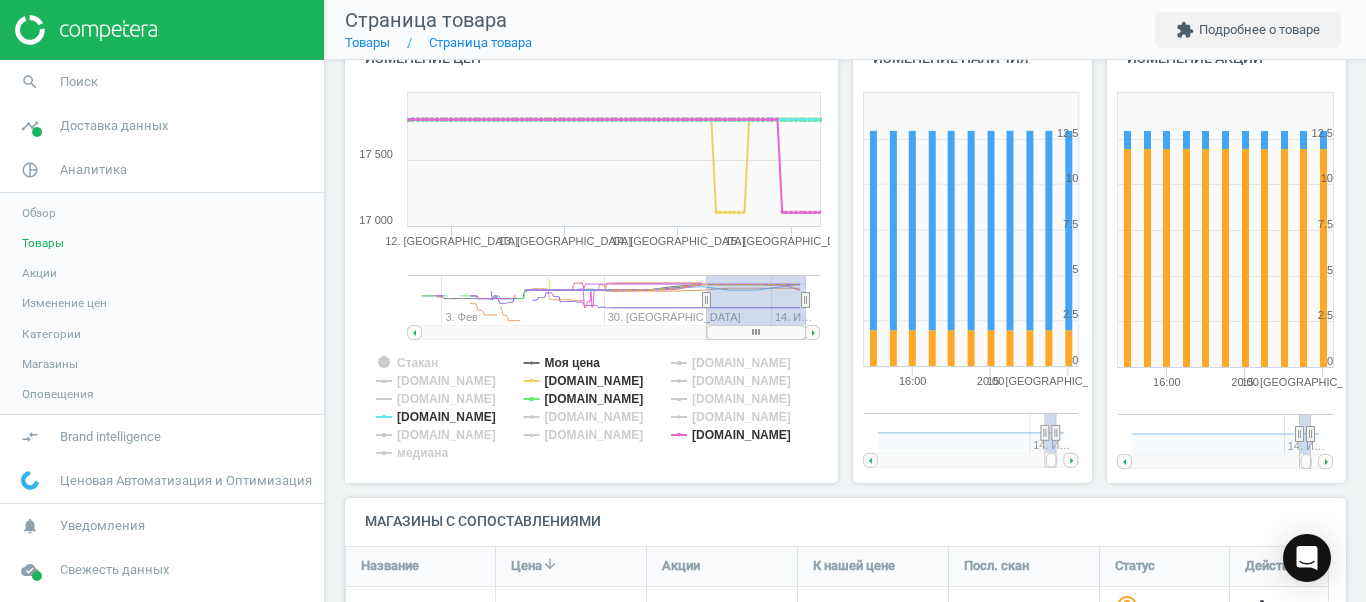 click on "[DOMAIN_NAME]" 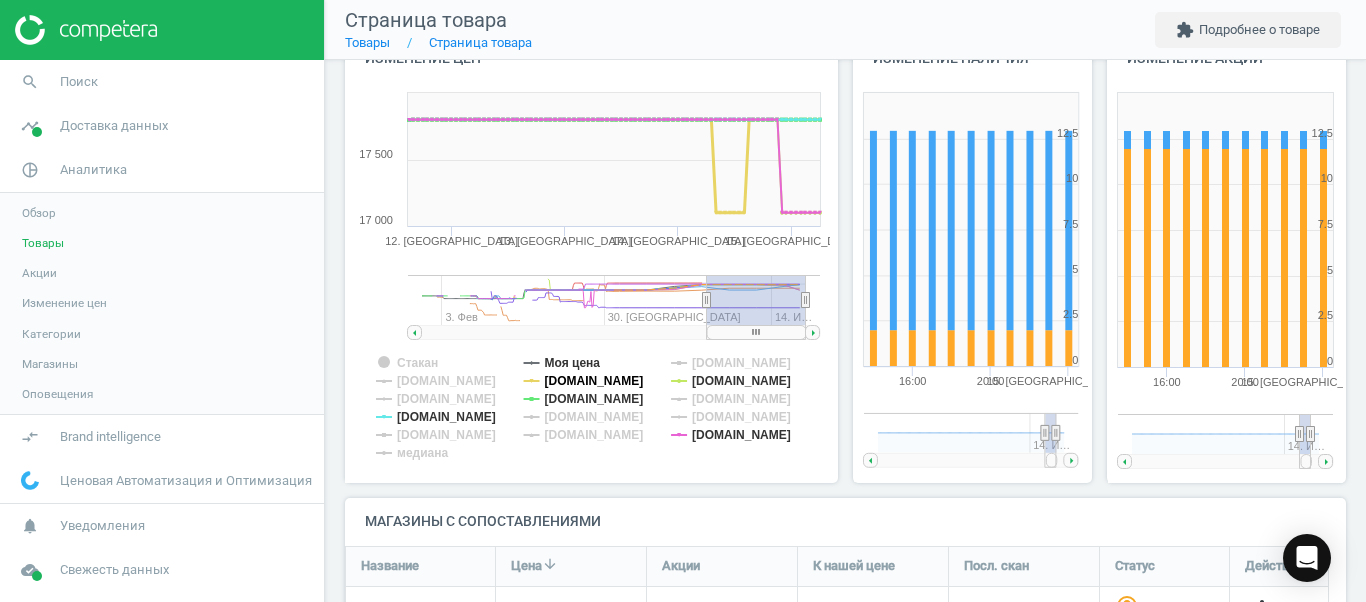 click on "[DOMAIN_NAME]" 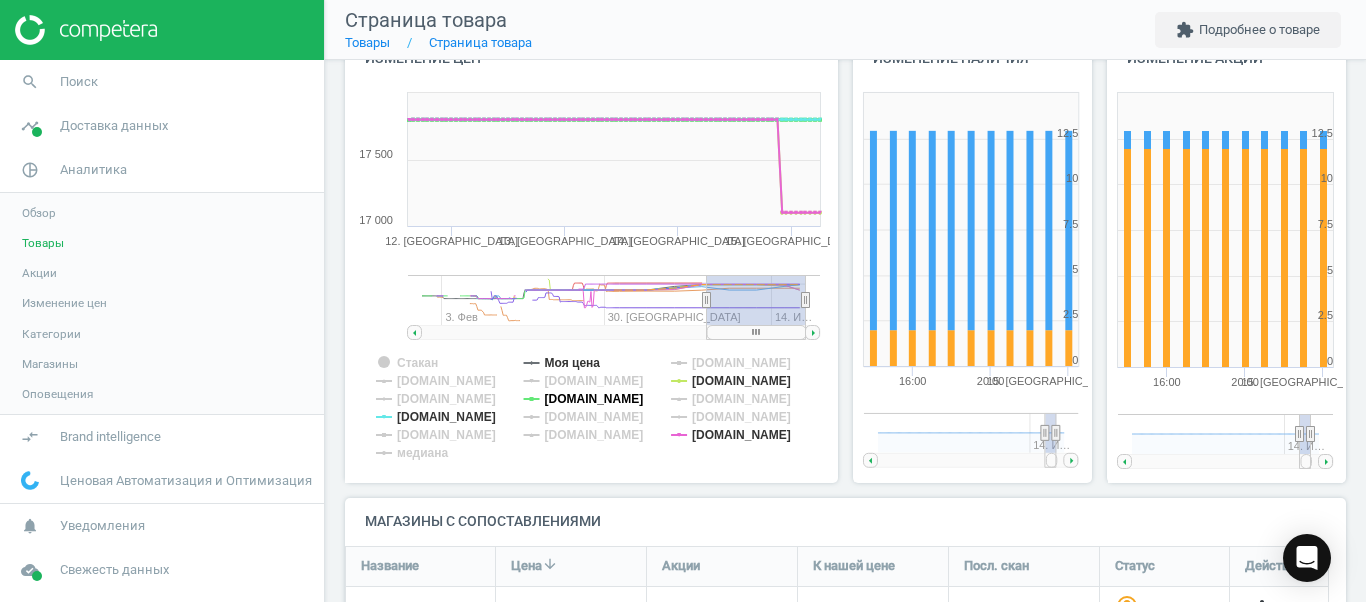 click on "[DOMAIN_NAME]" 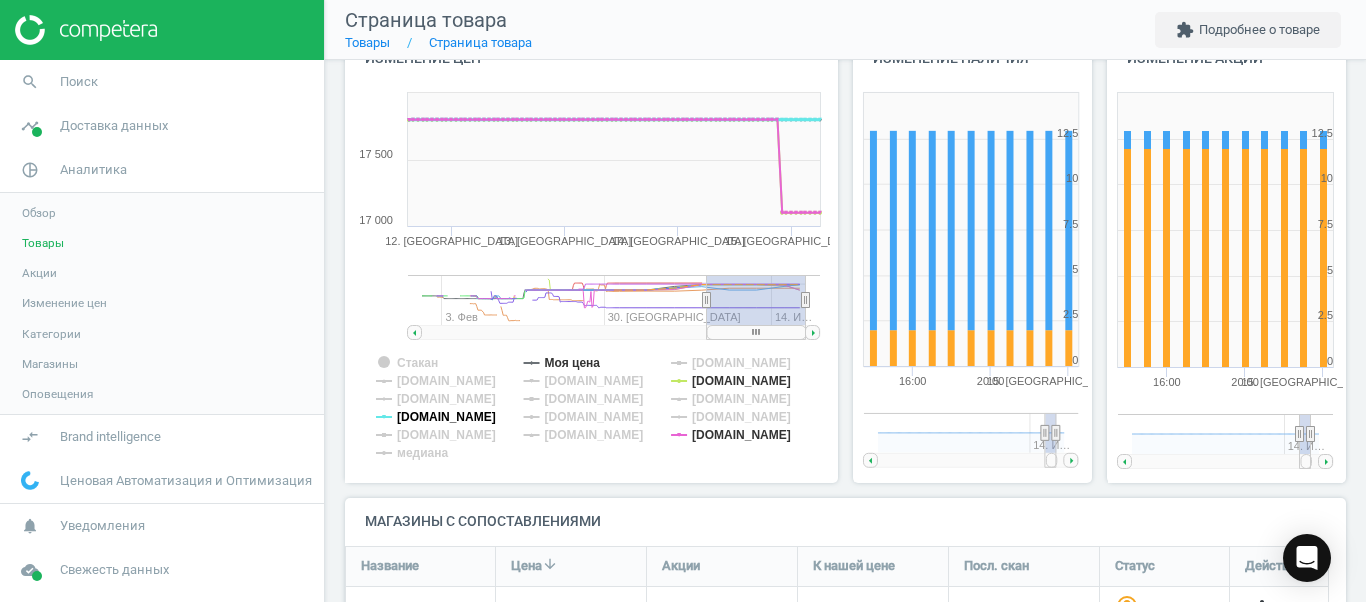 click on "[DOMAIN_NAME]" 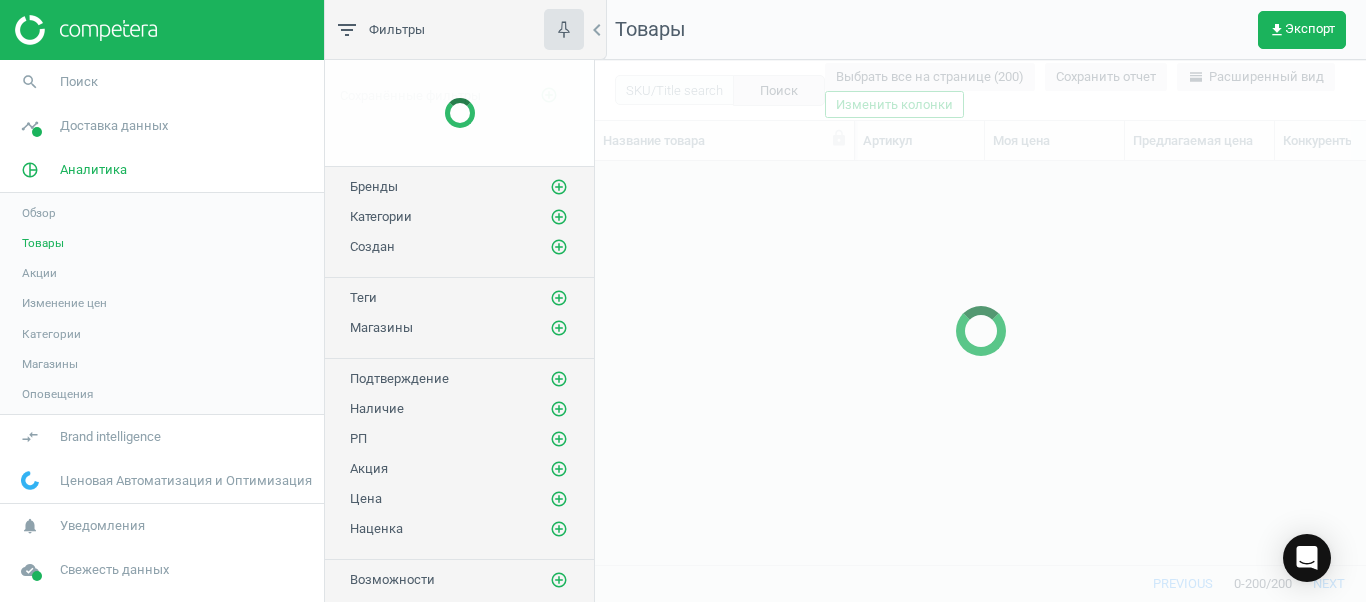 scroll, scrollTop: 18, scrollLeft: 18, axis: both 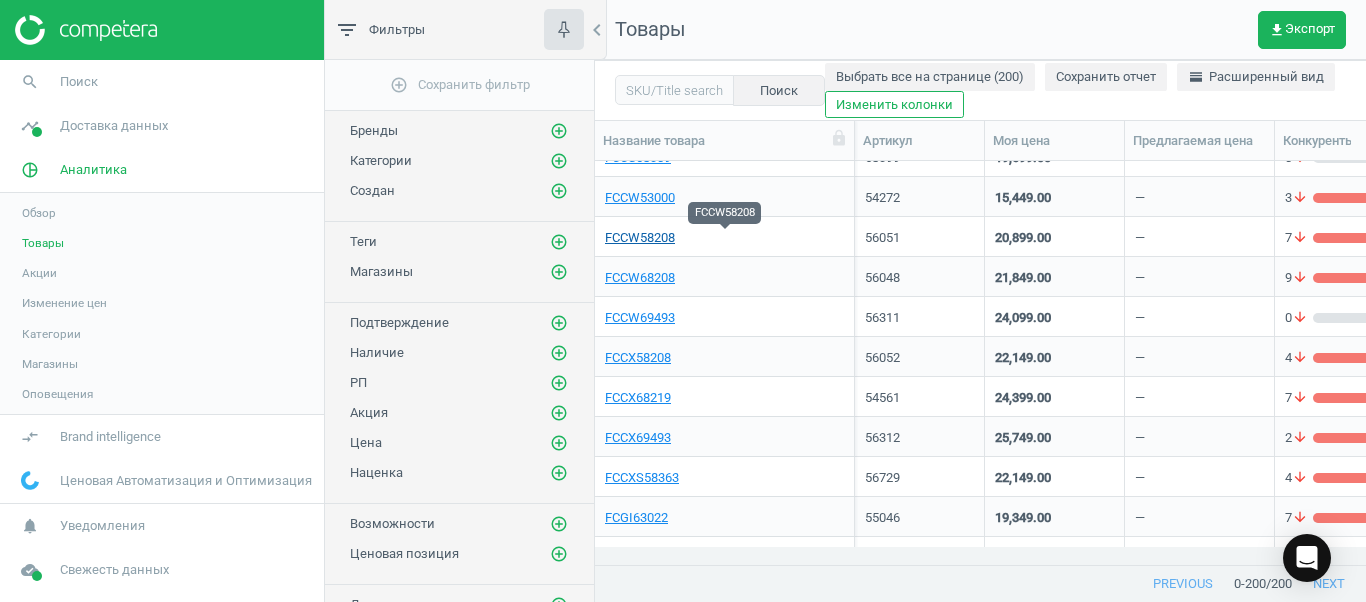 click on "FCCW58208" at bounding box center (640, 238) 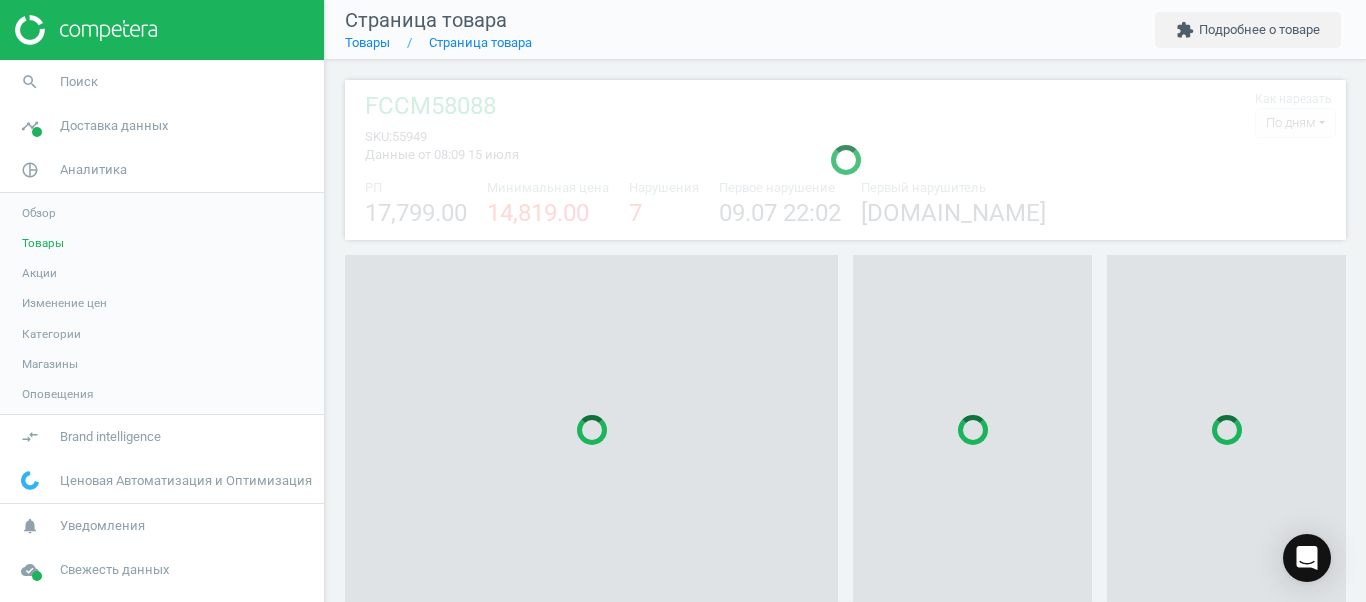 scroll, scrollTop: 27, scrollLeft: 27, axis: both 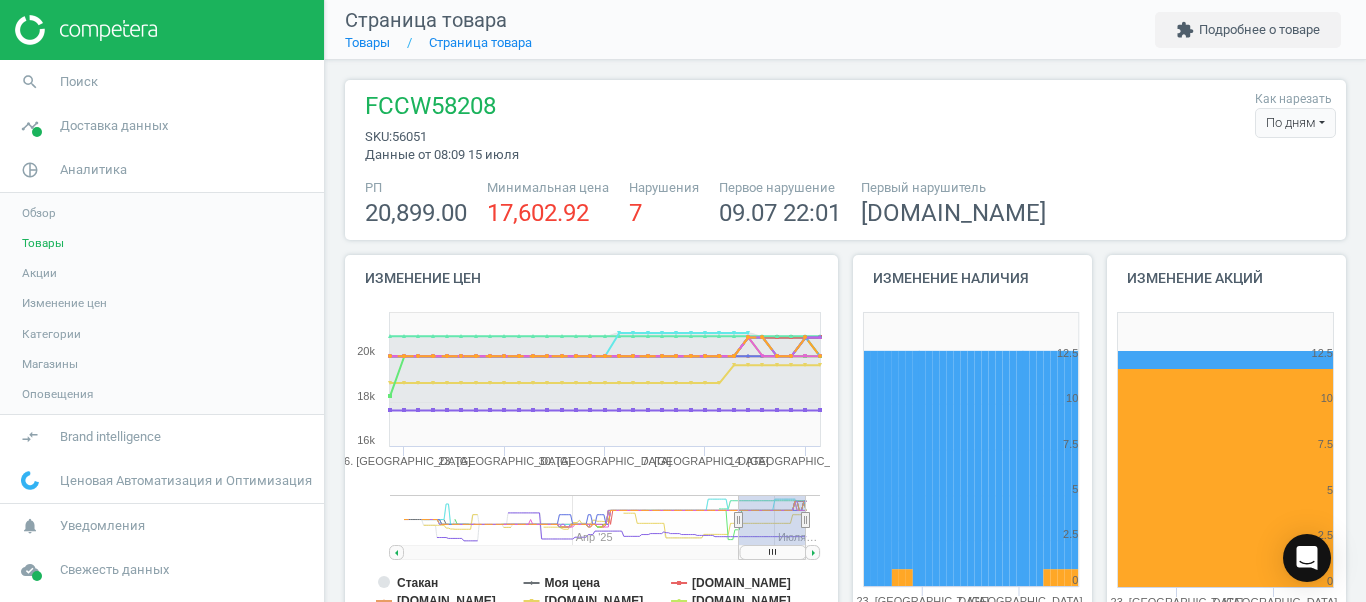 click on "По дням" at bounding box center [1295, 123] 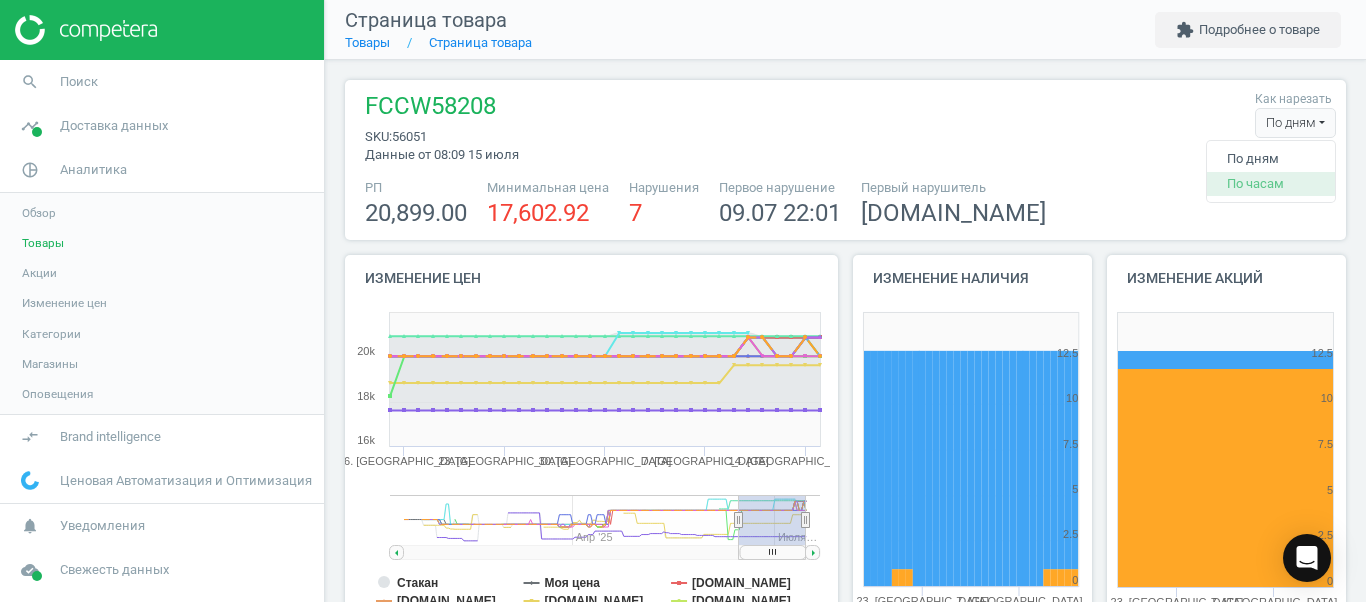 click on "По часам" at bounding box center [1271, 184] 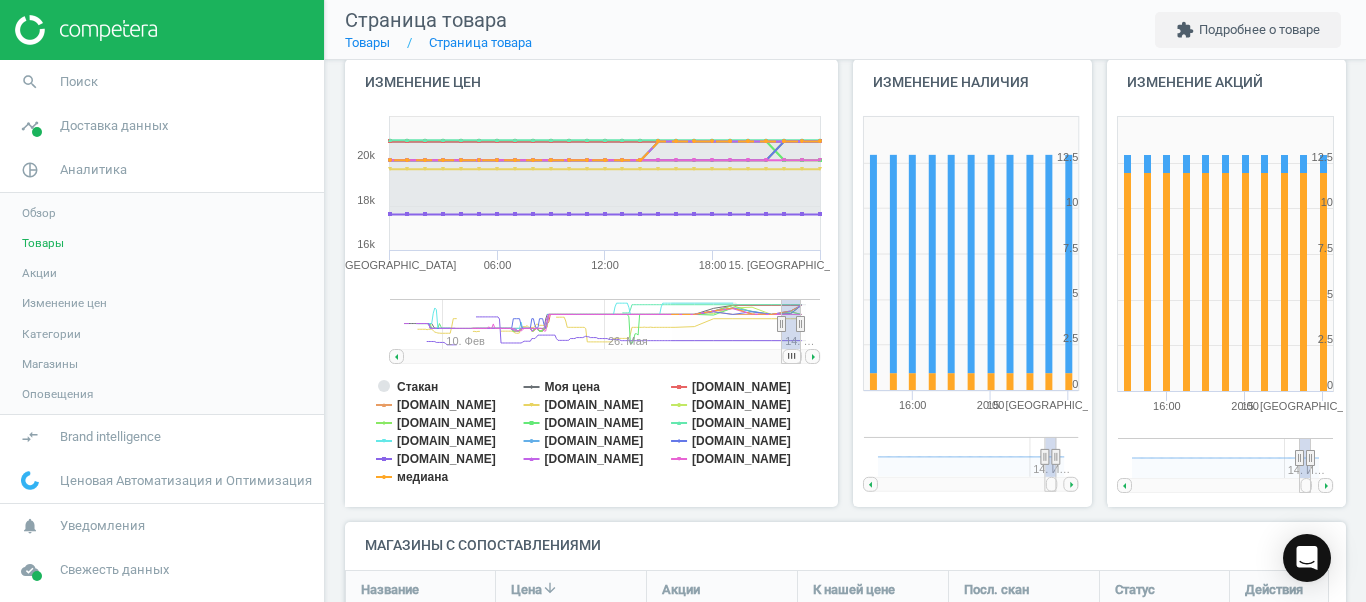scroll, scrollTop: 199, scrollLeft: 0, axis: vertical 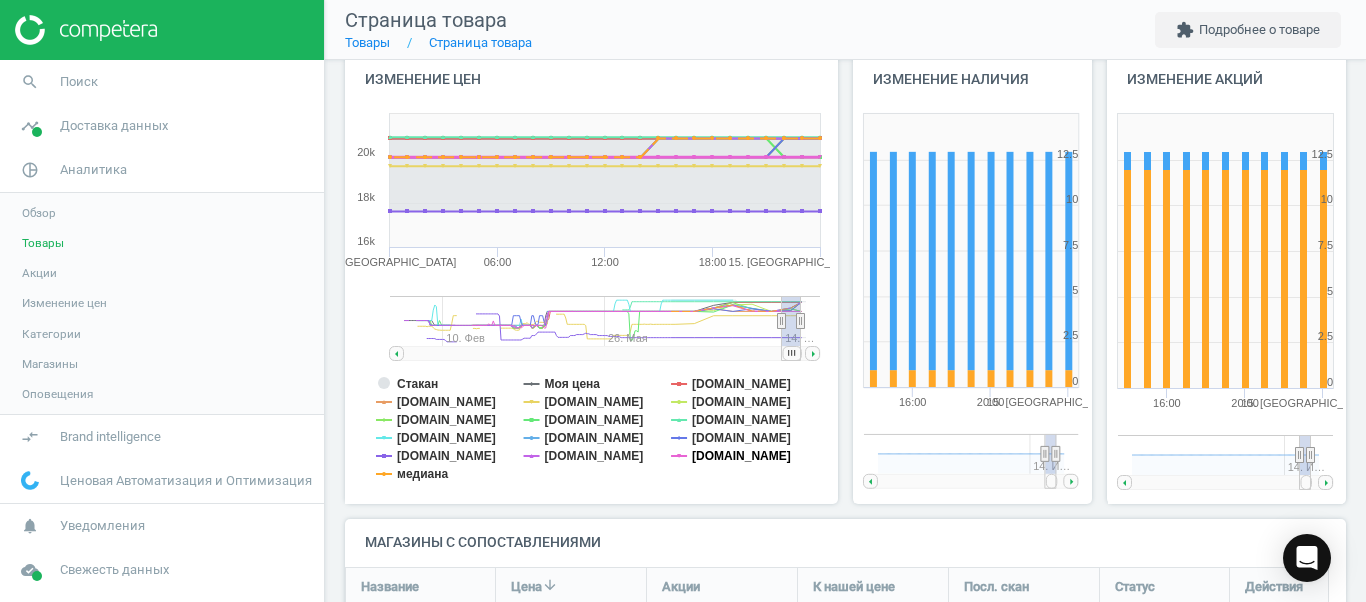 click on "[DOMAIN_NAME]" 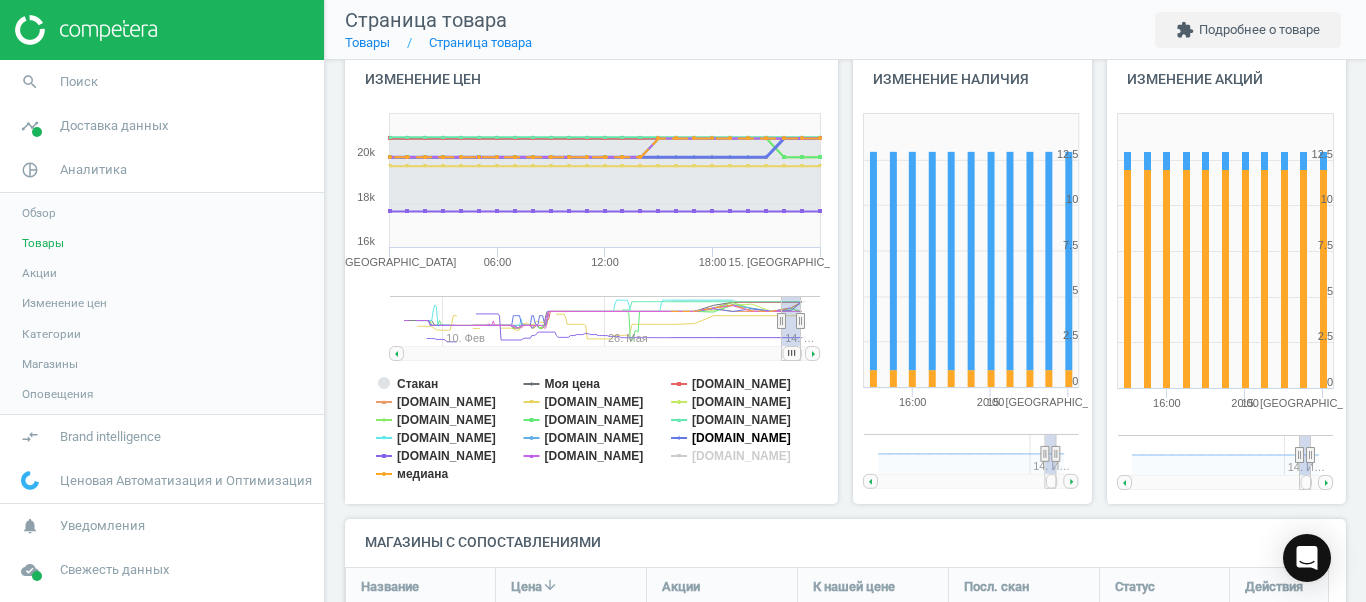 click on "[DOMAIN_NAME]" 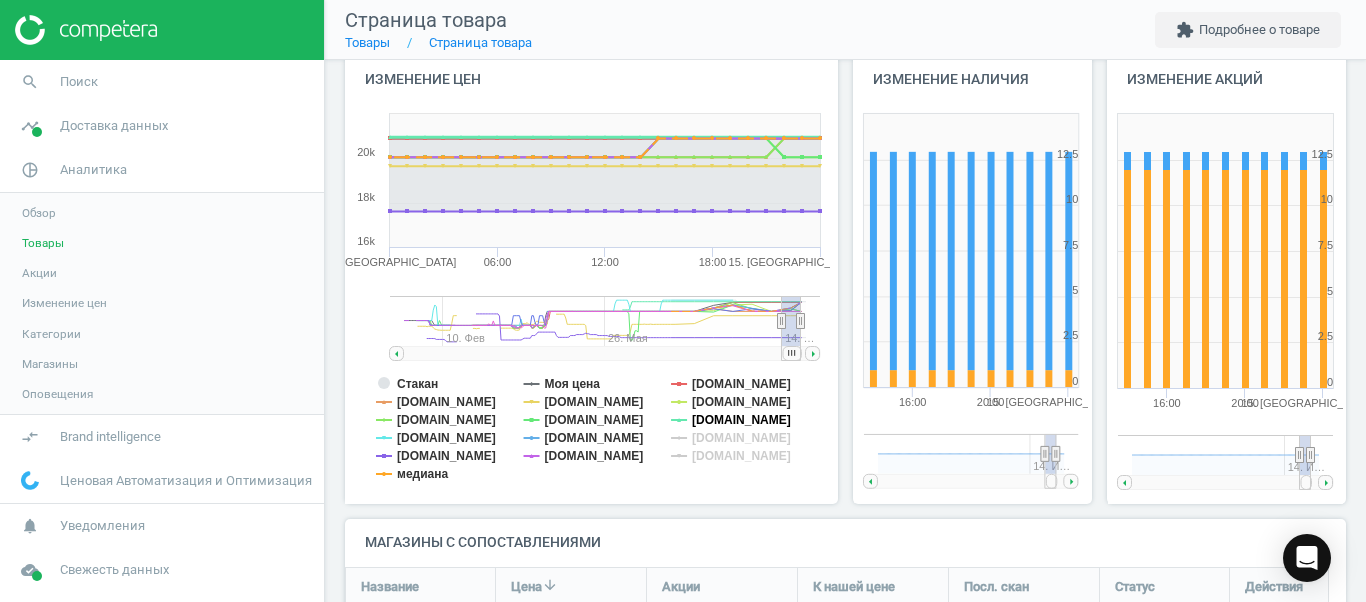 click on "[DOMAIN_NAME]" 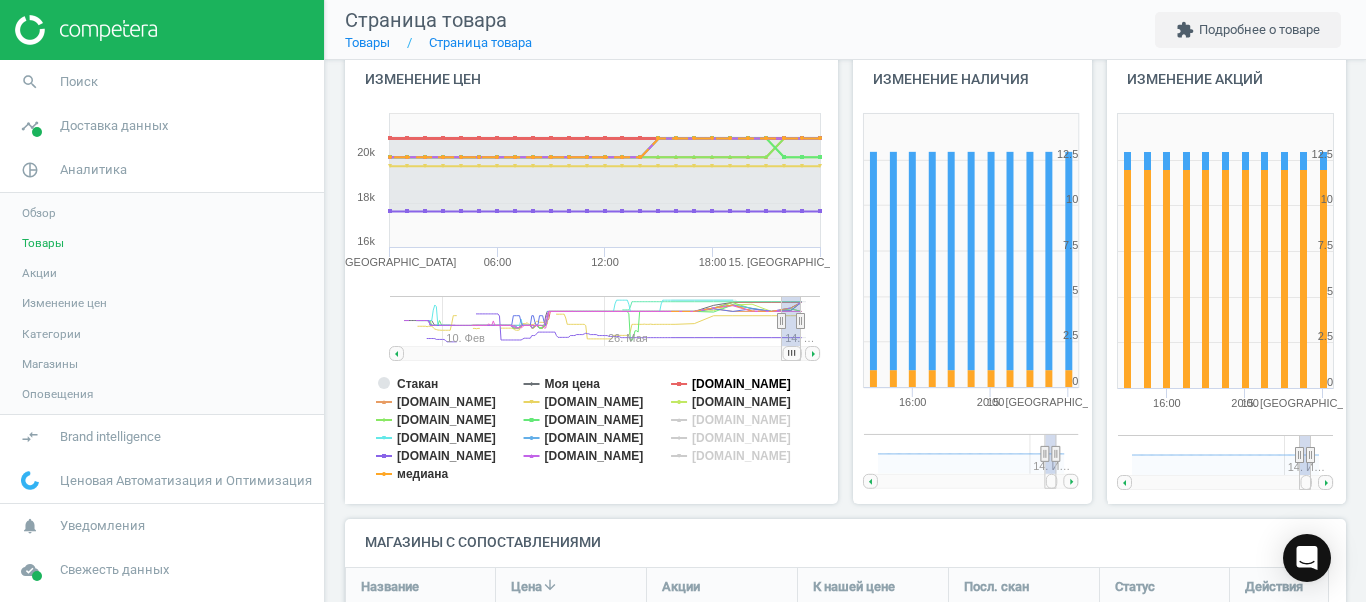 click on "[DOMAIN_NAME]" 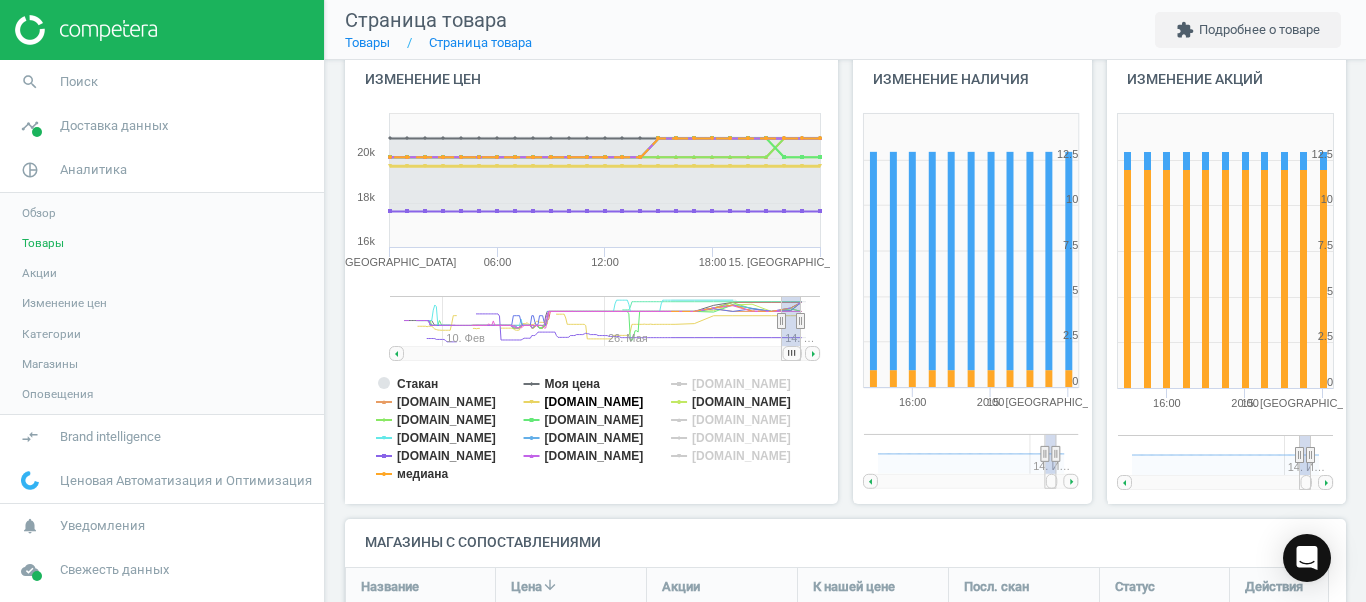 click on "[DOMAIN_NAME]" 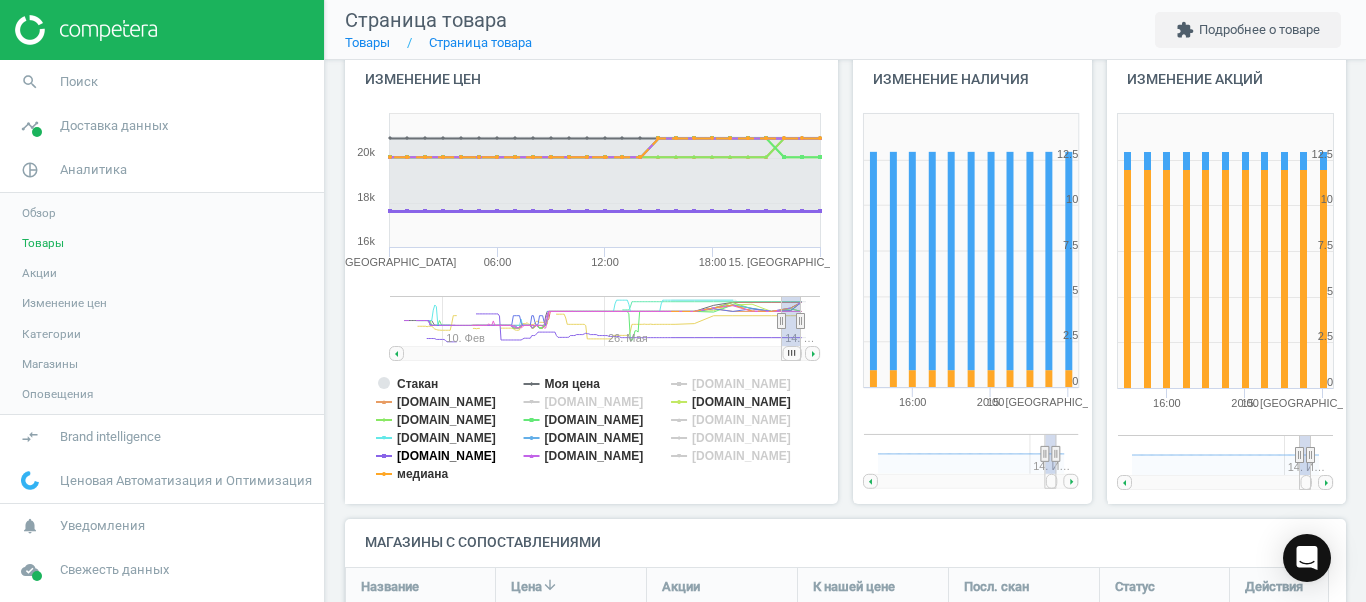 click on "[DOMAIN_NAME]" 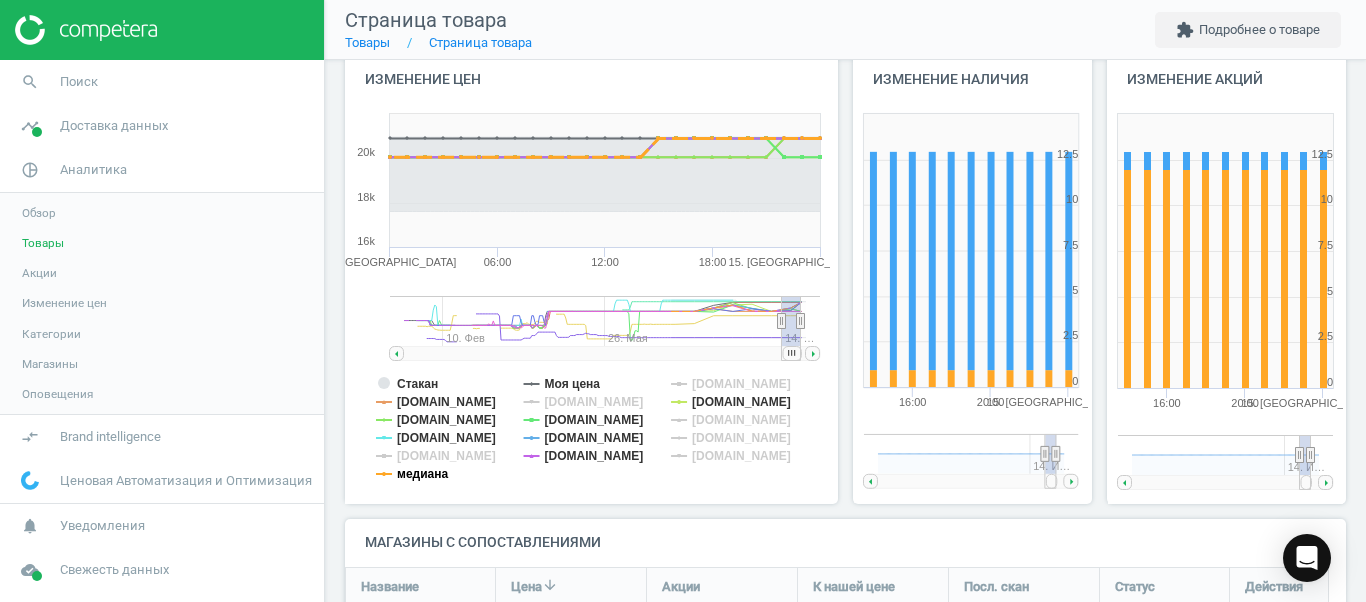 click on "медиана" 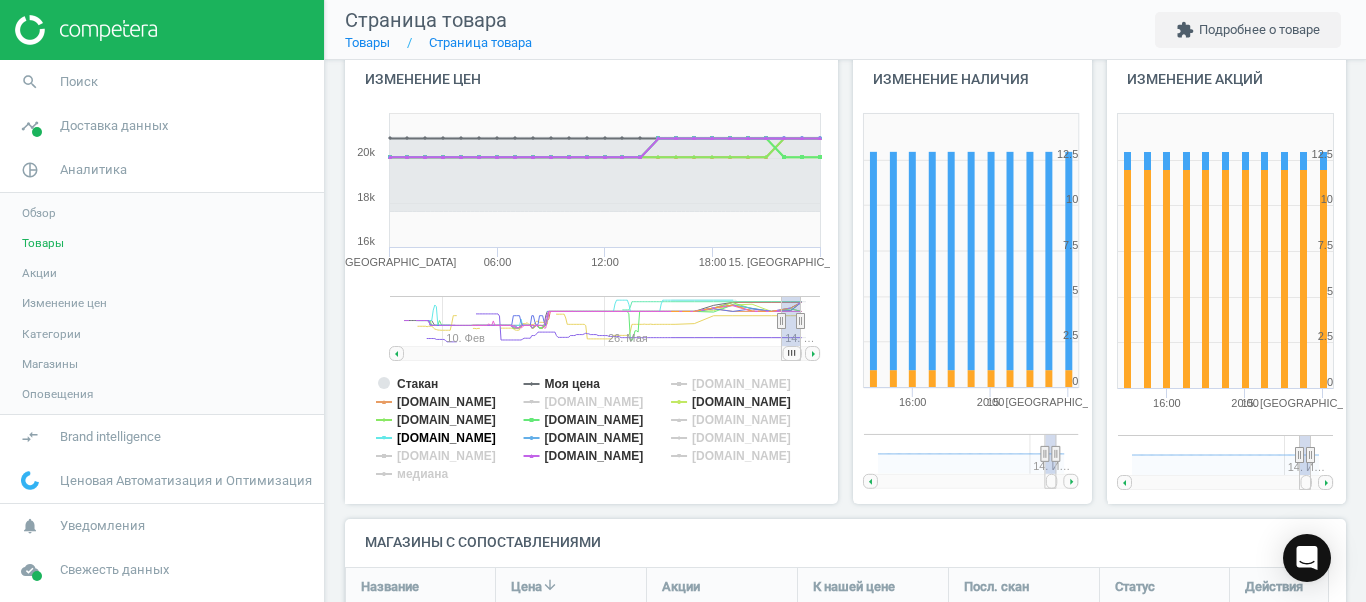 click on "[DOMAIN_NAME]" 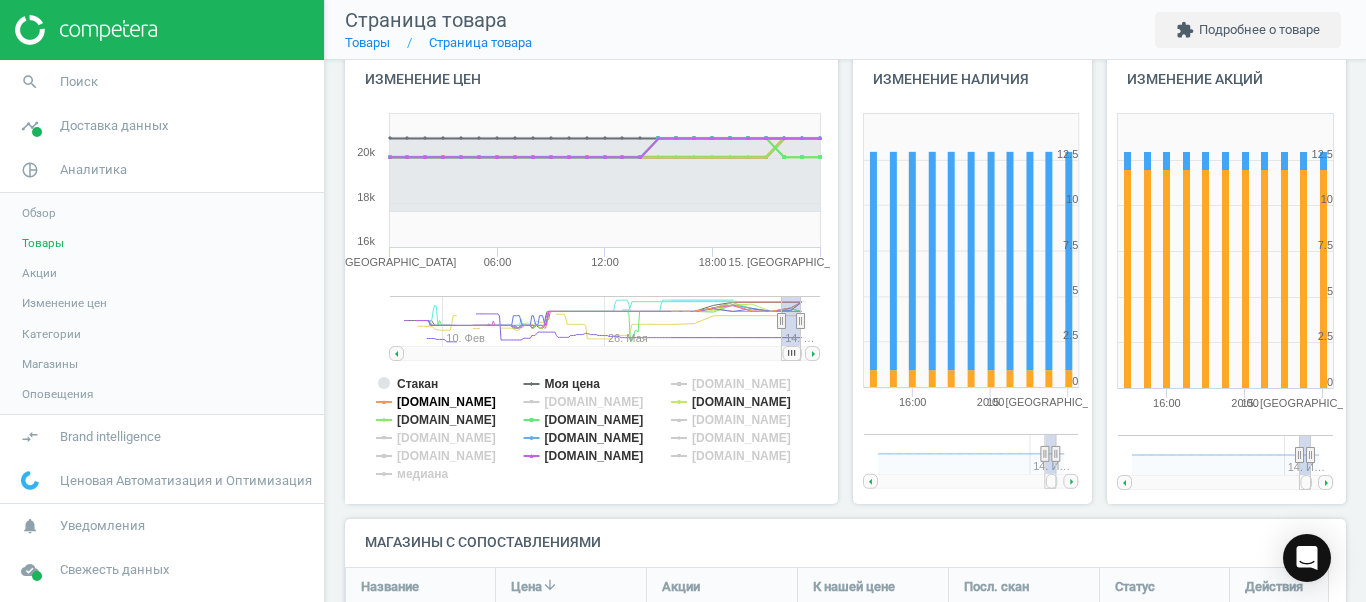 click on "[DOMAIN_NAME]" 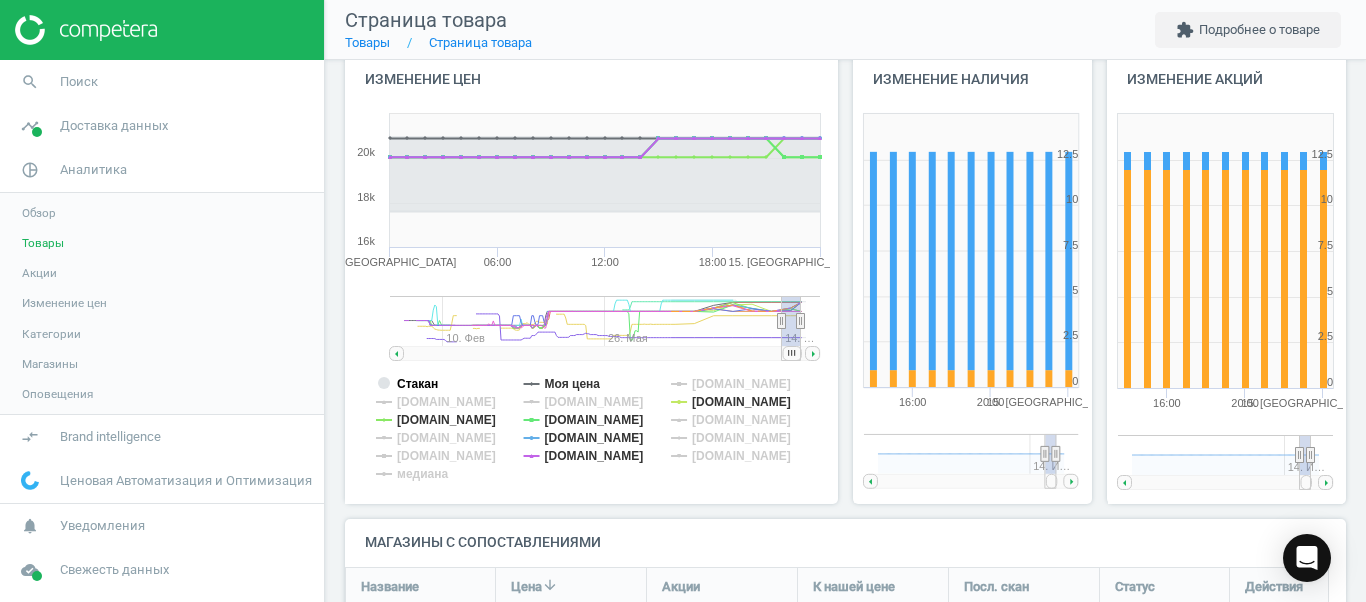 click on "Стакан" 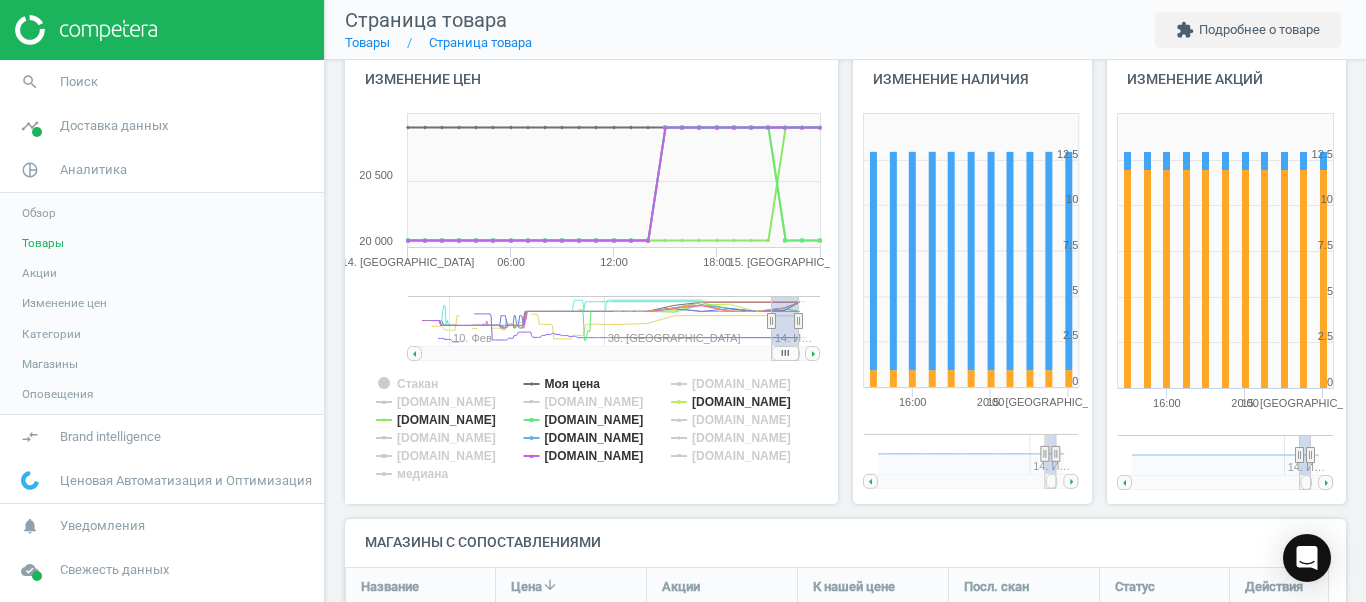 drag, startPoint x: 785, startPoint y: 356, endPoint x: 813, endPoint y: 354, distance: 28.071337 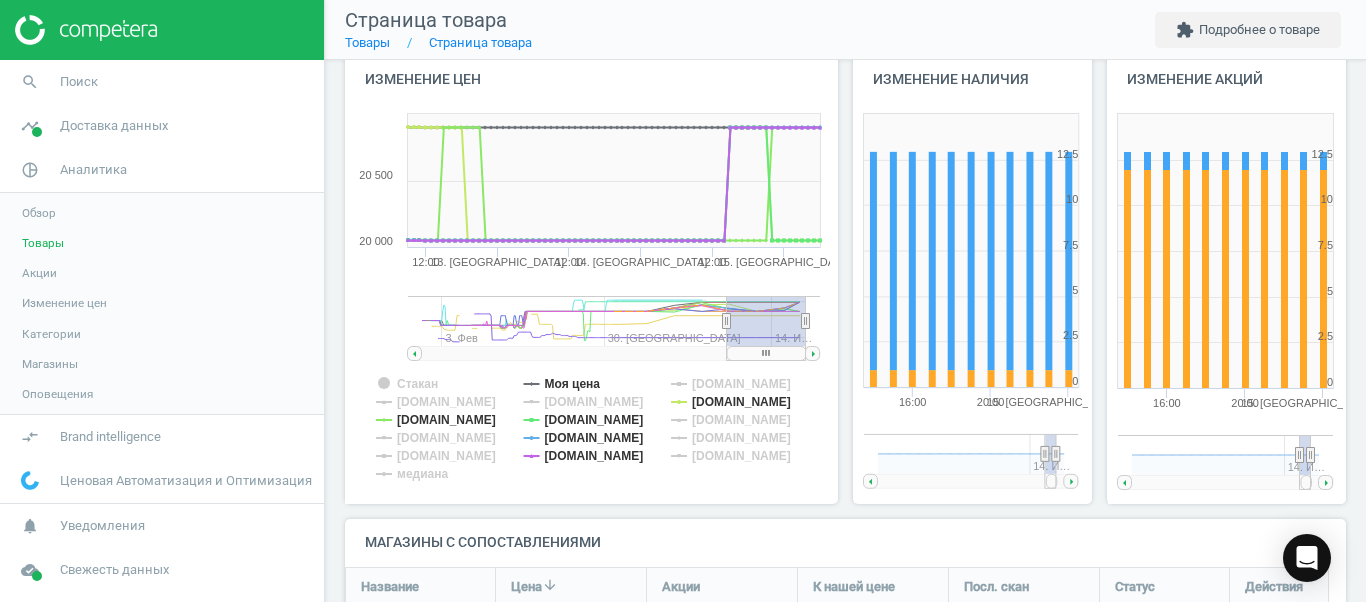 drag, startPoint x: 777, startPoint y: 321, endPoint x: 727, endPoint y: 325, distance: 50.159744 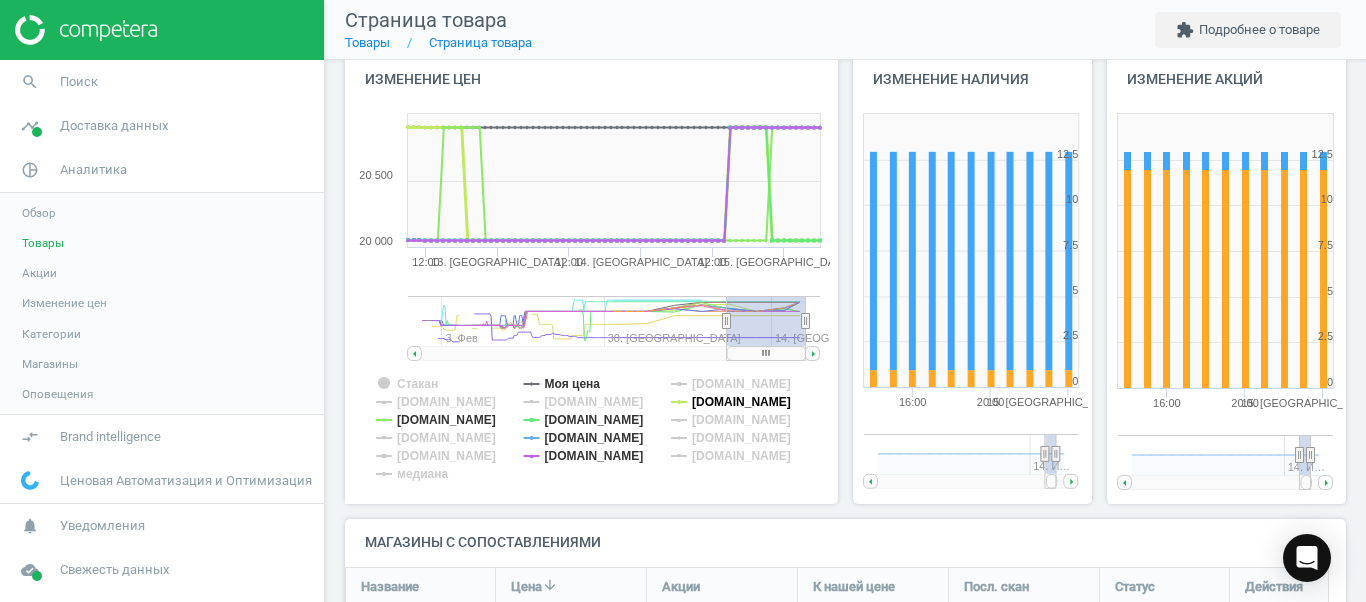 click on "[DOMAIN_NAME]" 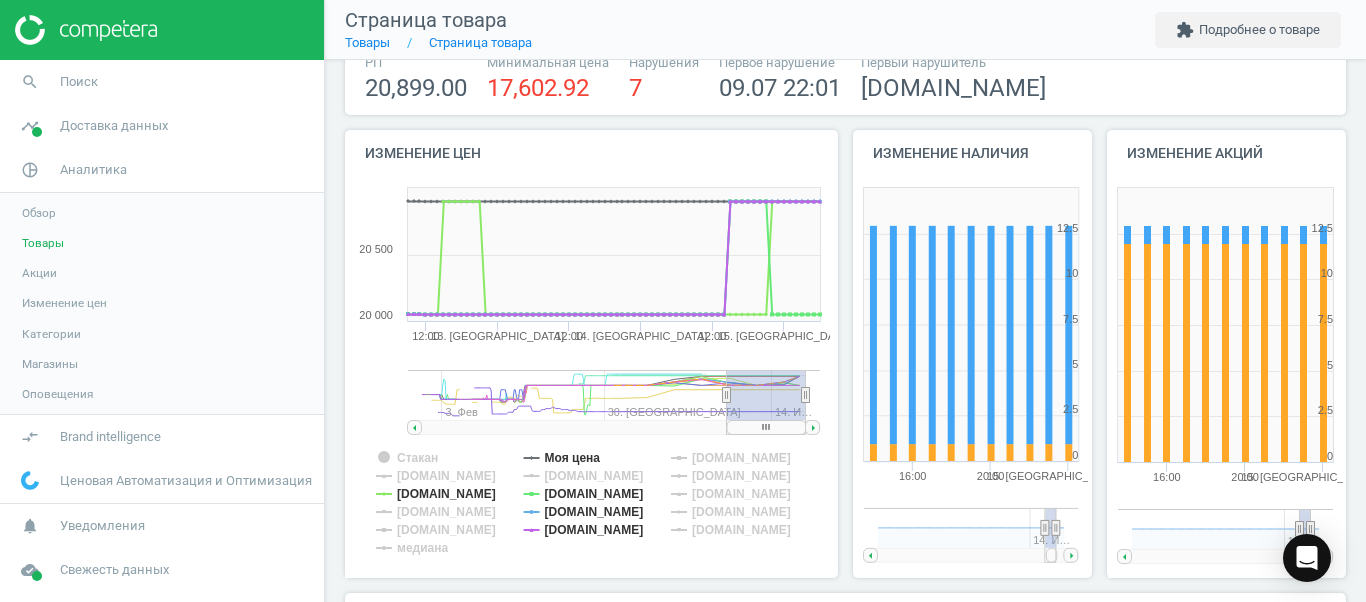 scroll, scrollTop: 131, scrollLeft: 0, axis: vertical 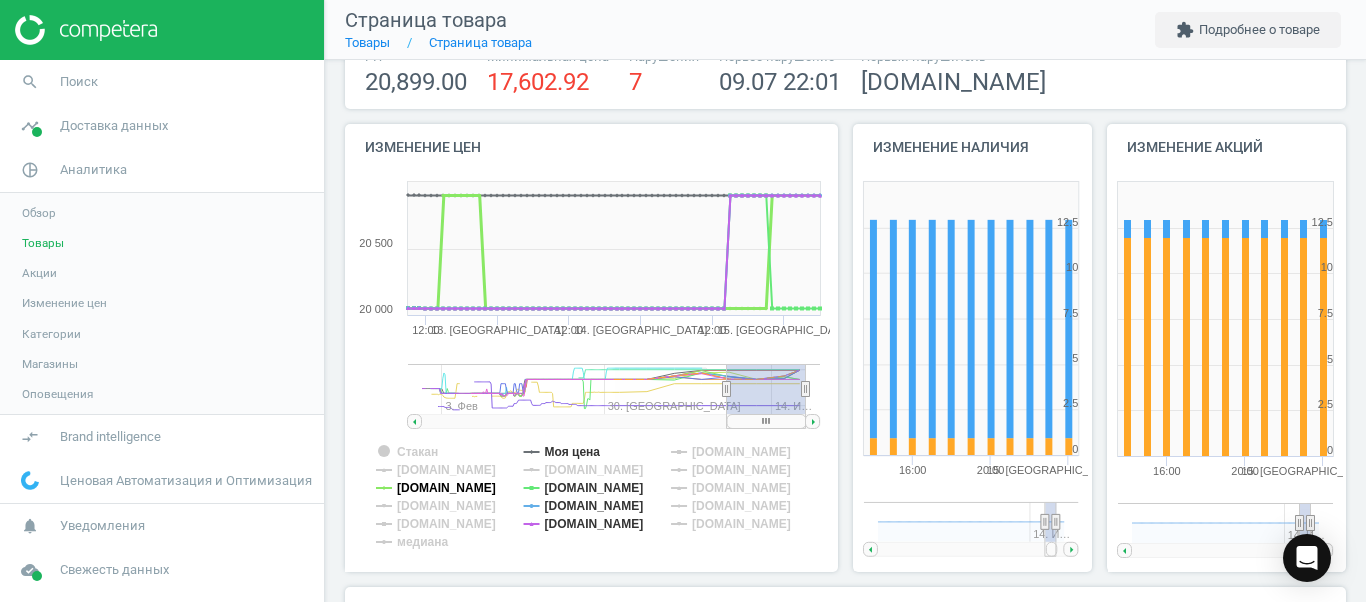 click on "[DOMAIN_NAME]" 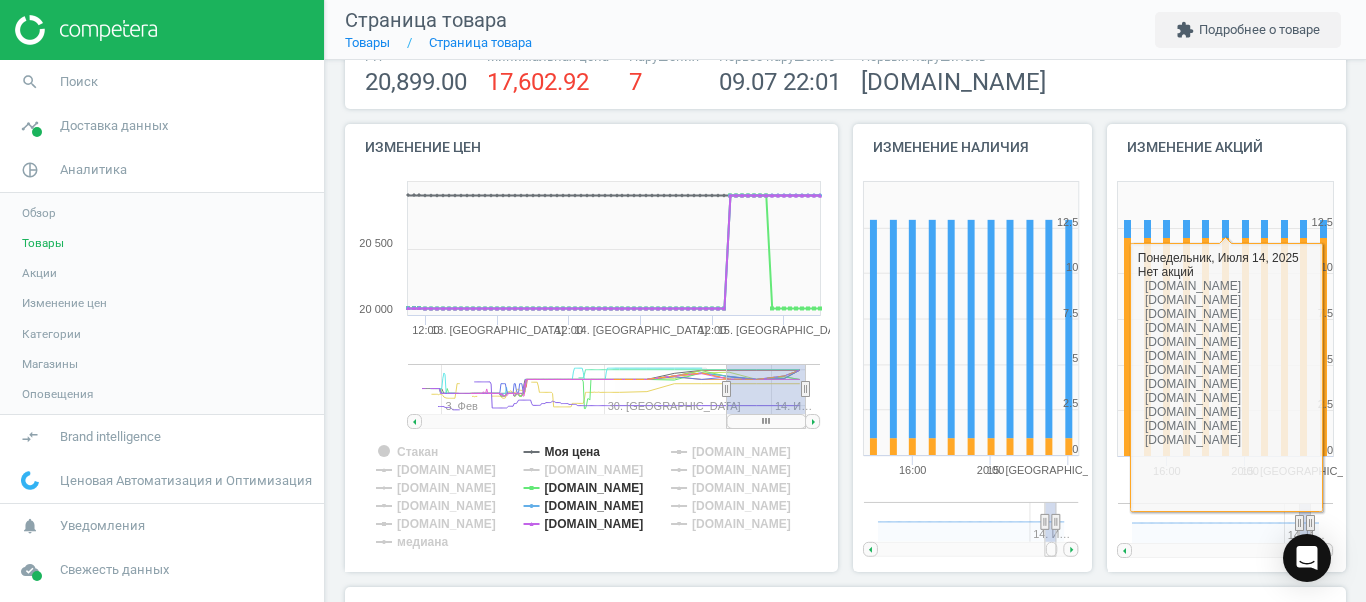 scroll, scrollTop: 0, scrollLeft: 0, axis: both 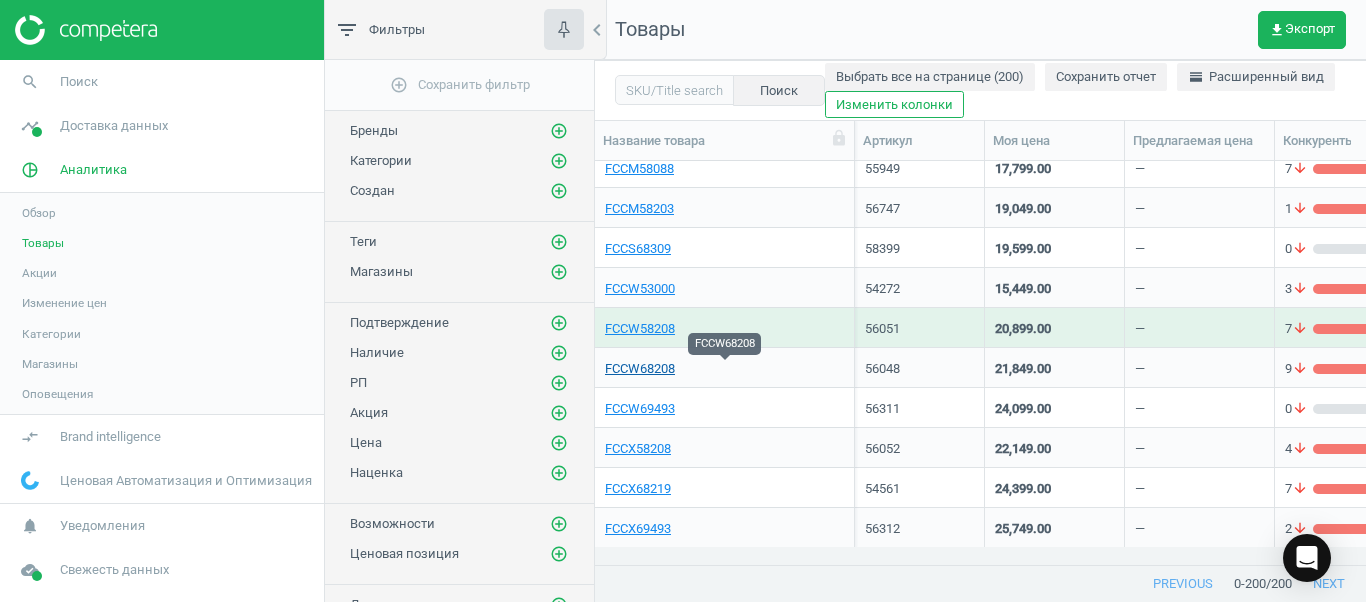 click on "FCCW68208" at bounding box center (640, 369) 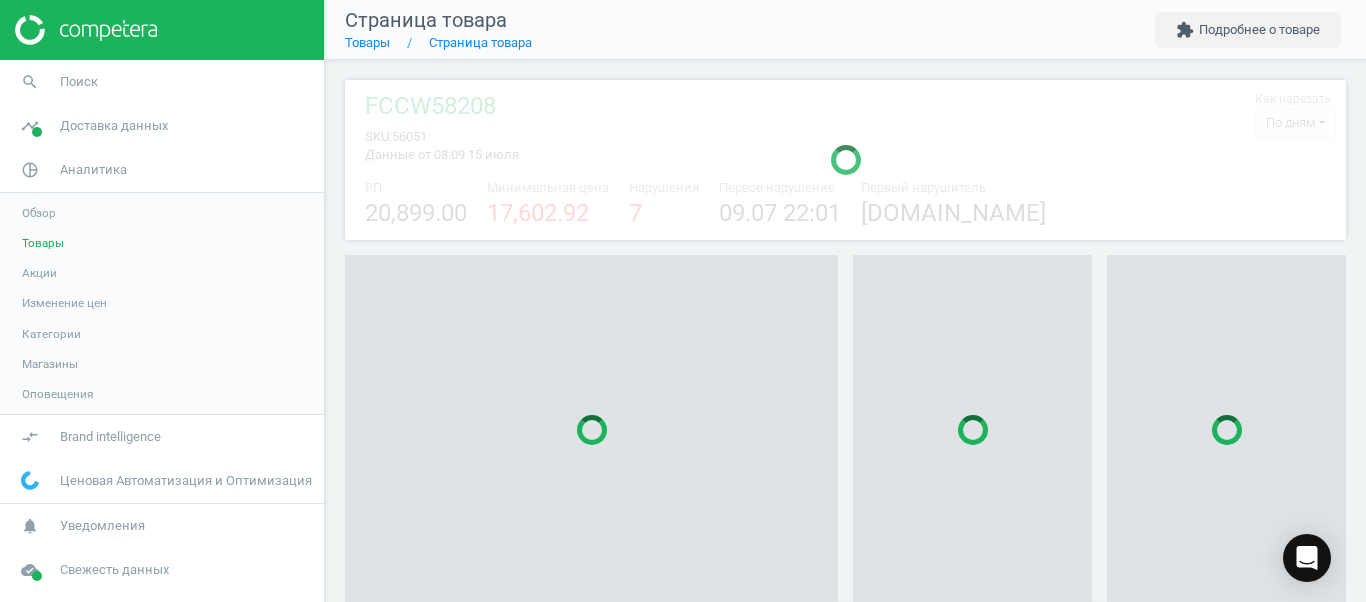 scroll, scrollTop: 27, scrollLeft: 27, axis: both 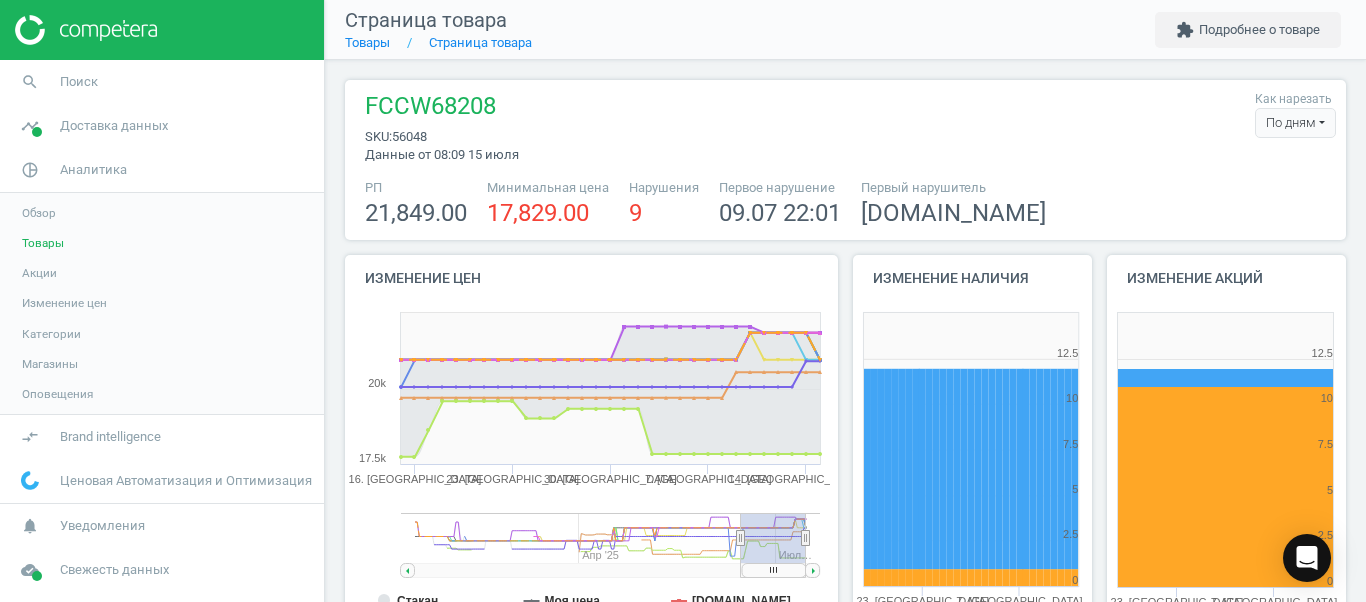 click on "По дням" at bounding box center [1295, 123] 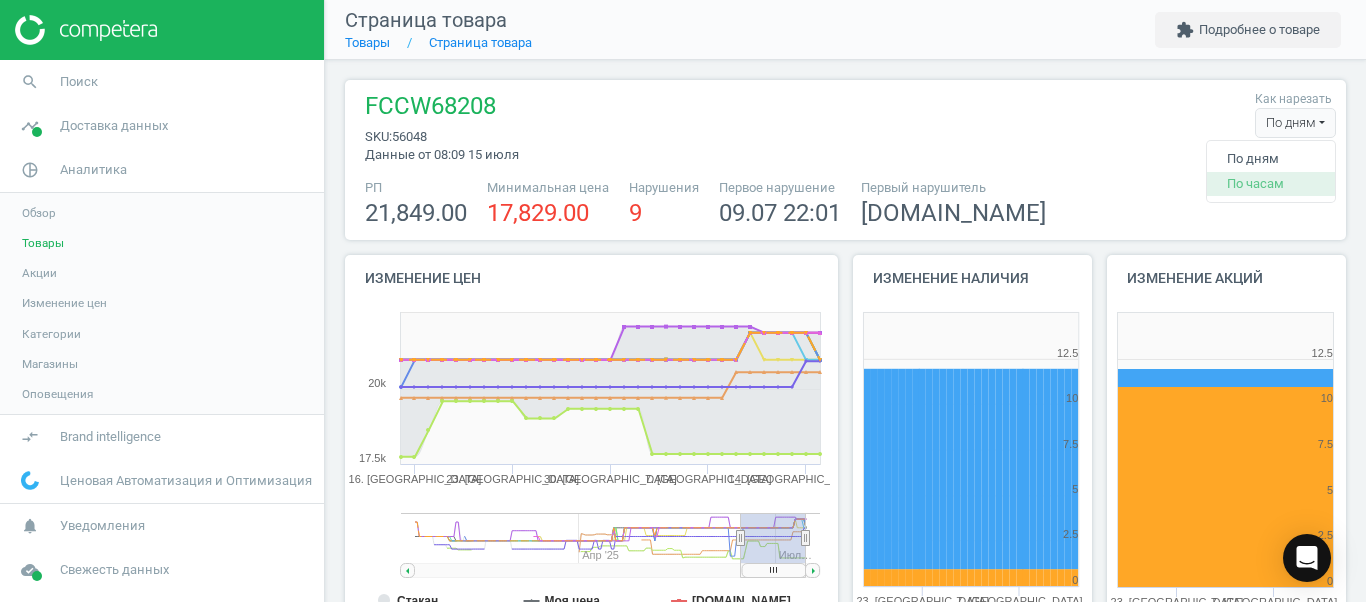 click on "По часам" at bounding box center [1271, 184] 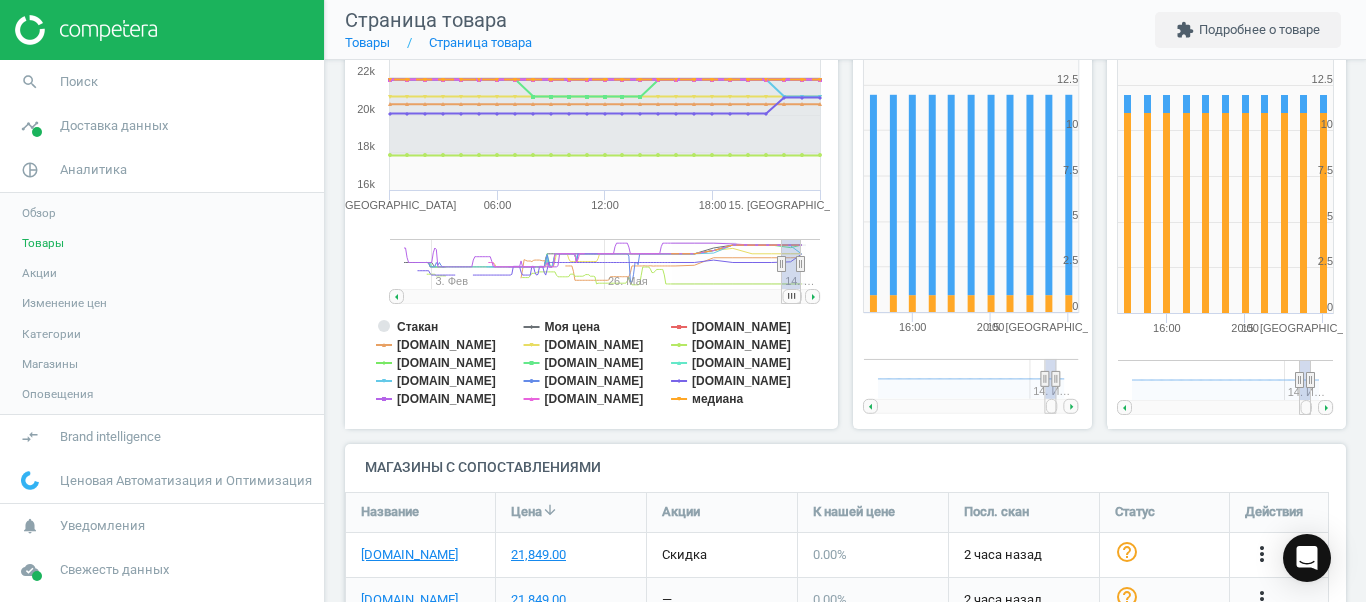 scroll, scrollTop: 295, scrollLeft: 0, axis: vertical 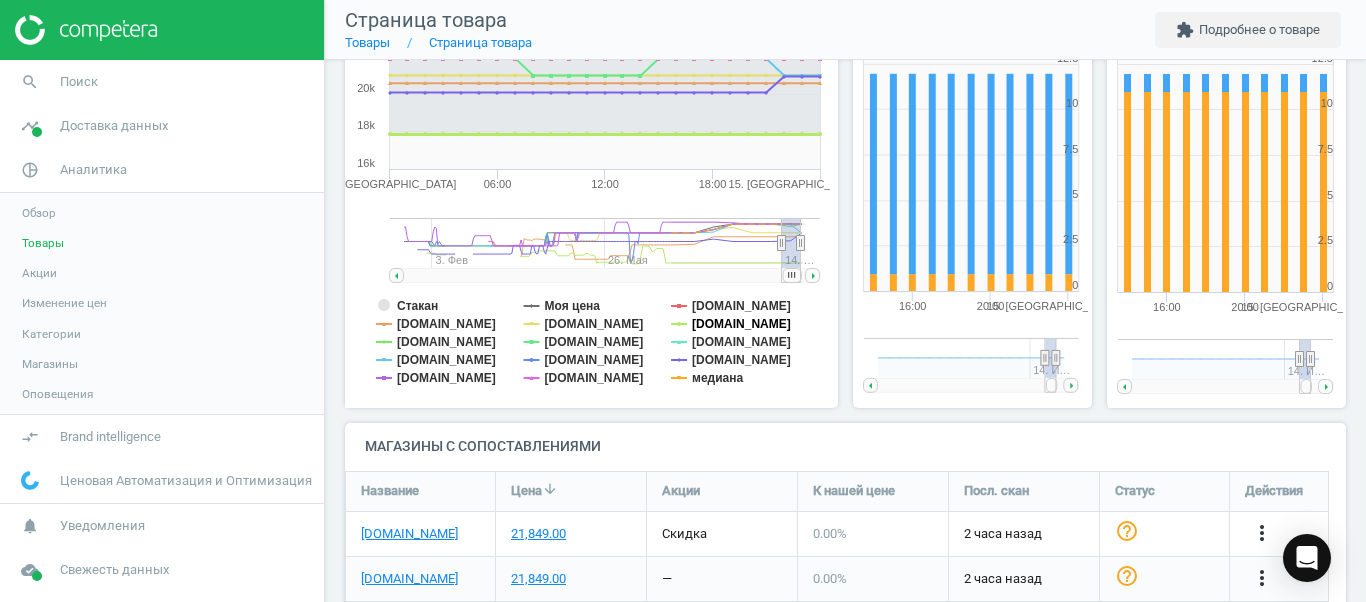 click on "[DOMAIN_NAME]" 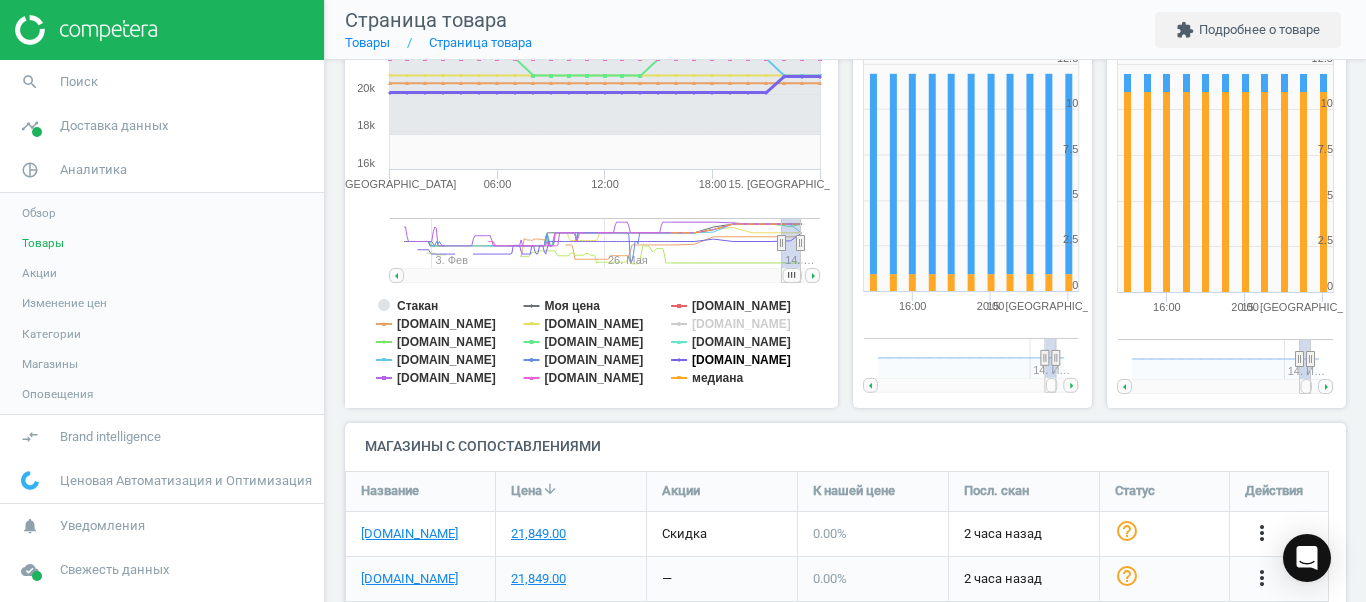 click on "[DOMAIN_NAME]" 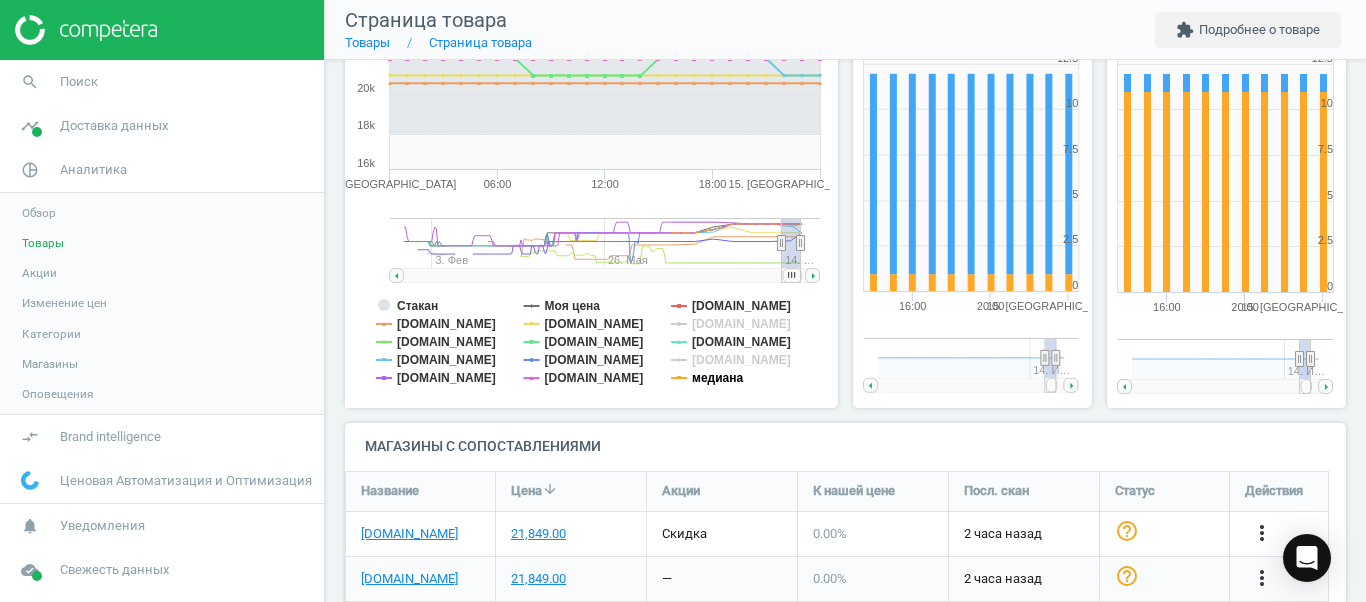 click on "медиана" 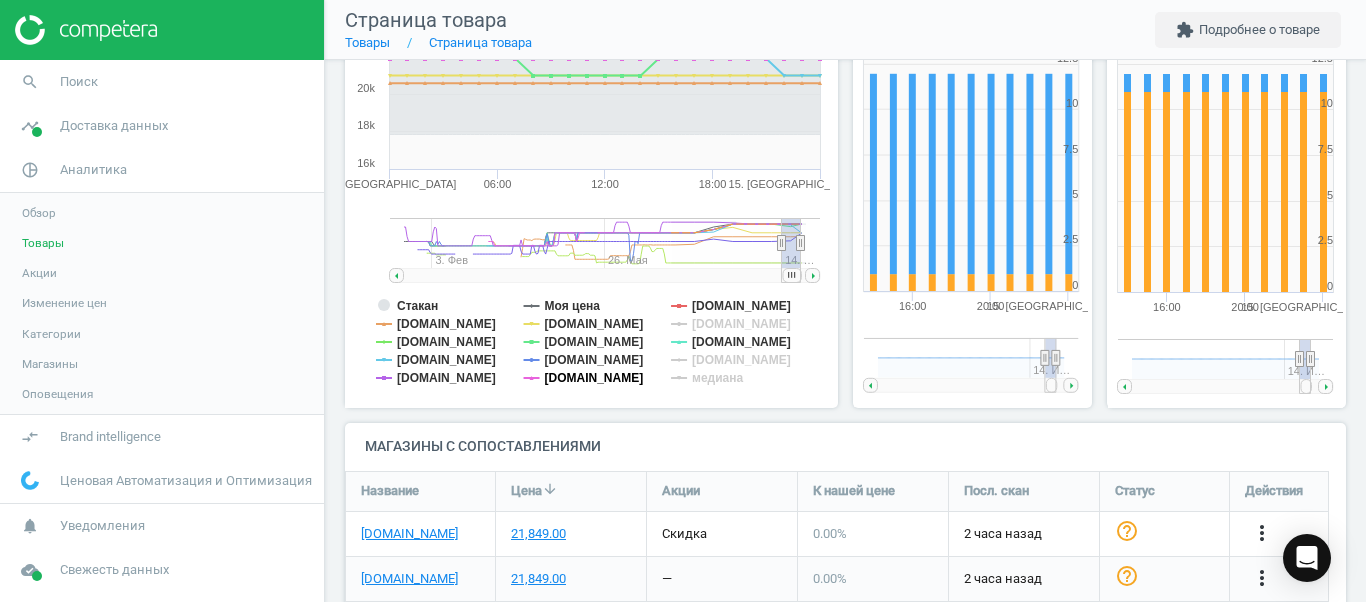 click on "[DOMAIN_NAME]" 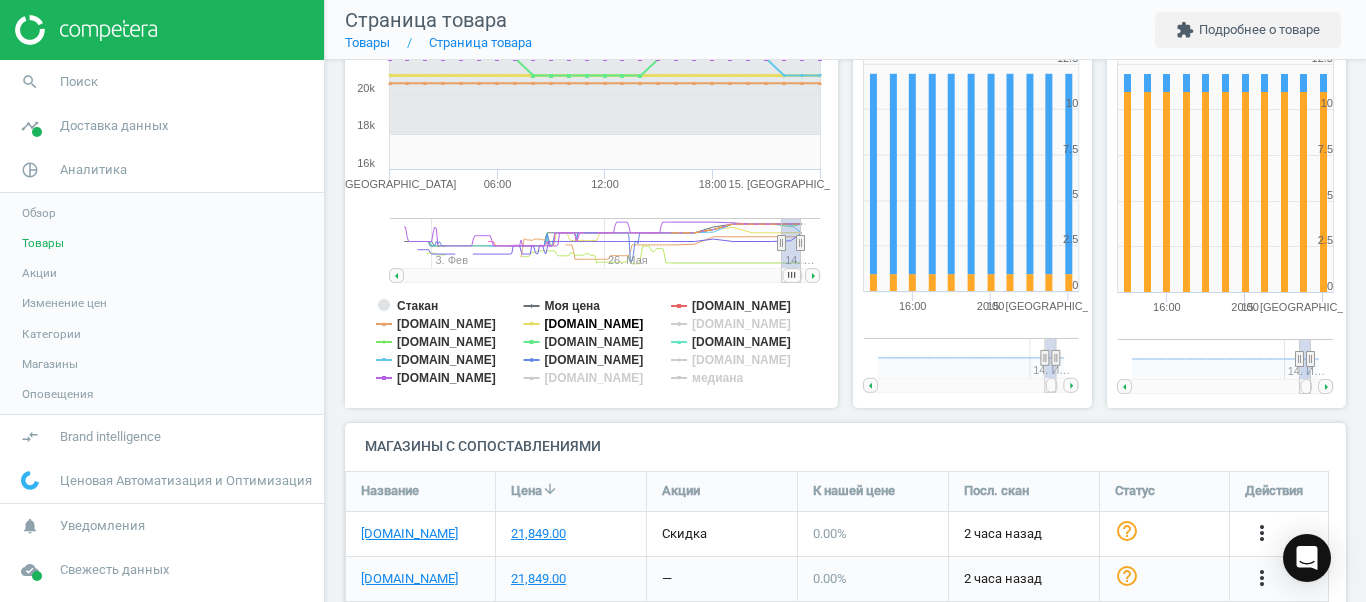click on "[DOMAIN_NAME]" 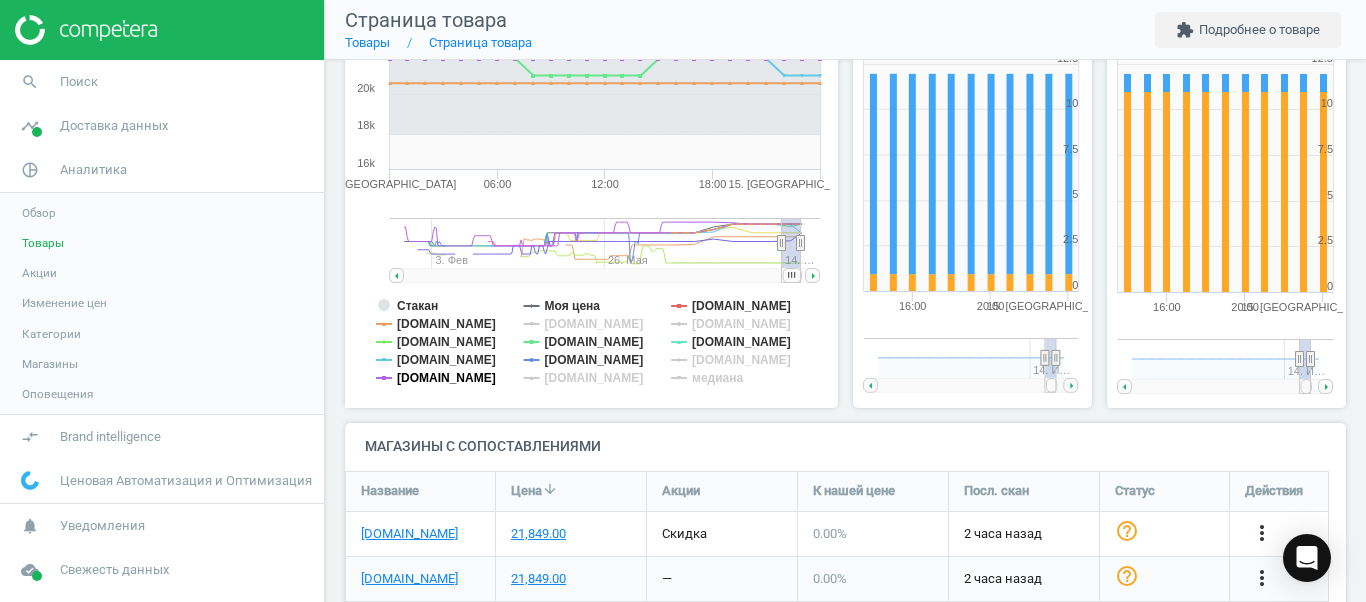 click on "[DOMAIN_NAME]" 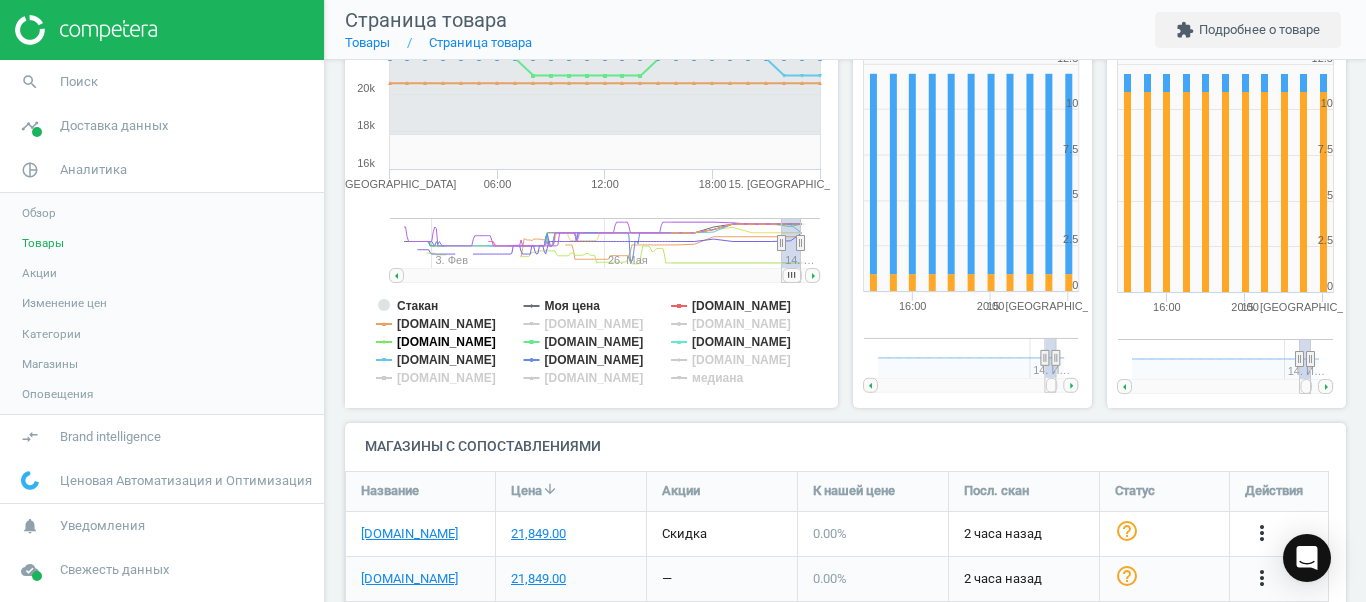 click on "[DOMAIN_NAME]" 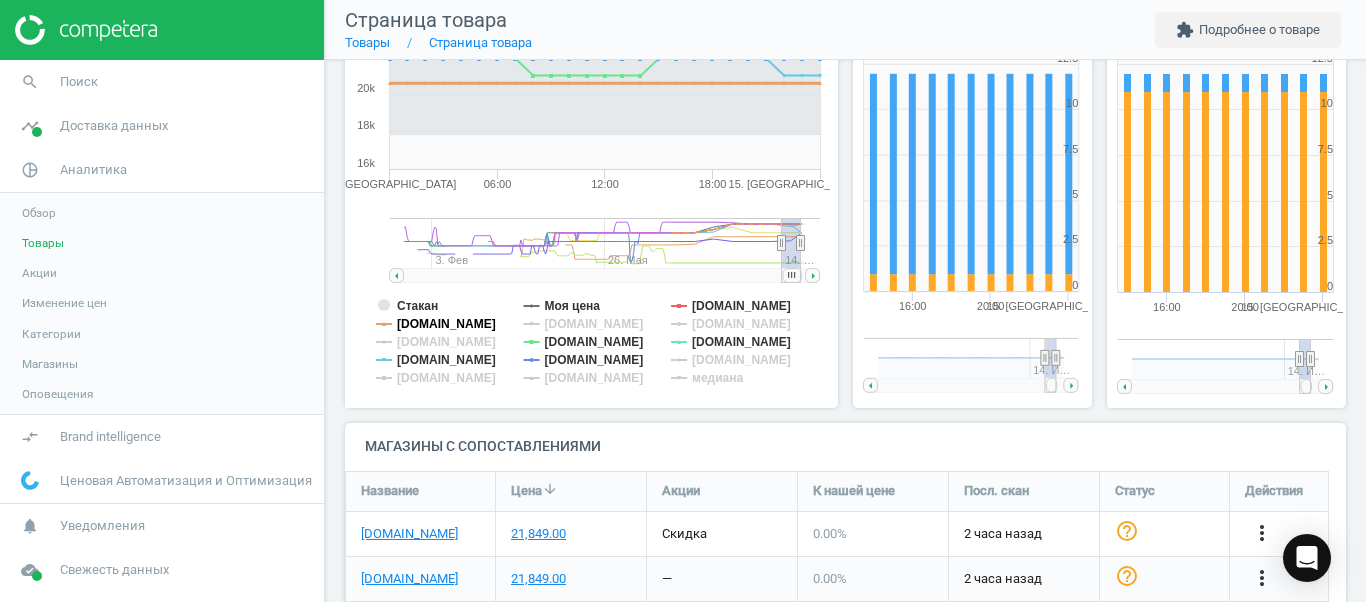 click on "[DOMAIN_NAME]" 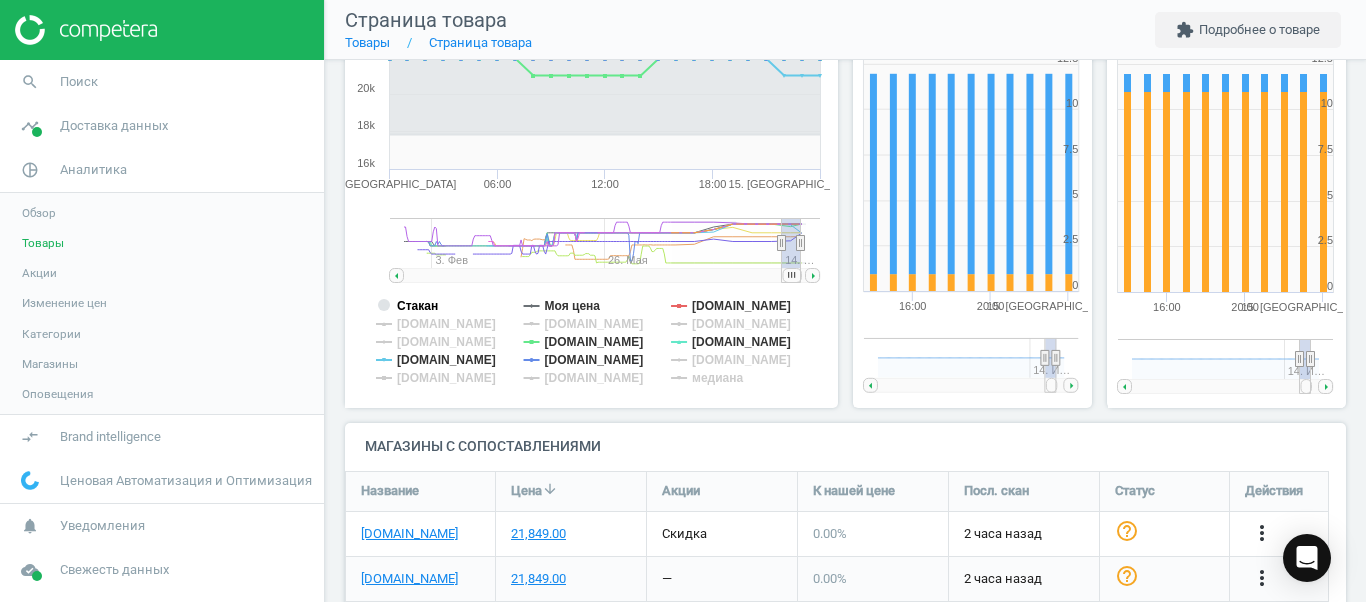 click on "Стакан" 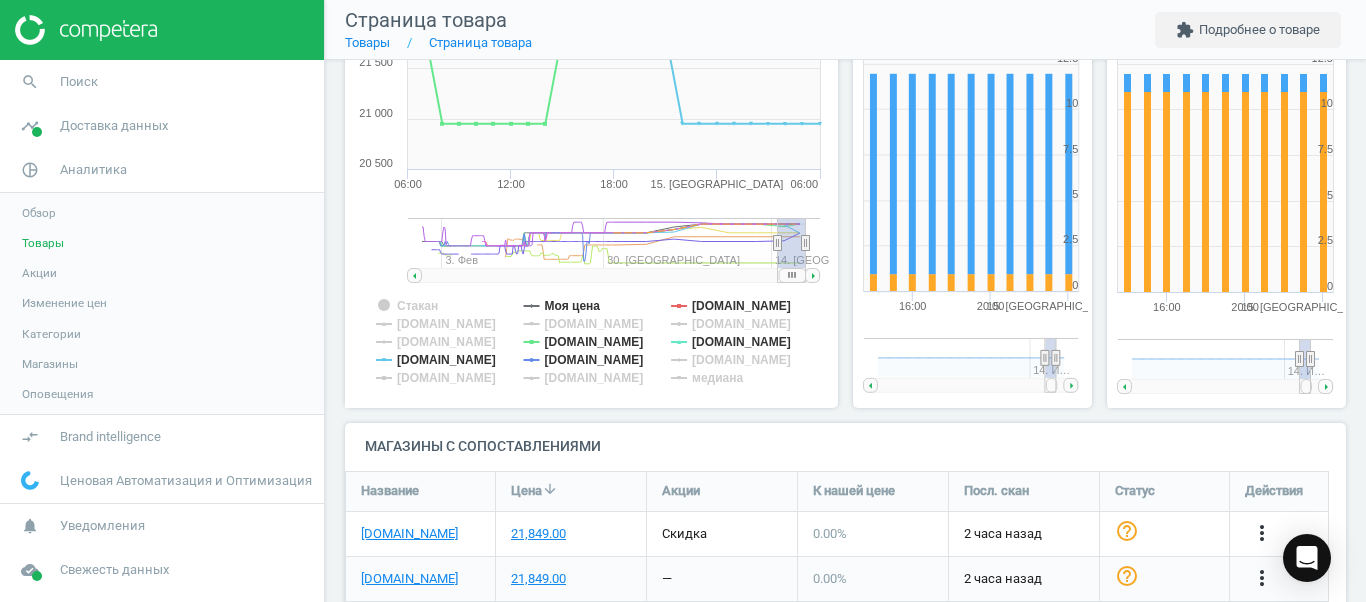 drag, startPoint x: 779, startPoint y: 277, endPoint x: 812, endPoint y: 276, distance: 33.01515 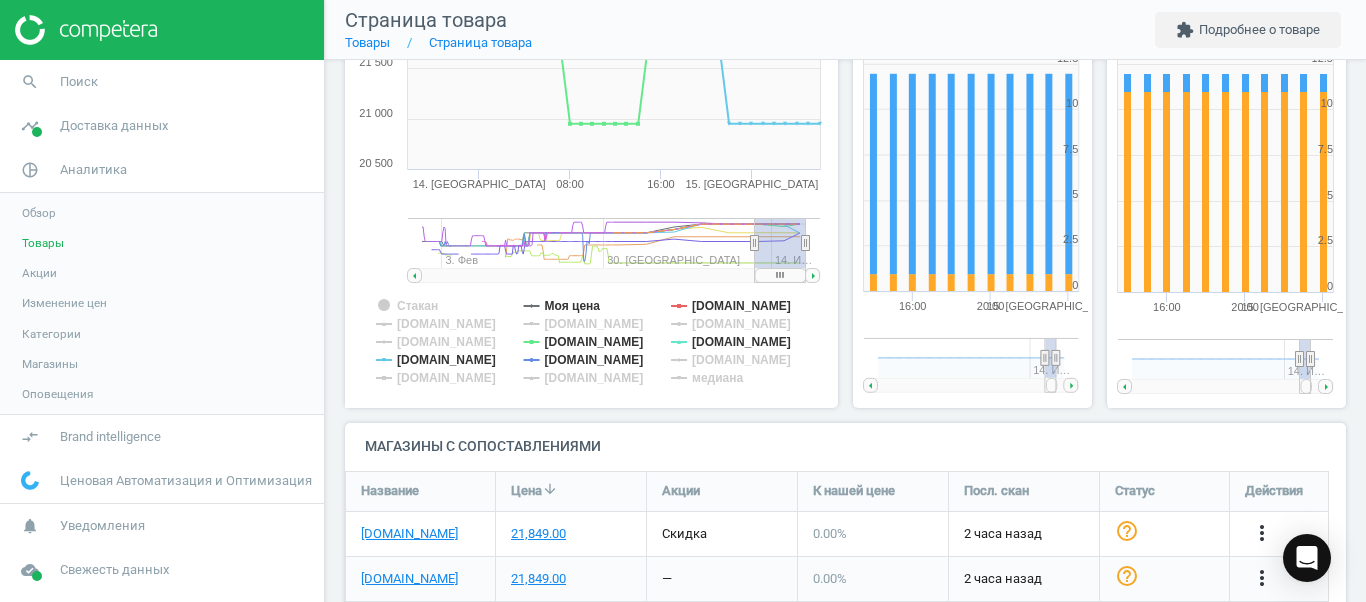 drag, startPoint x: 779, startPoint y: 247, endPoint x: 730, endPoint y: 252, distance: 49.25444 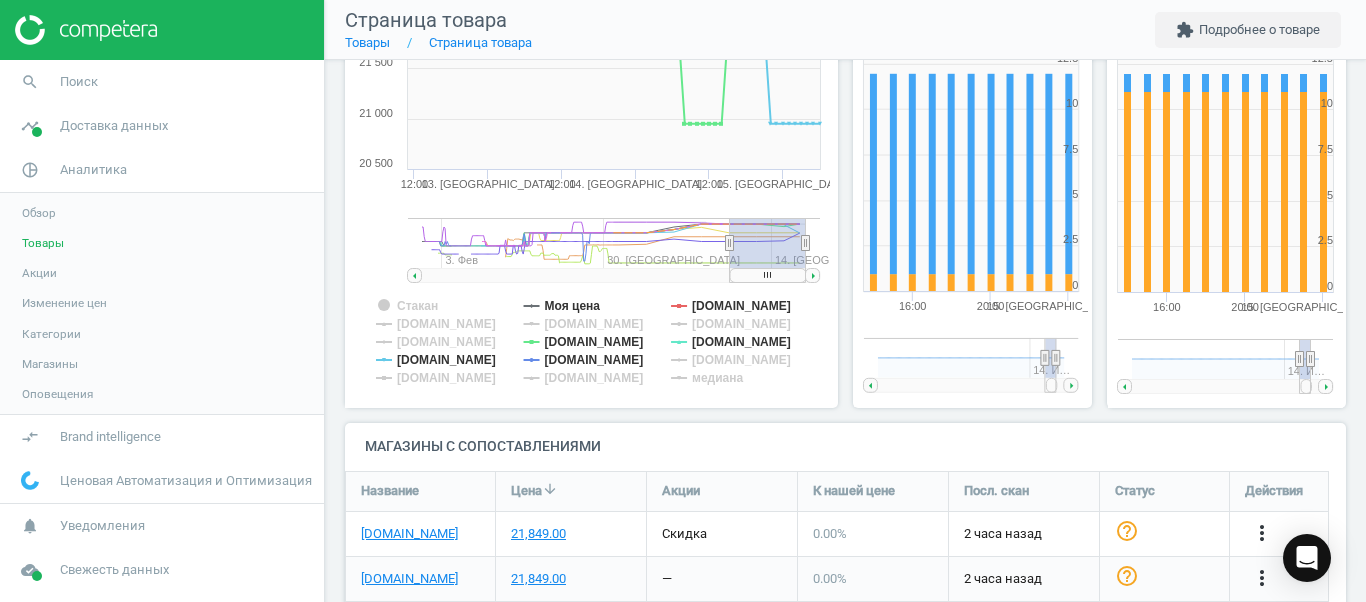 scroll, scrollTop: 97, scrollLeft: 0, axis: vertical 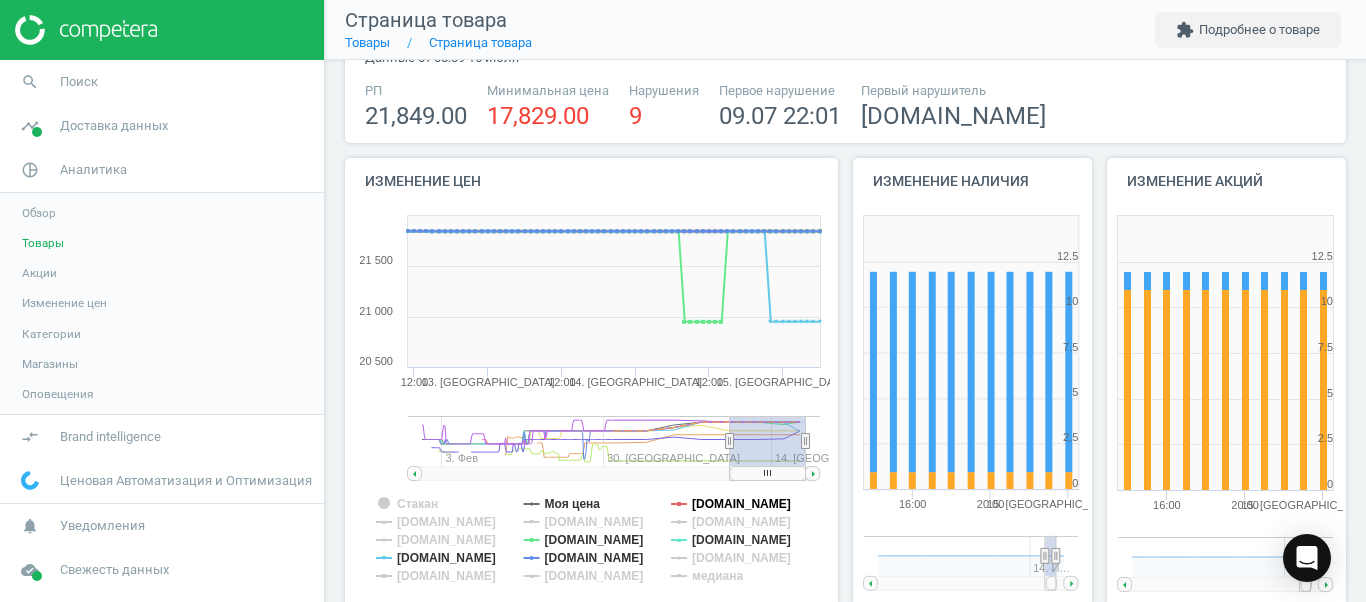 click on "[DOMAIN_NAME]" 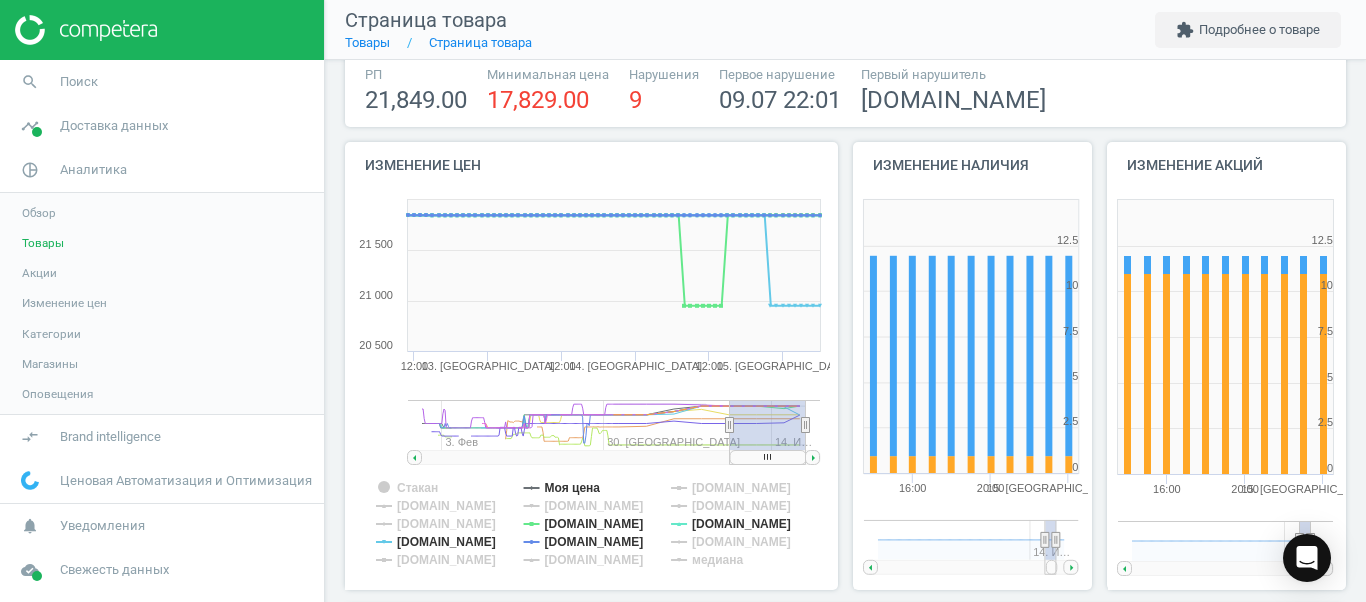scroll, scrollTop: 119, scrollLeft: 0, axis: vertical 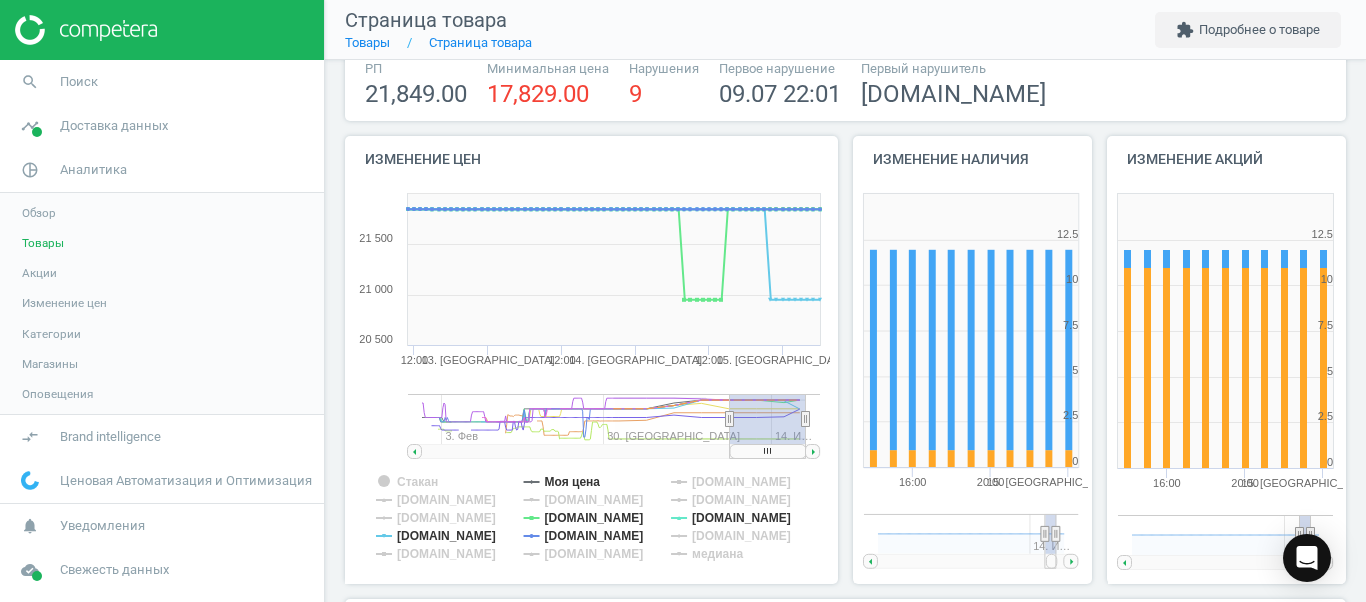 click 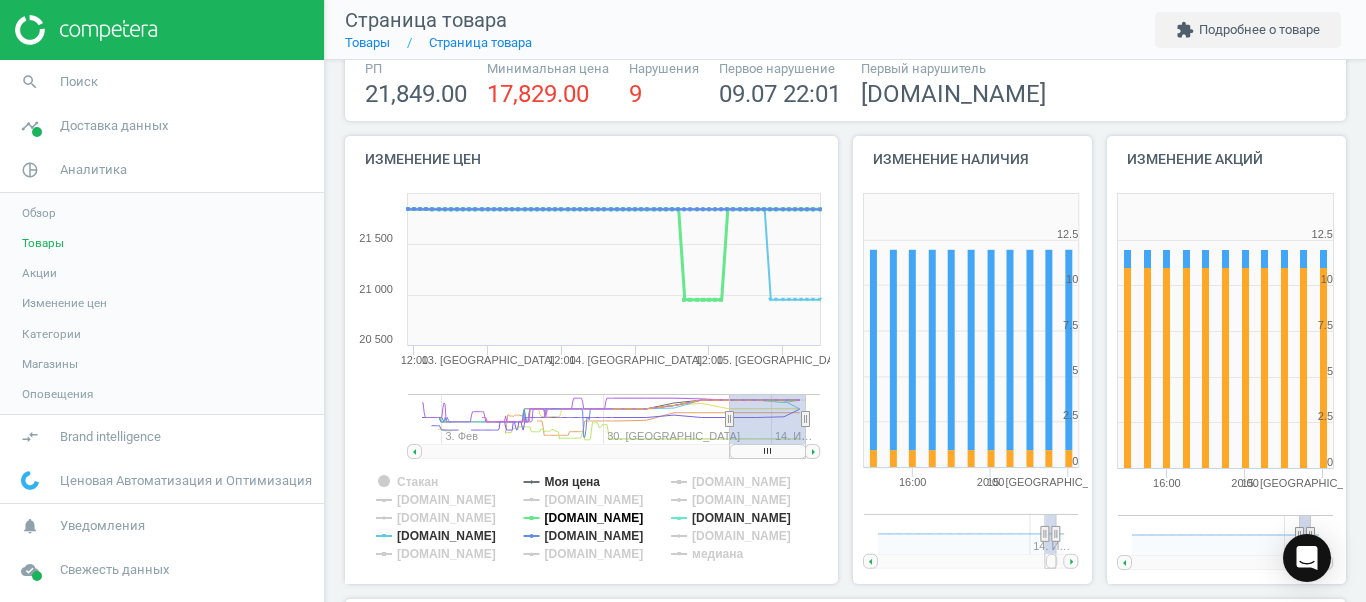click on "[DOMAIN_NAME]" 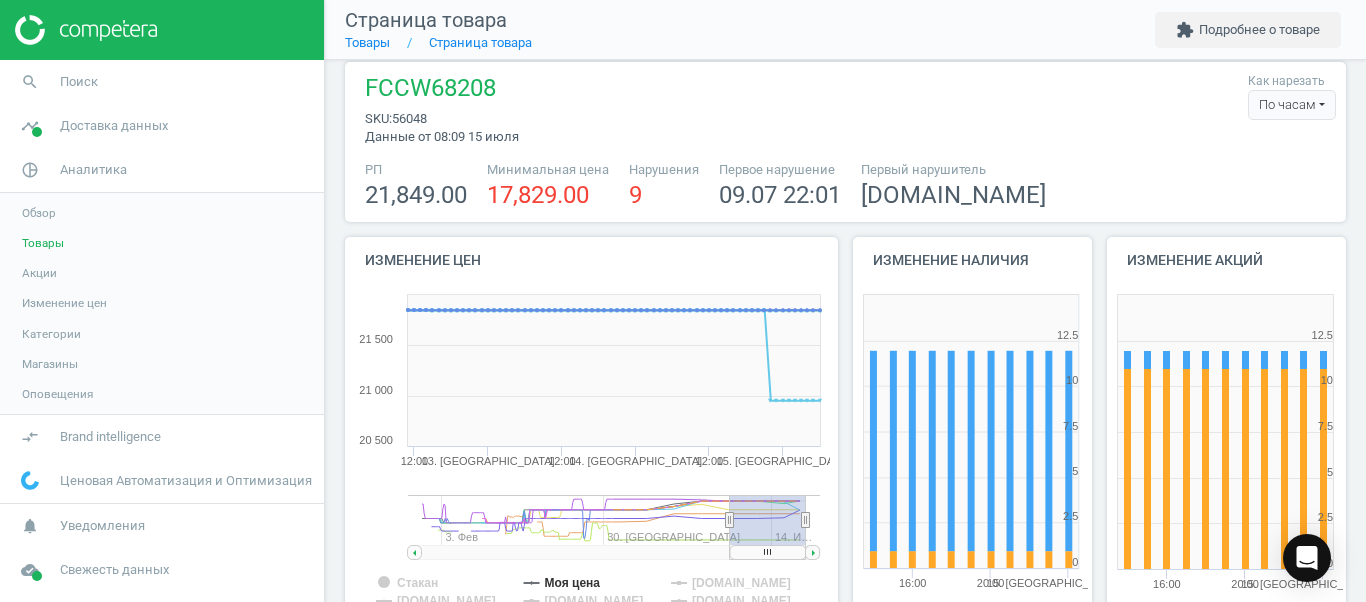 scroll, scrollTop: 0, scrollLeft: 0, axis: both 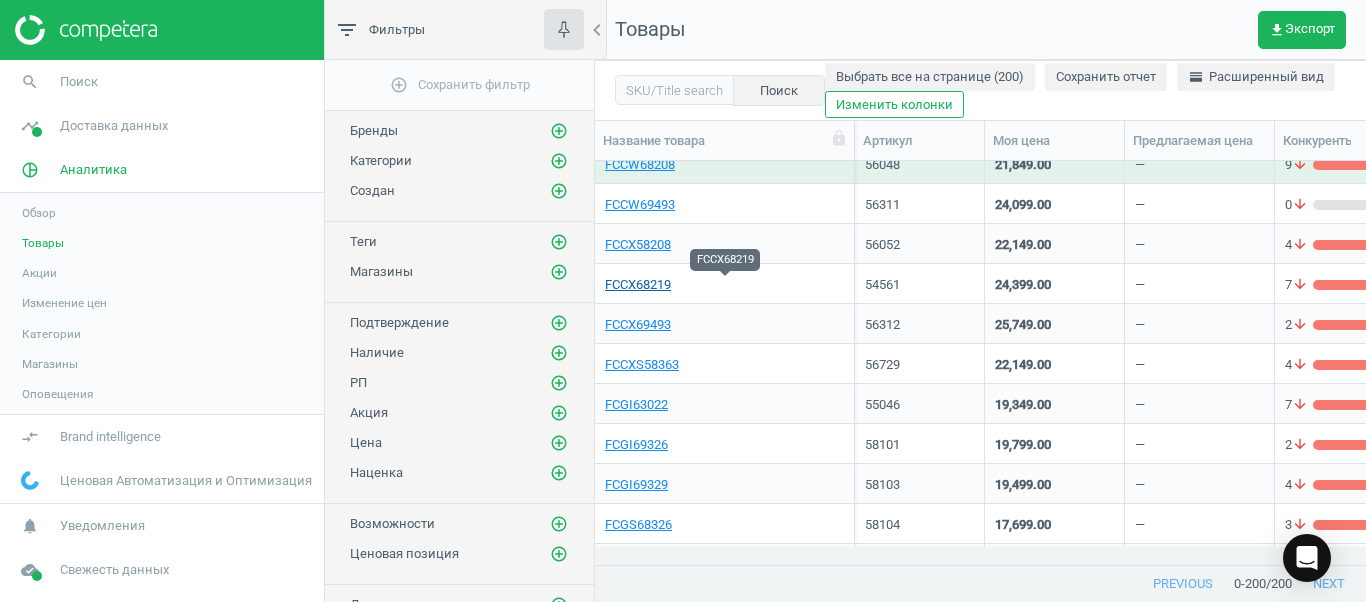 click on "FCCX68219" at bounding box center (638, 285) 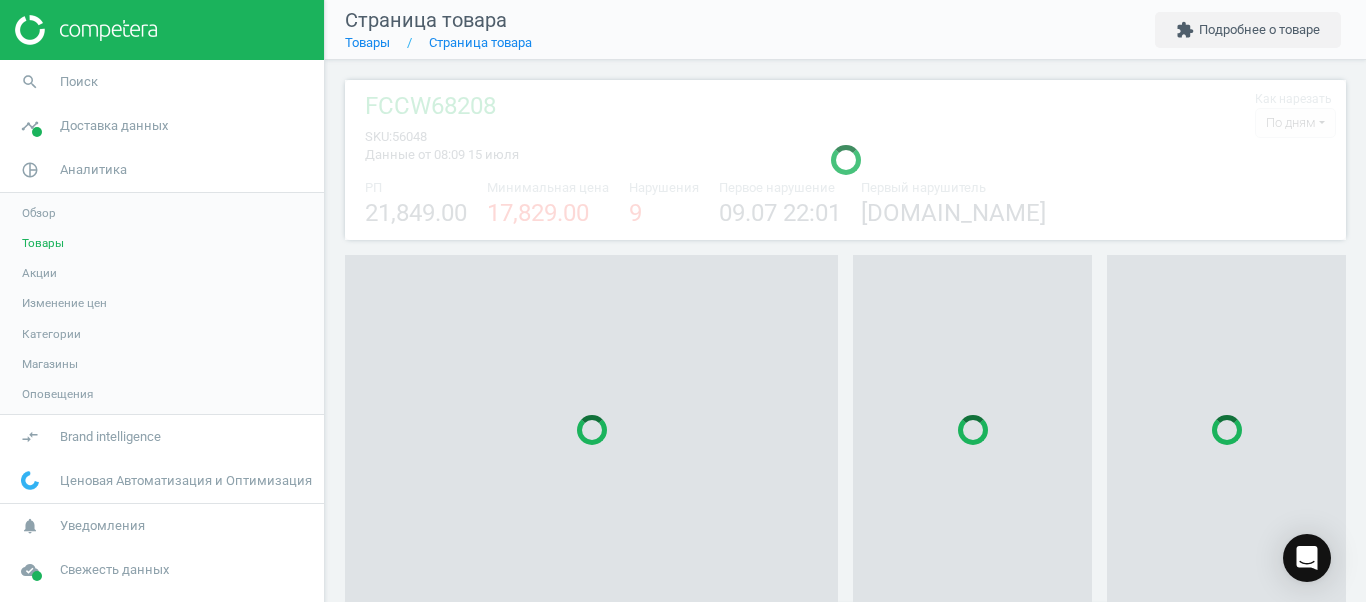 scroll, scrollTop: 27, scrollLeft: 27, axis: both 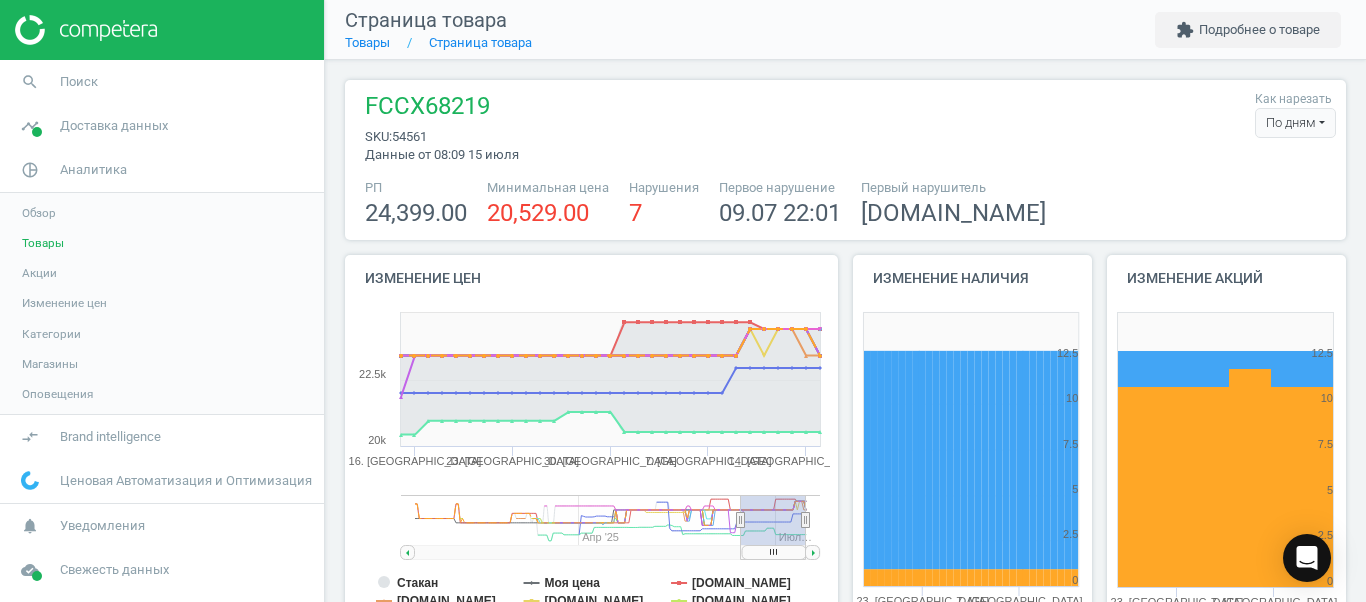click on "По дням" at bounding box center (1295, 123) 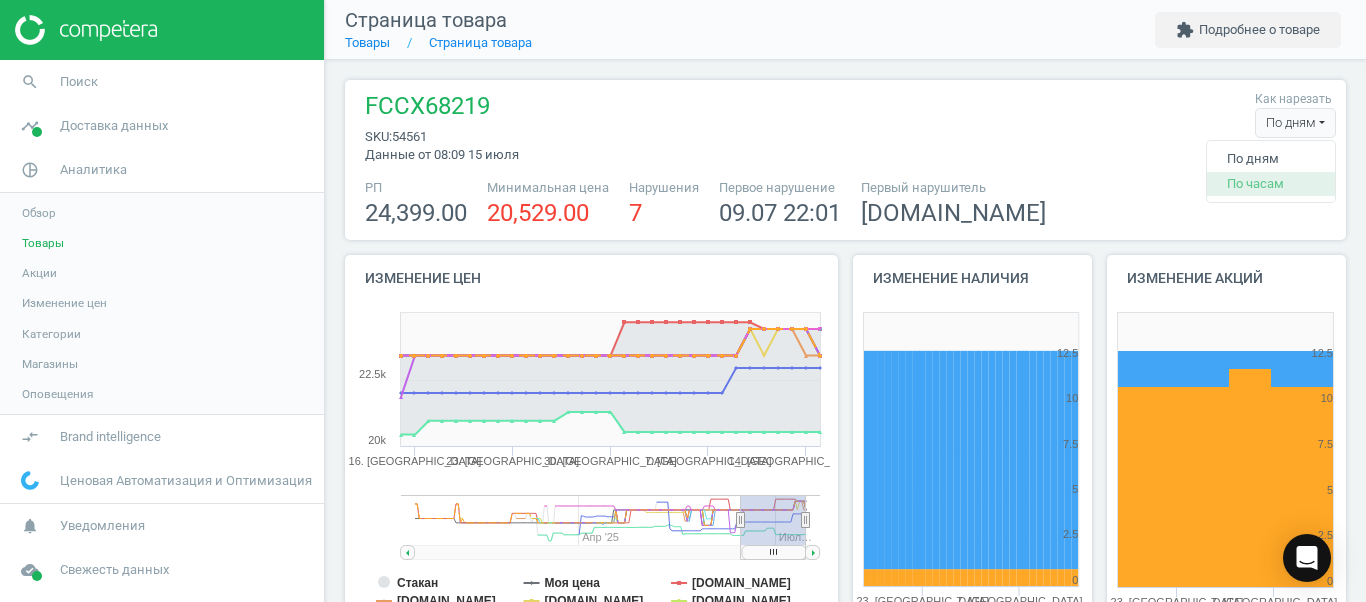 click on "По часам" at bounding box center (1271, 184) 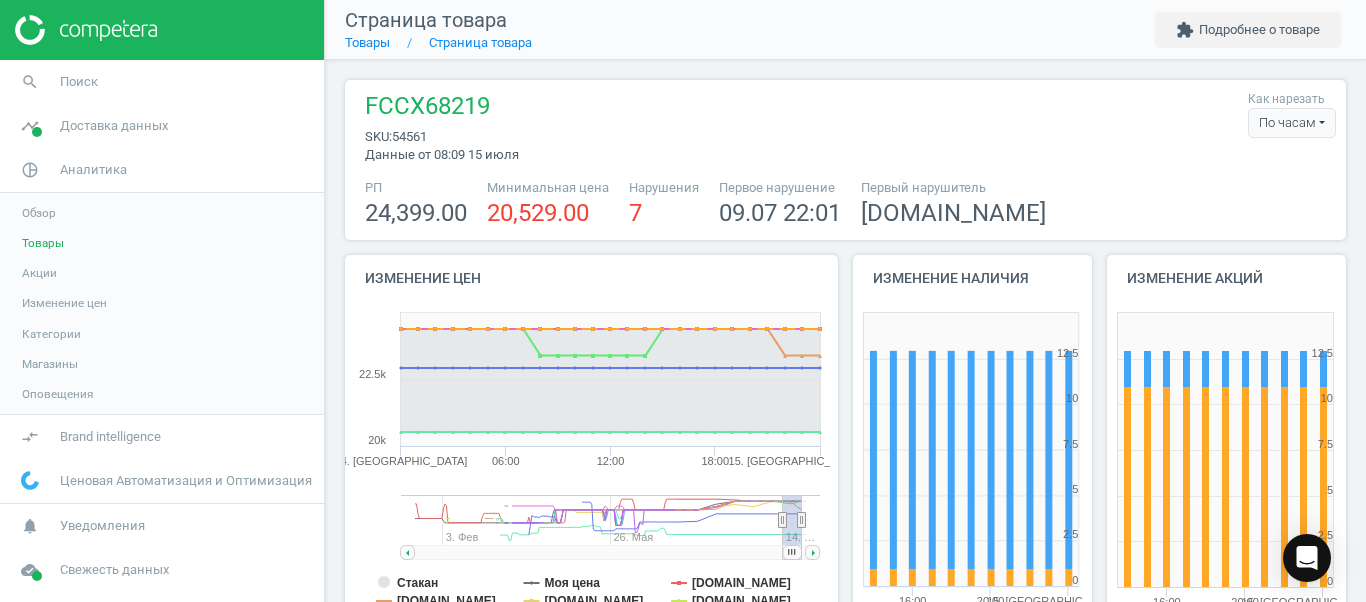 click on "РП 24,399.00 Минимальная цена 20,529.00 Нарушения 7 Первое нарушение 09.07 22:01 Первый нарушитель Eldorado.ua" at bounding box center [845, 204] 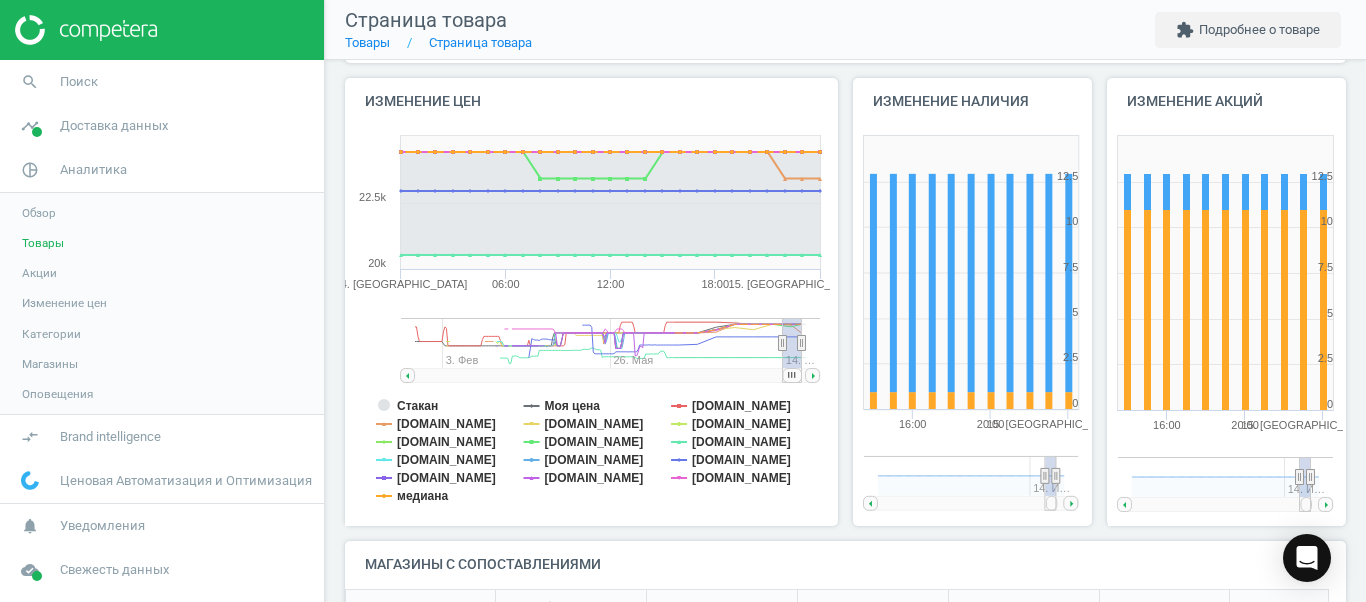 scroll, scrollTop: 202, scrollLeft: 0, axis: vertical 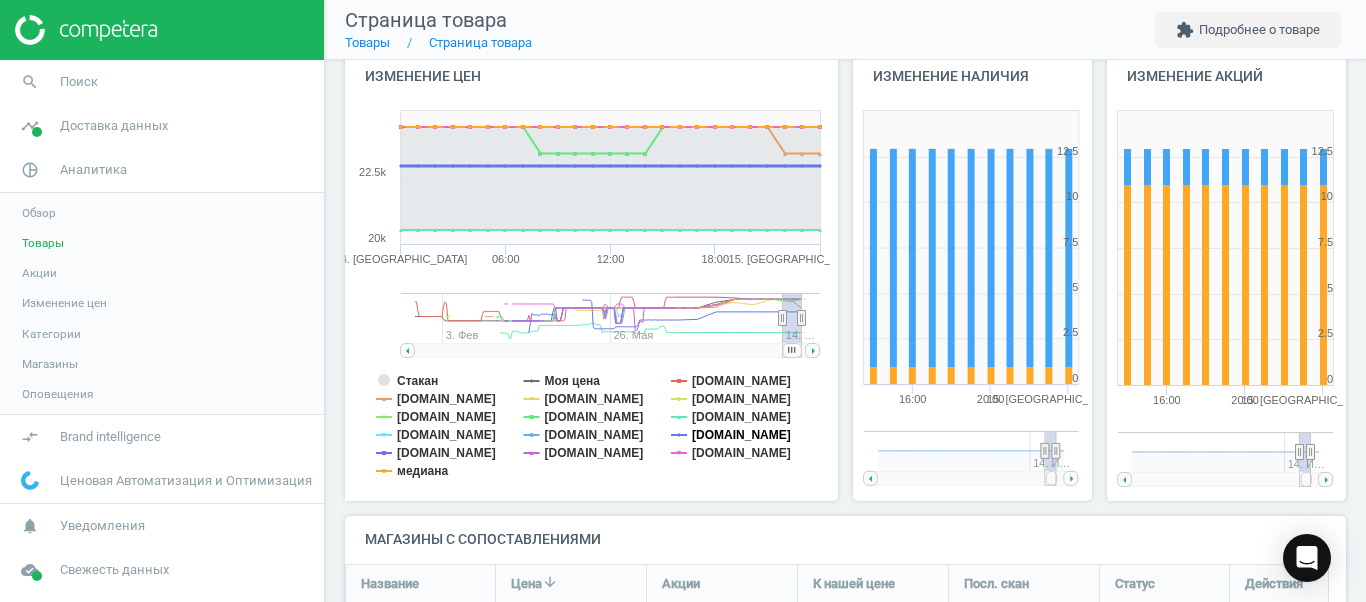 click on "[DOMAIN_NAME]" 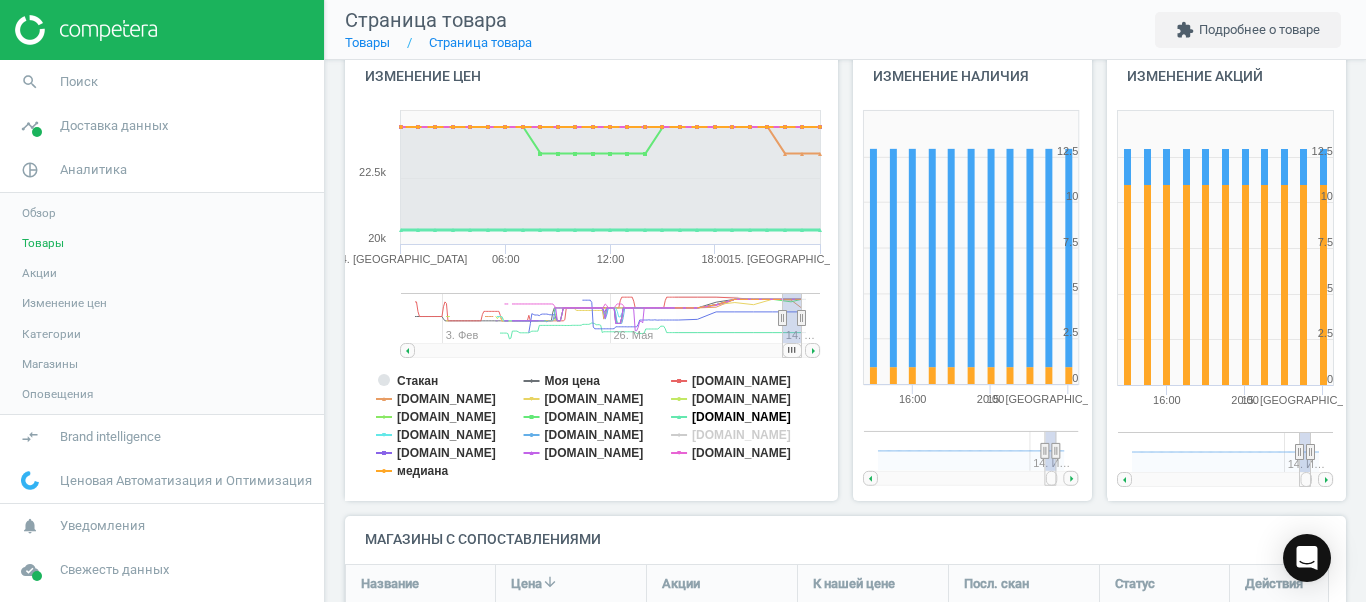 click on "[DOMAIN_NAME]" 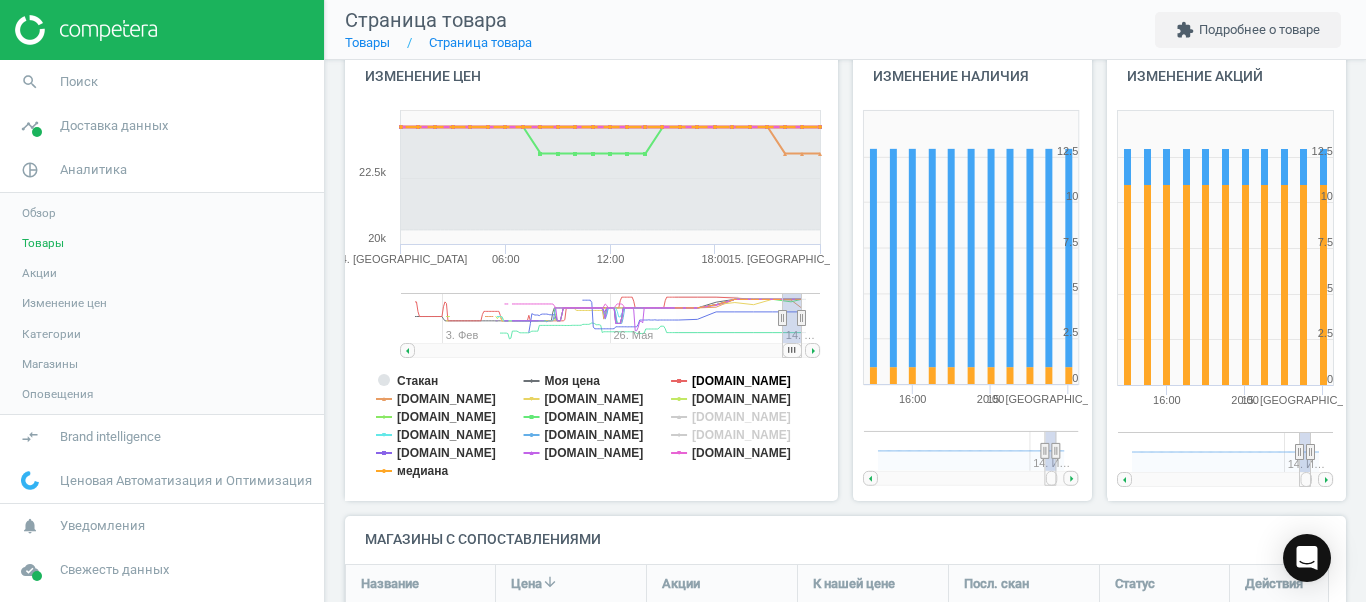 click on "[DOMAIN_NAME]" 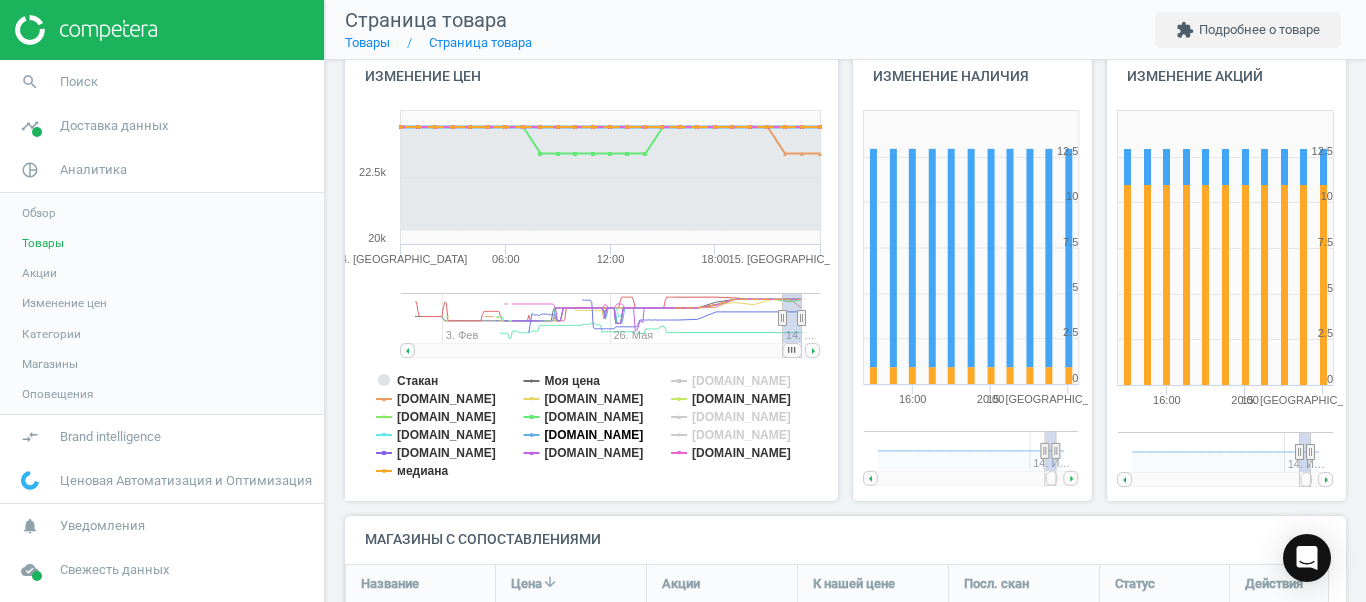 click on "[DOMAIN_NAME]" 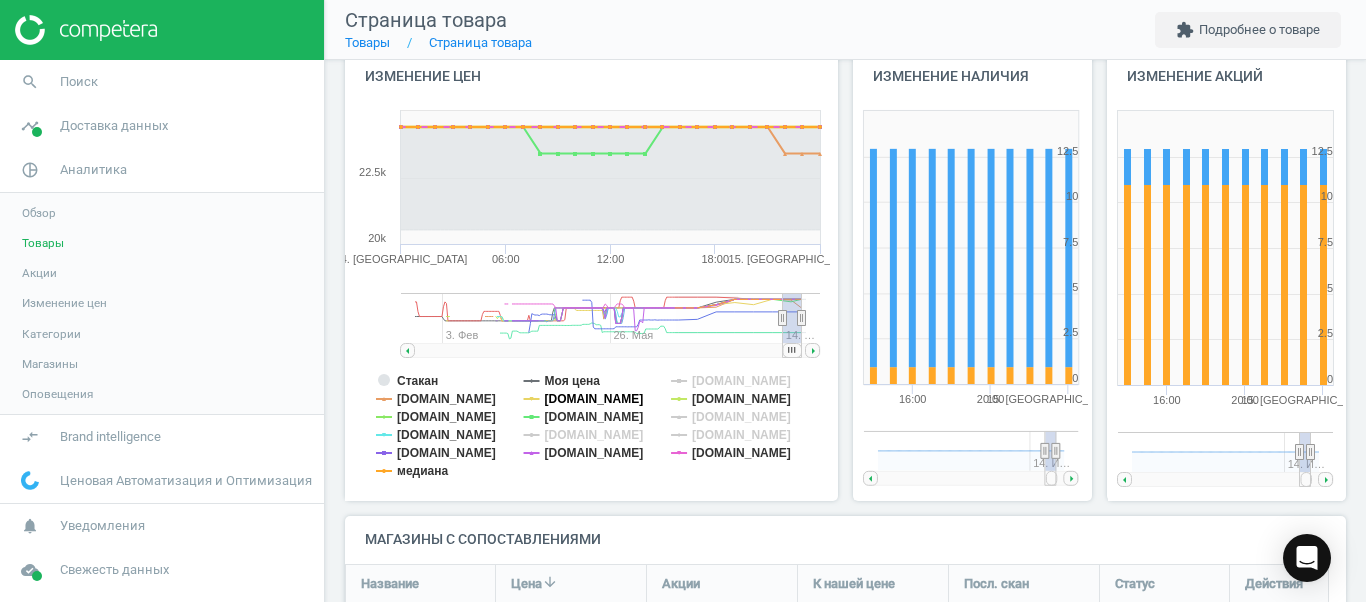 click on "[DOMAIN_NAME]" 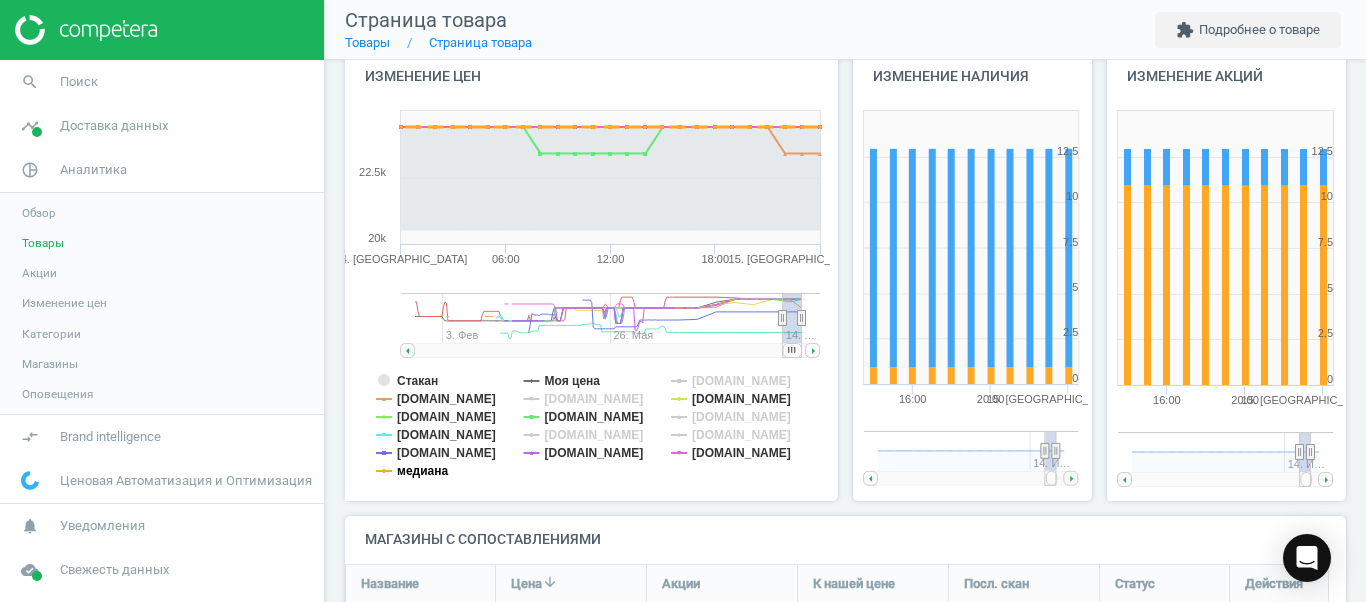 click on "медиана" 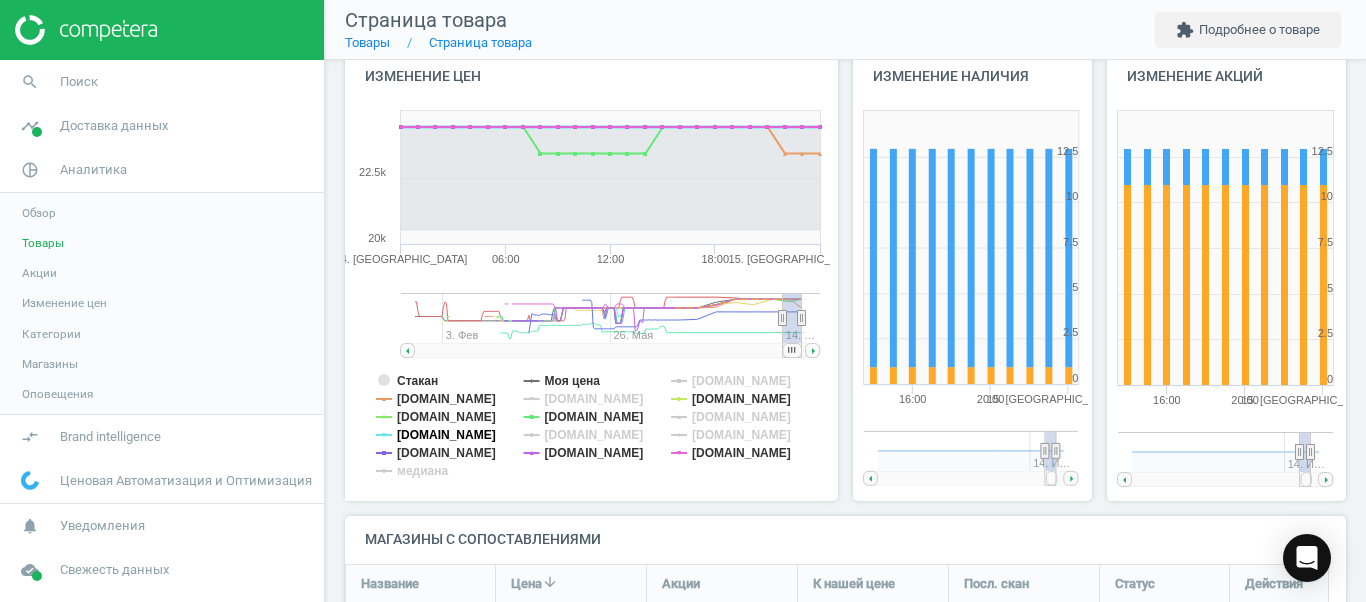 click on "[DOMAIN_NAME]" 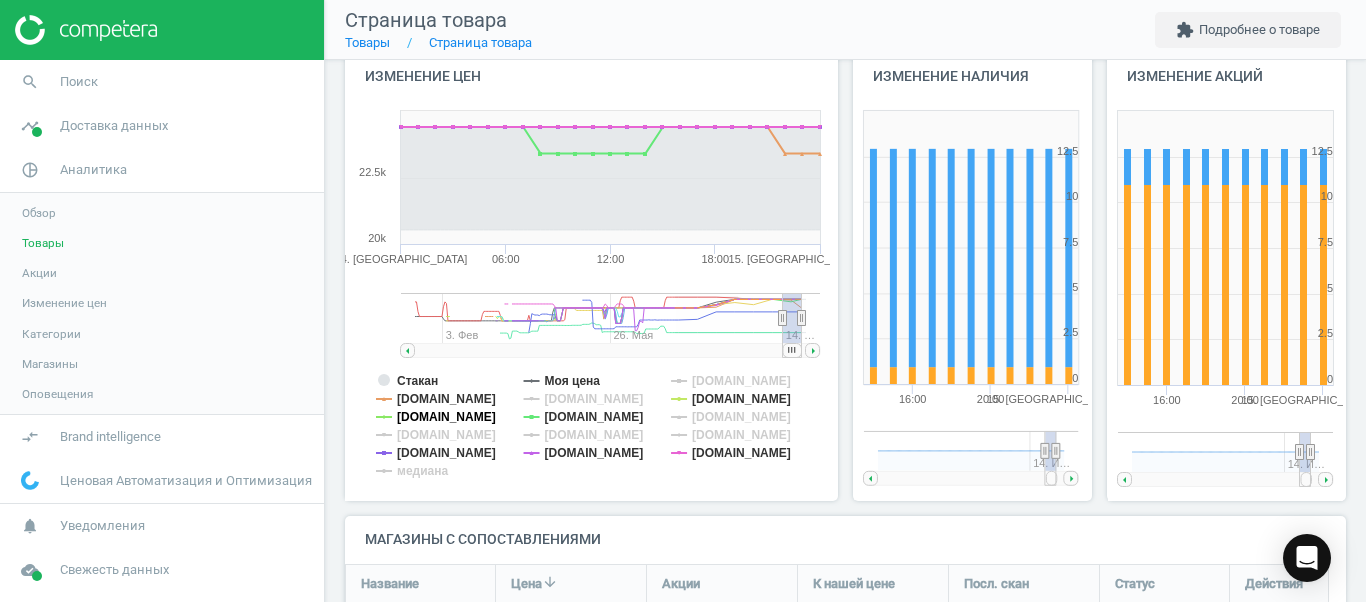 click on "[DOMAIN_NAME]" 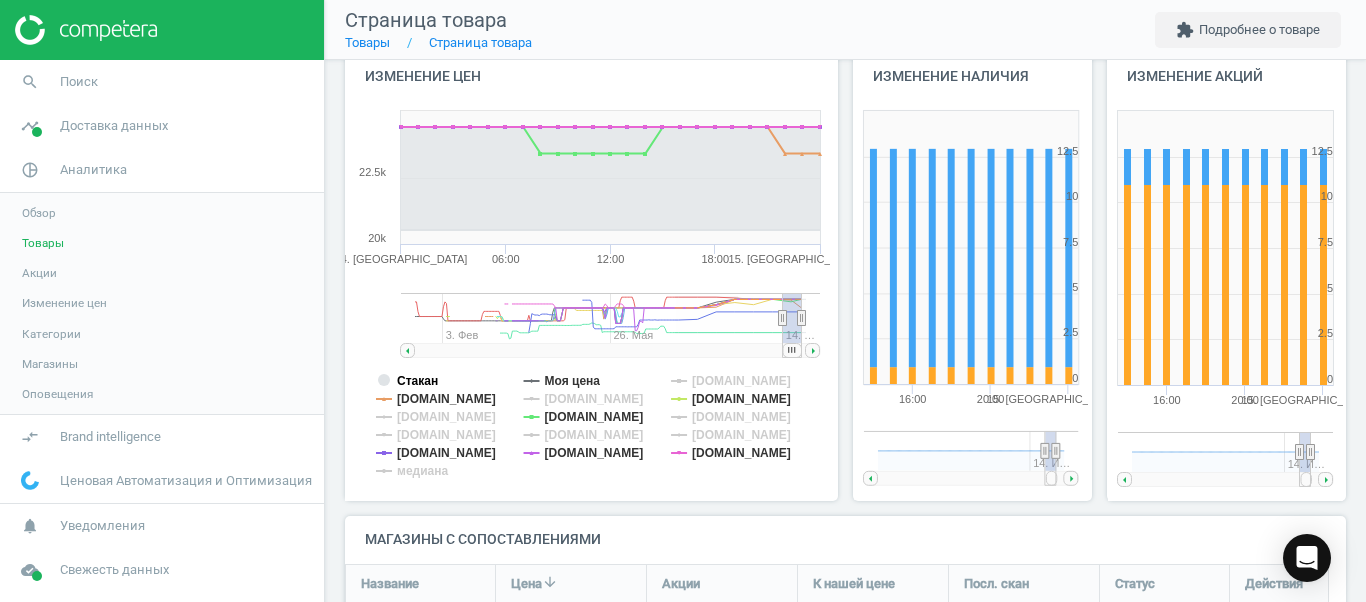 click on "Стакан" 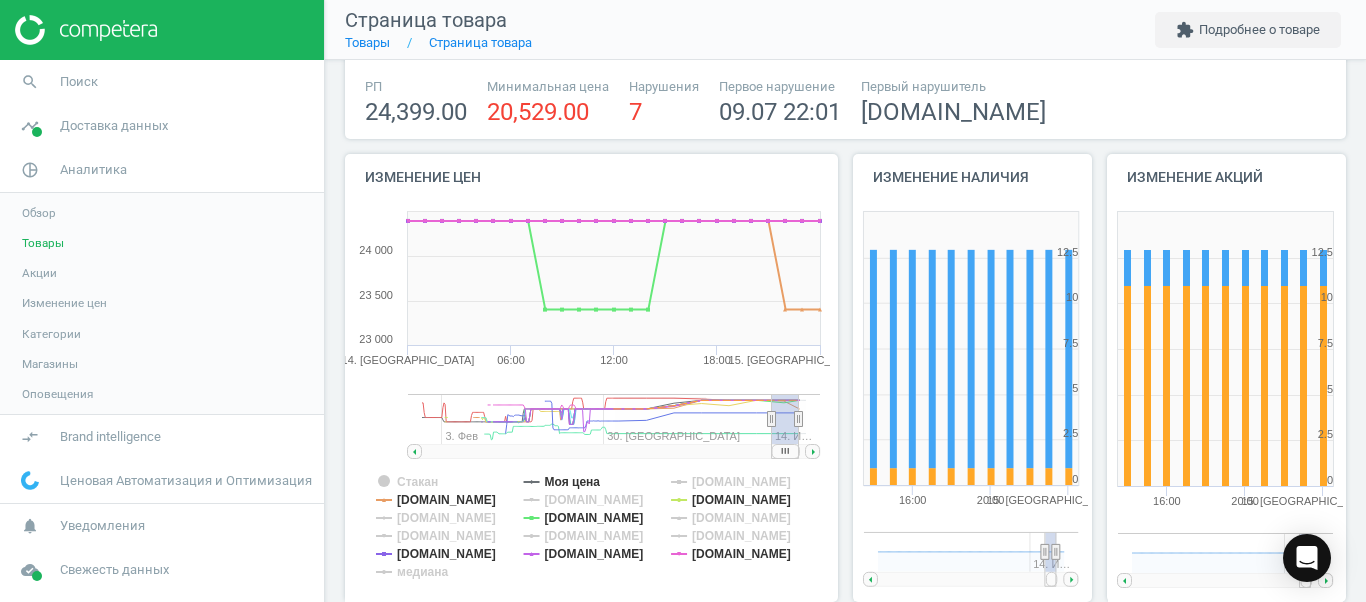 scroll, scrollTop: 92, scrollLeft: 0, axis: vertical 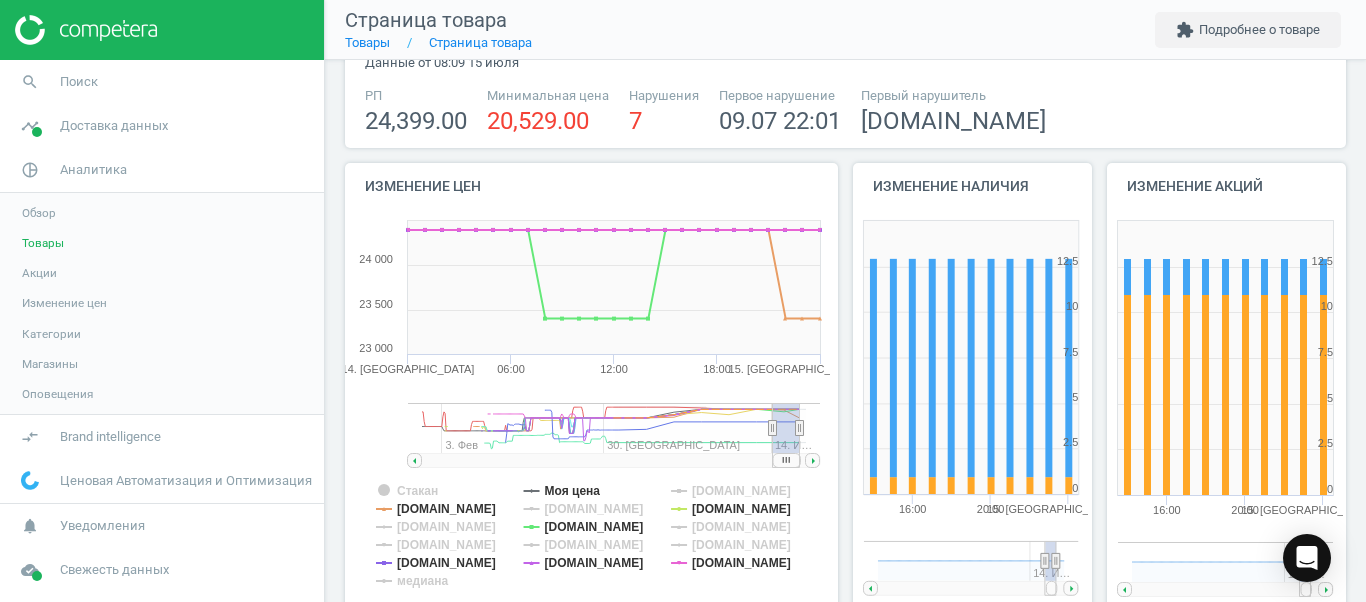 drag, startPoint x: 782, startPoint y: 459, endPoint x: 838, endPoint y: 457, distance: 56.0357 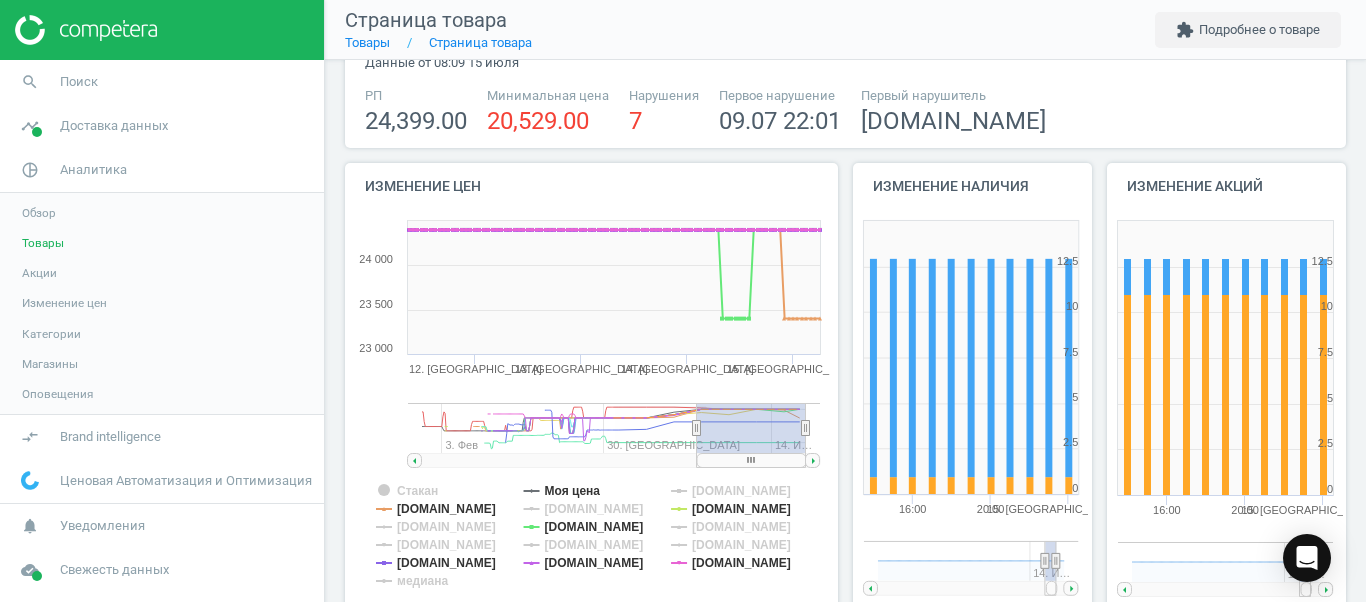 drag, startPoint x: 774, startPoint y: 434, endPoint x: 696, endPoint y: 432, distance: 78.025635 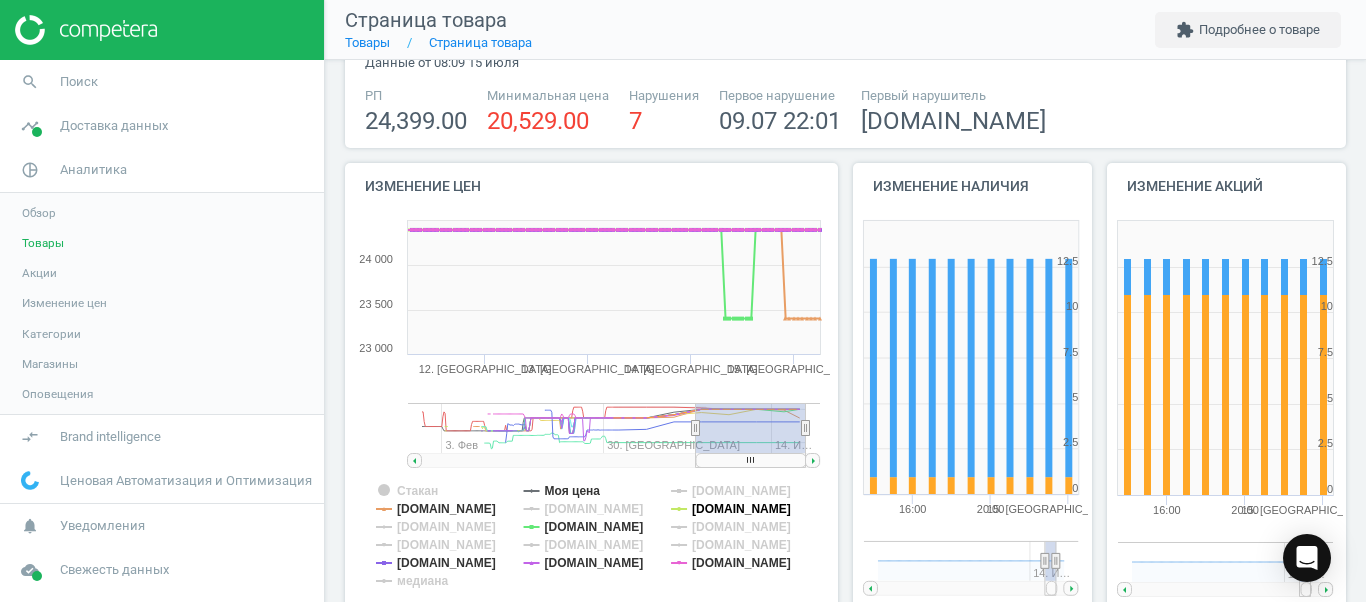 click on "[DOMAIN_NAME]" 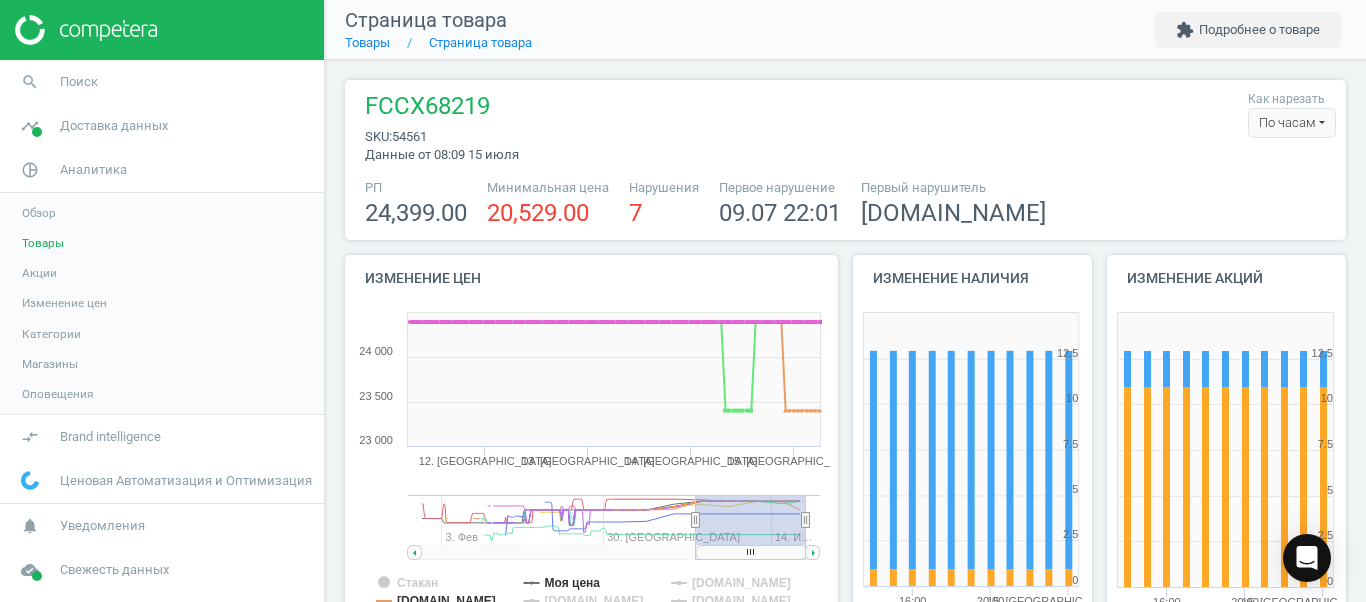 scroll, scrollTop: 0, scrollLeft: 0, axis: both 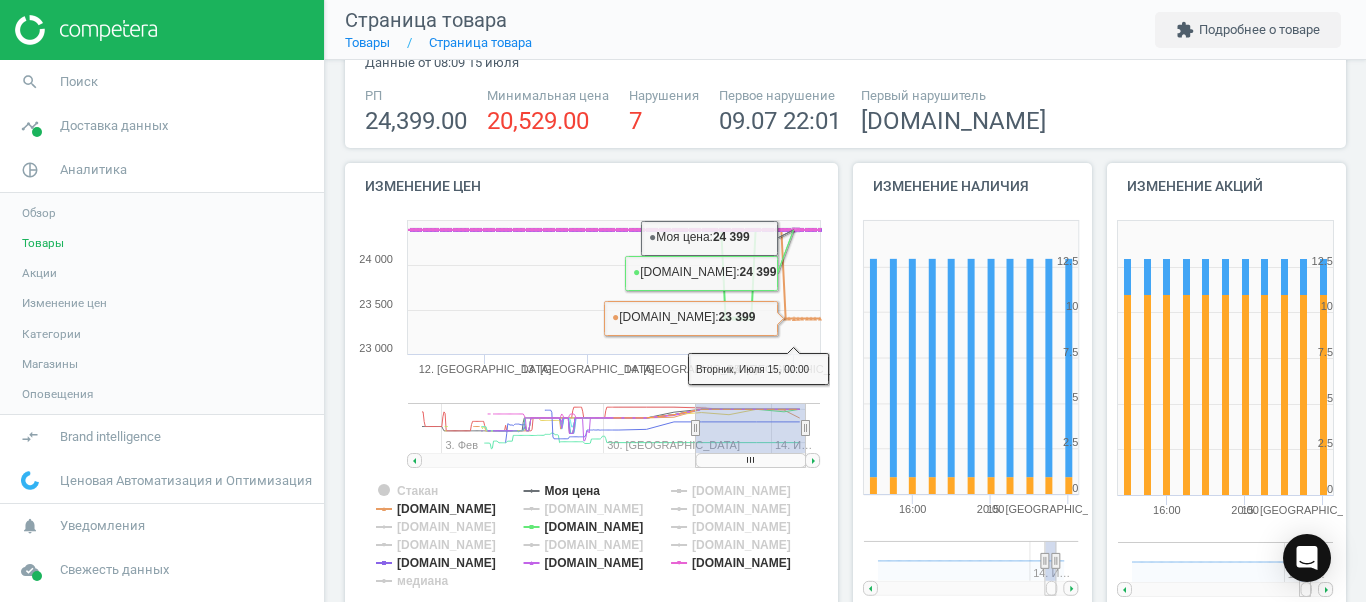 click 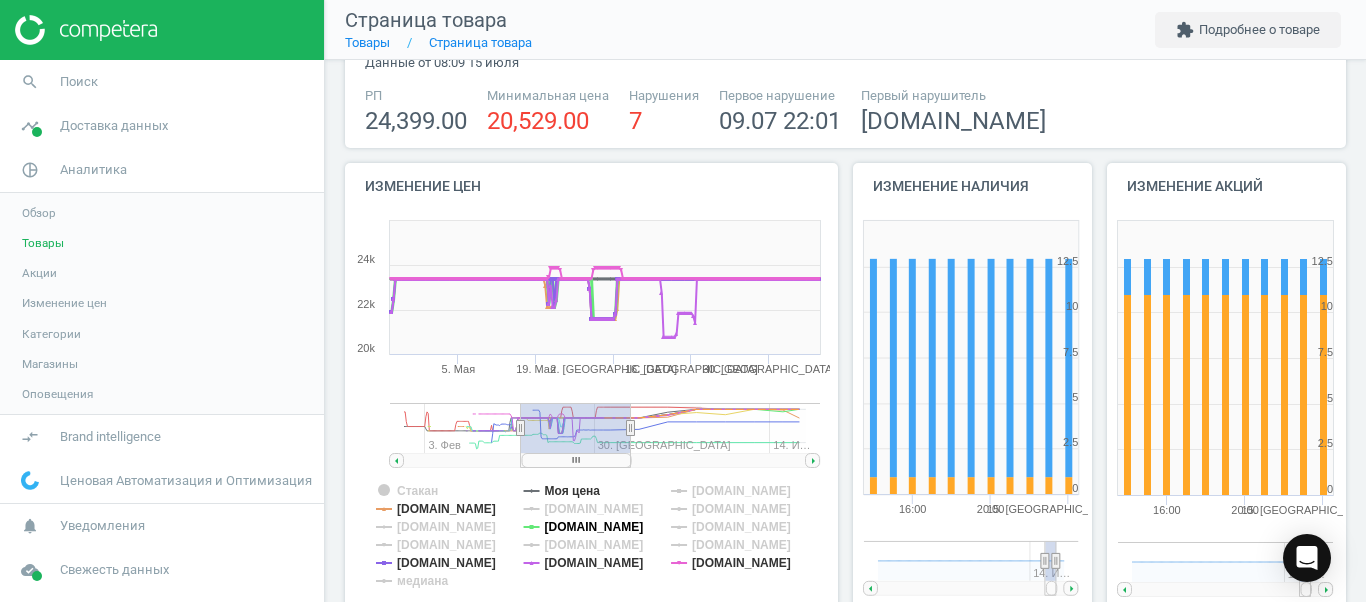 click on "[DOMAIN_NAME]" 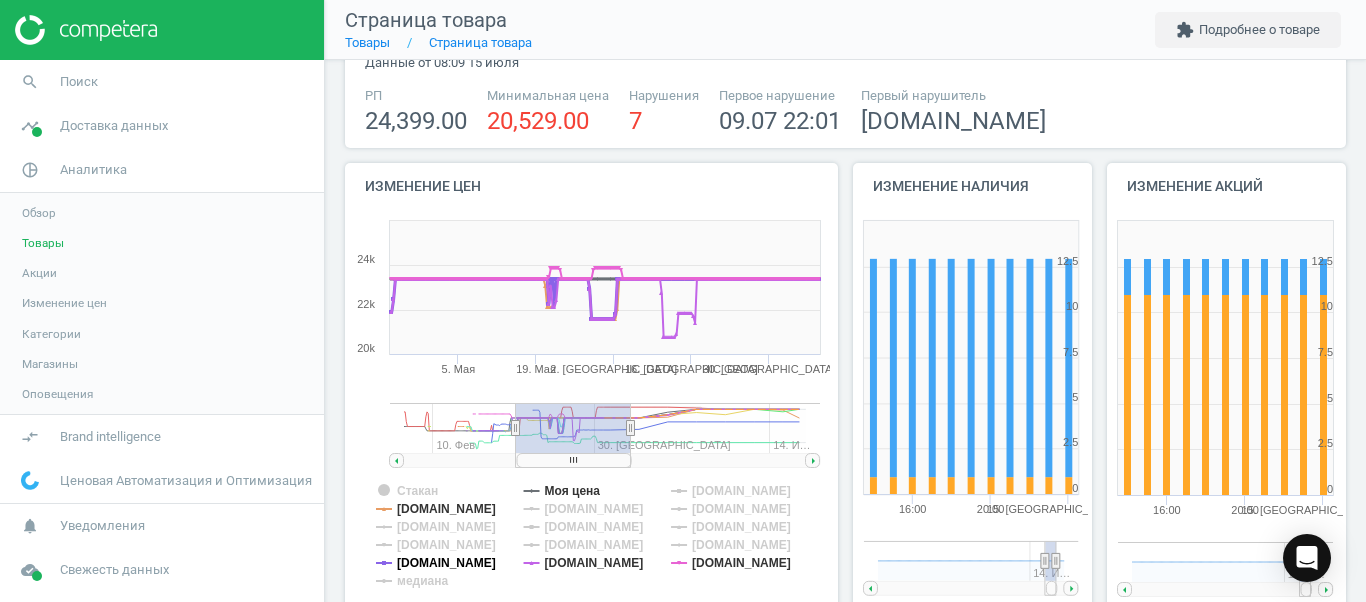click on "[DOMAIN_NAME]" 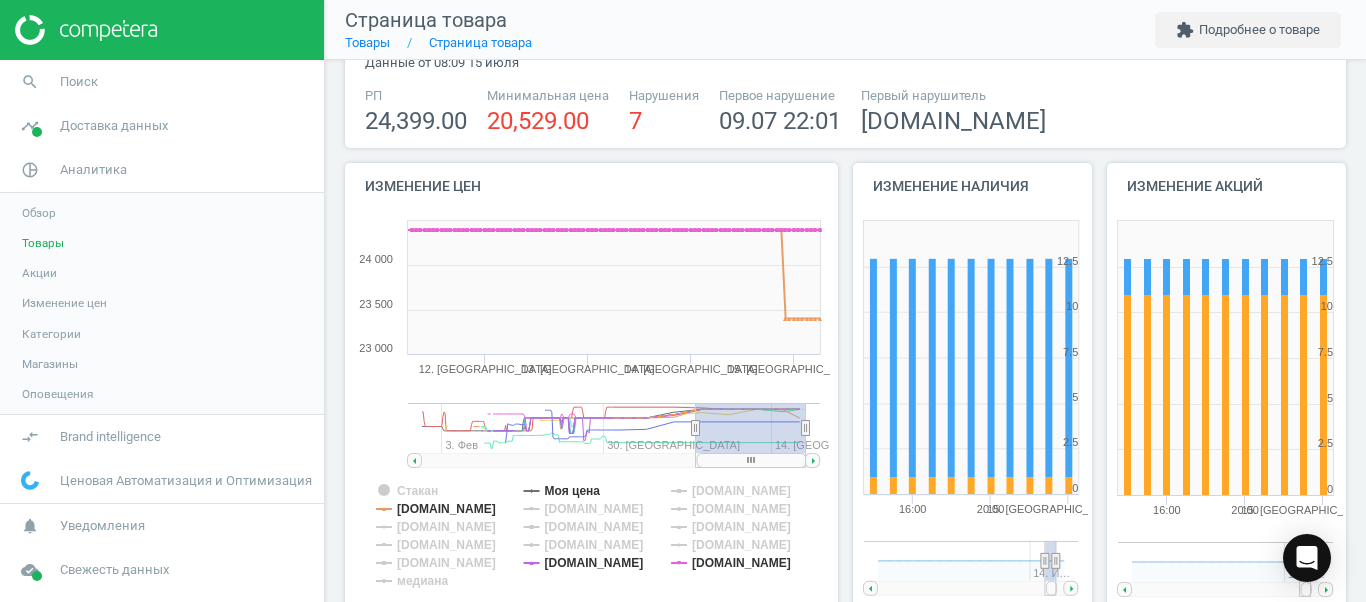 drag, startPoint x: 597, startPoint y: 463, endPoint x: 824, endPoint y: 433, distance: 228.9738 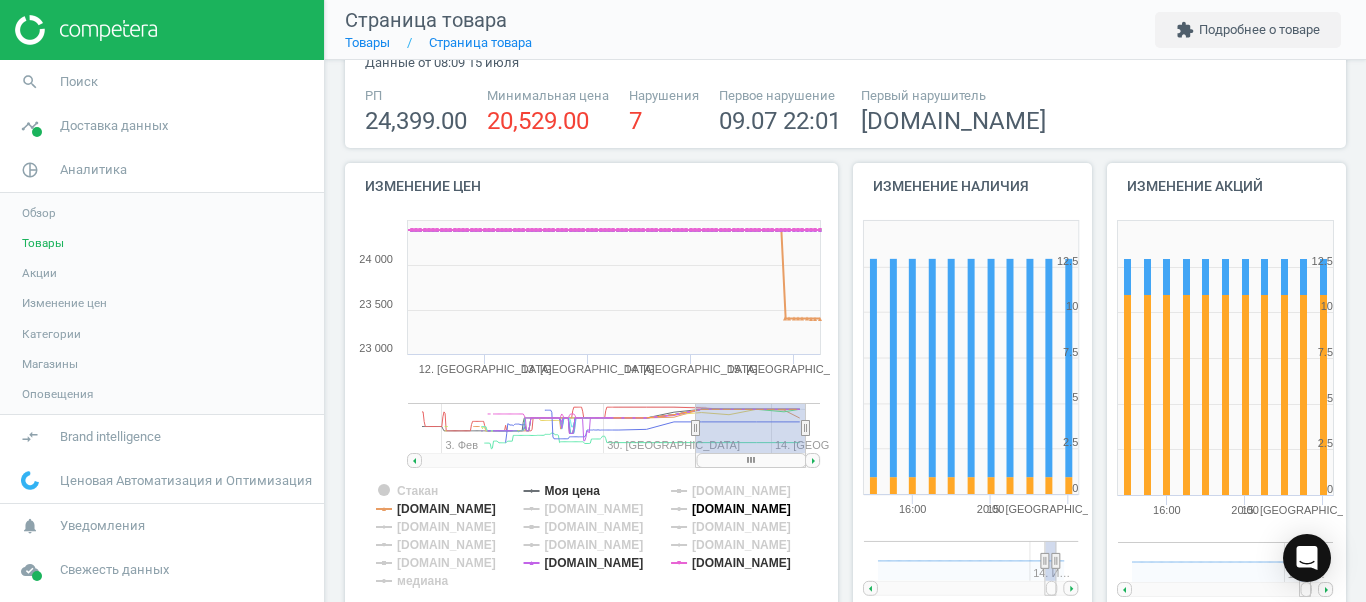 click on "[DOMAIN_NAME]" 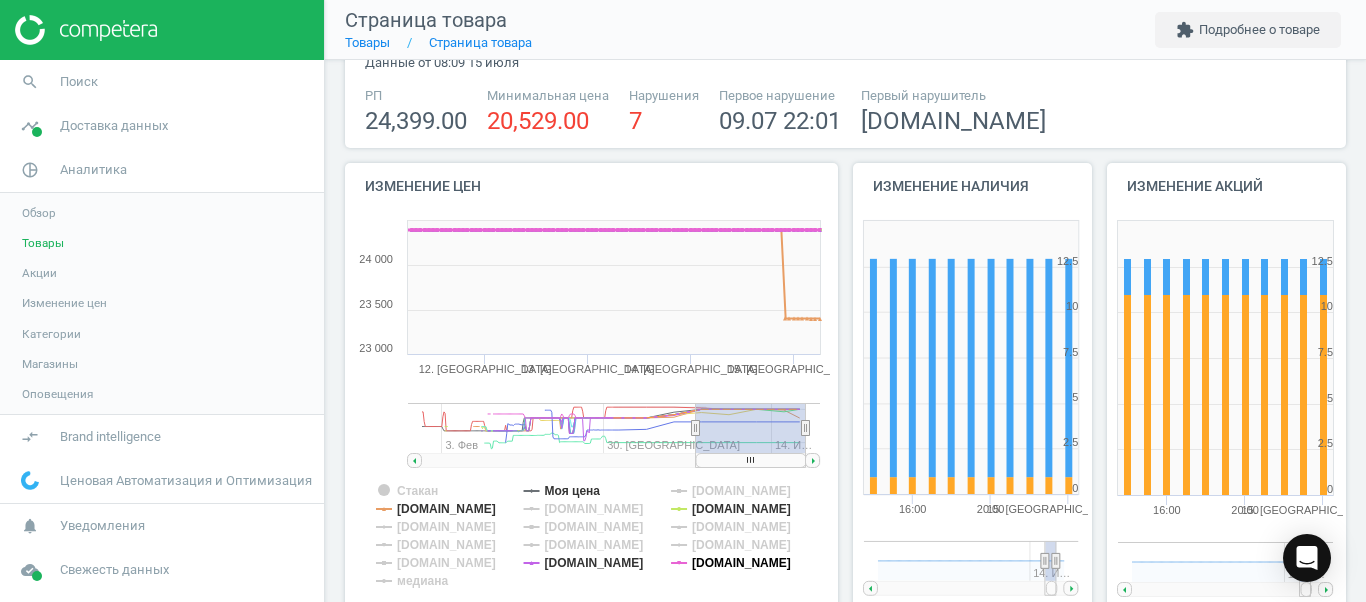 click on "[DOMAIN_NAME]" 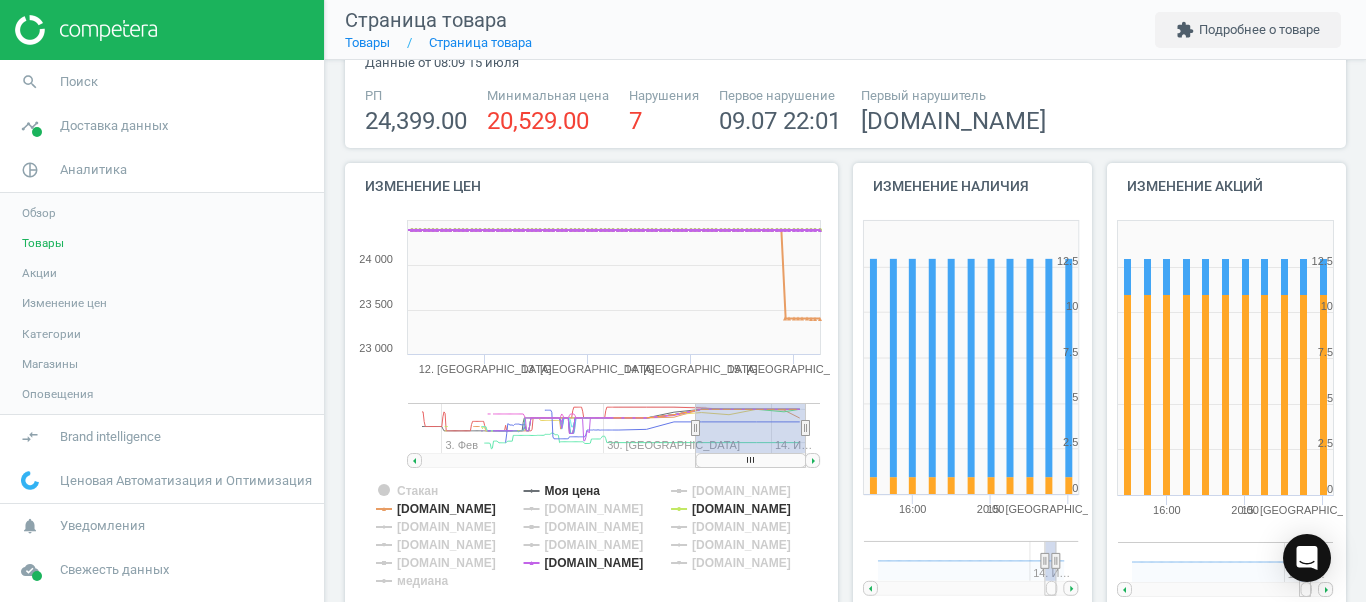 scroll, scrollTop: 0, scrollLeft: 0, axis: both 